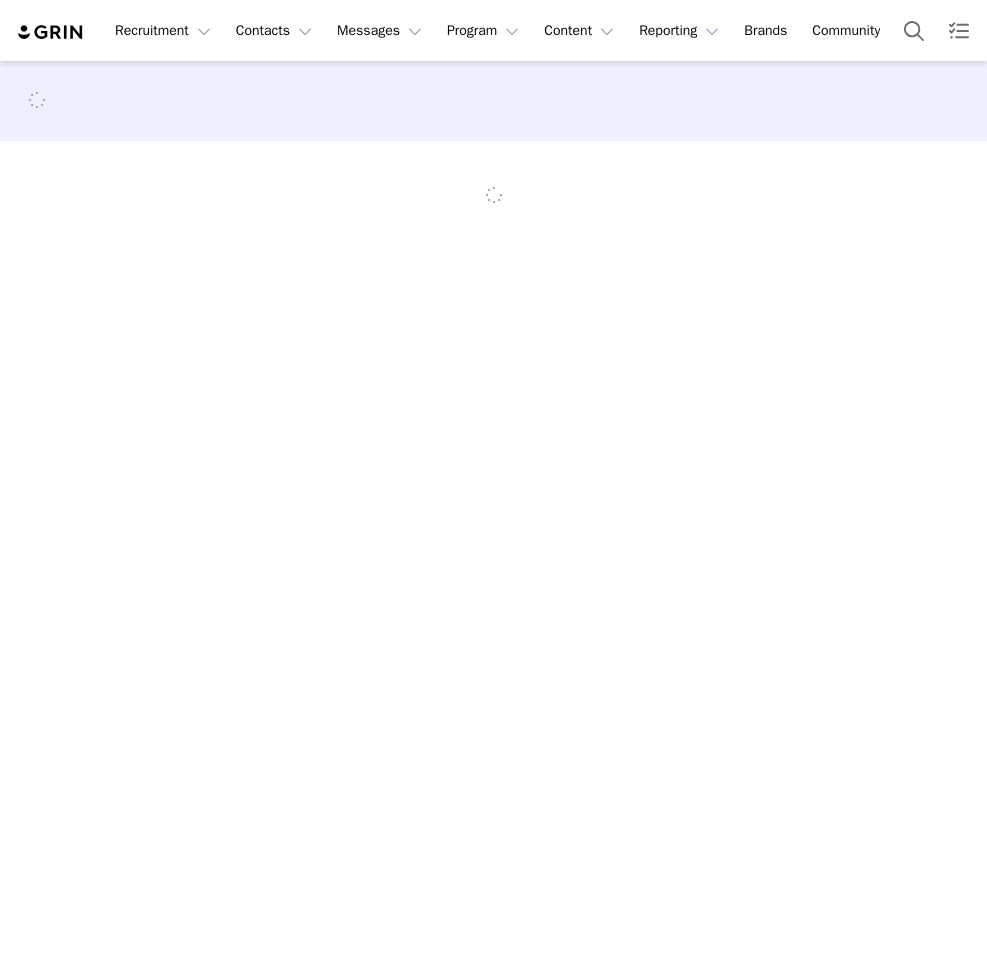 scroll, scrollTop: 0, scrollLeft: 0, axis: both 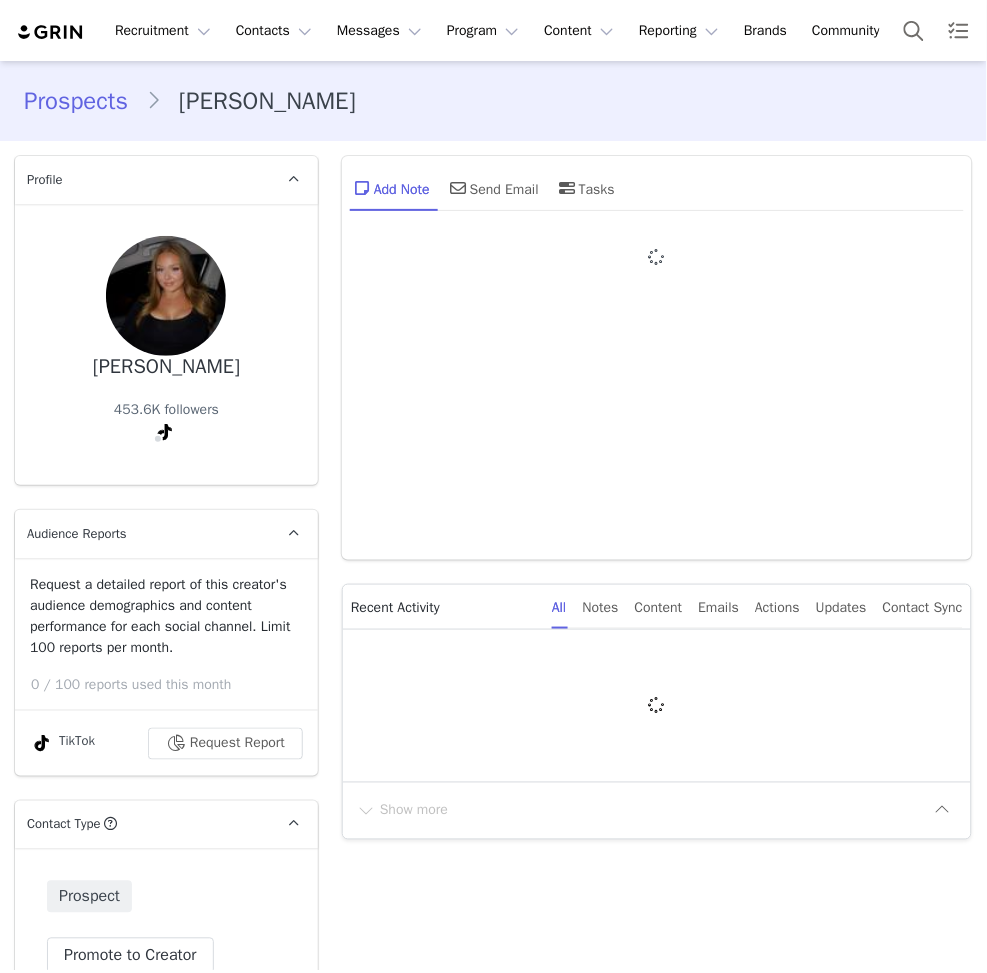 type on "+1 ([GEOGRAPHIC_DATA])" 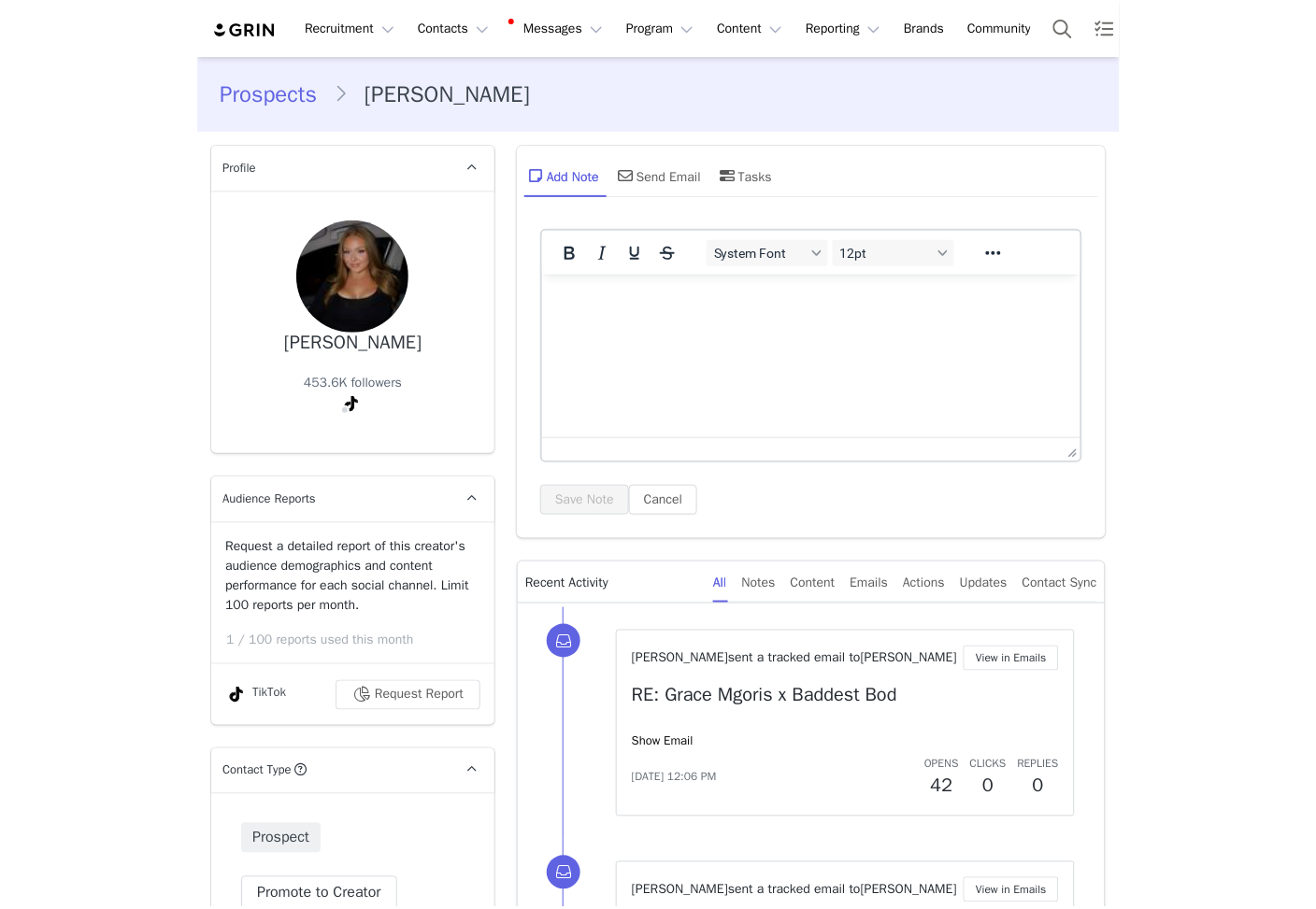 scroll, scrollTop: 0, scrollLeft: 0, axis: both 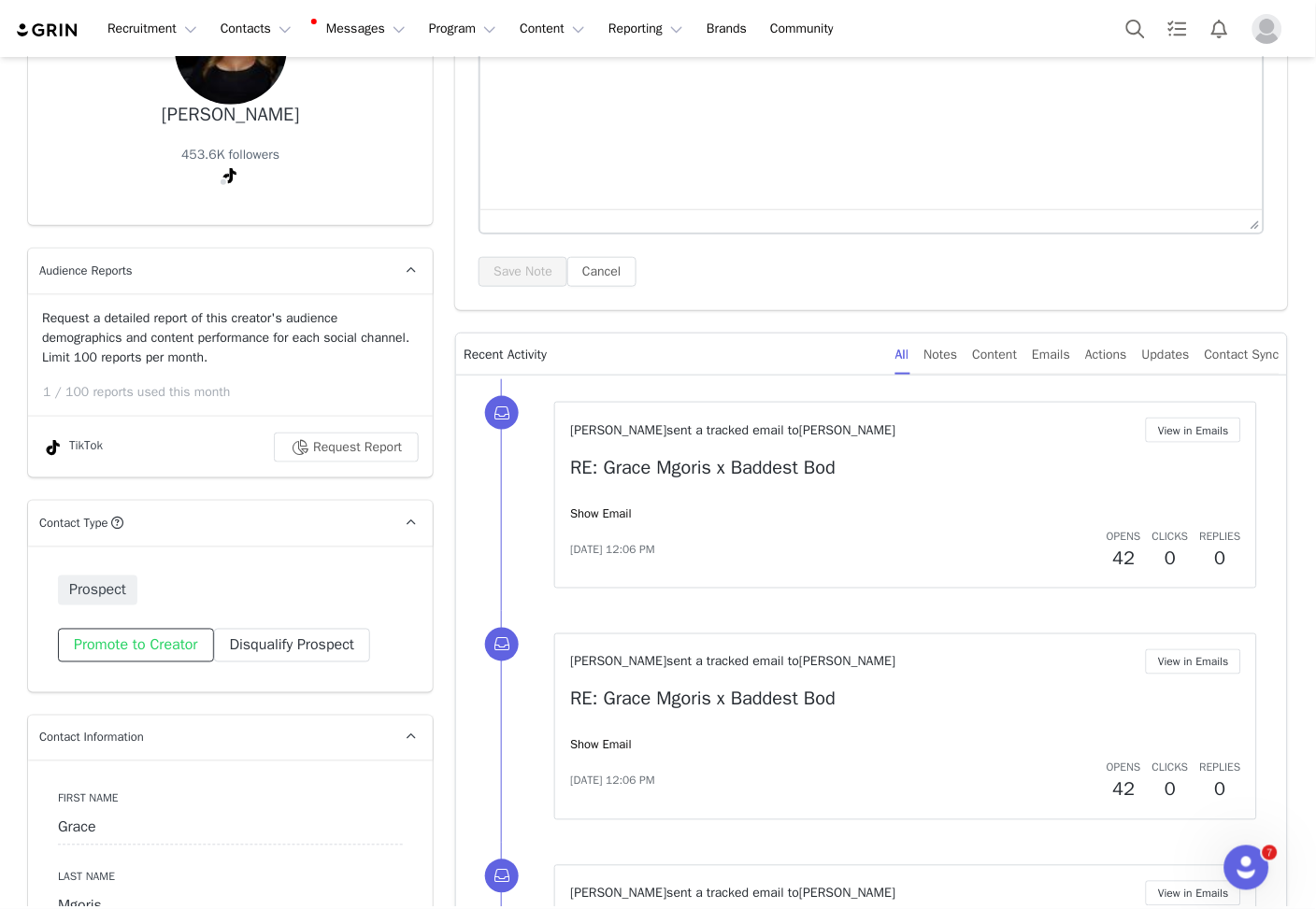 click on "Promote to Creator" at bounding box center [136, 646] 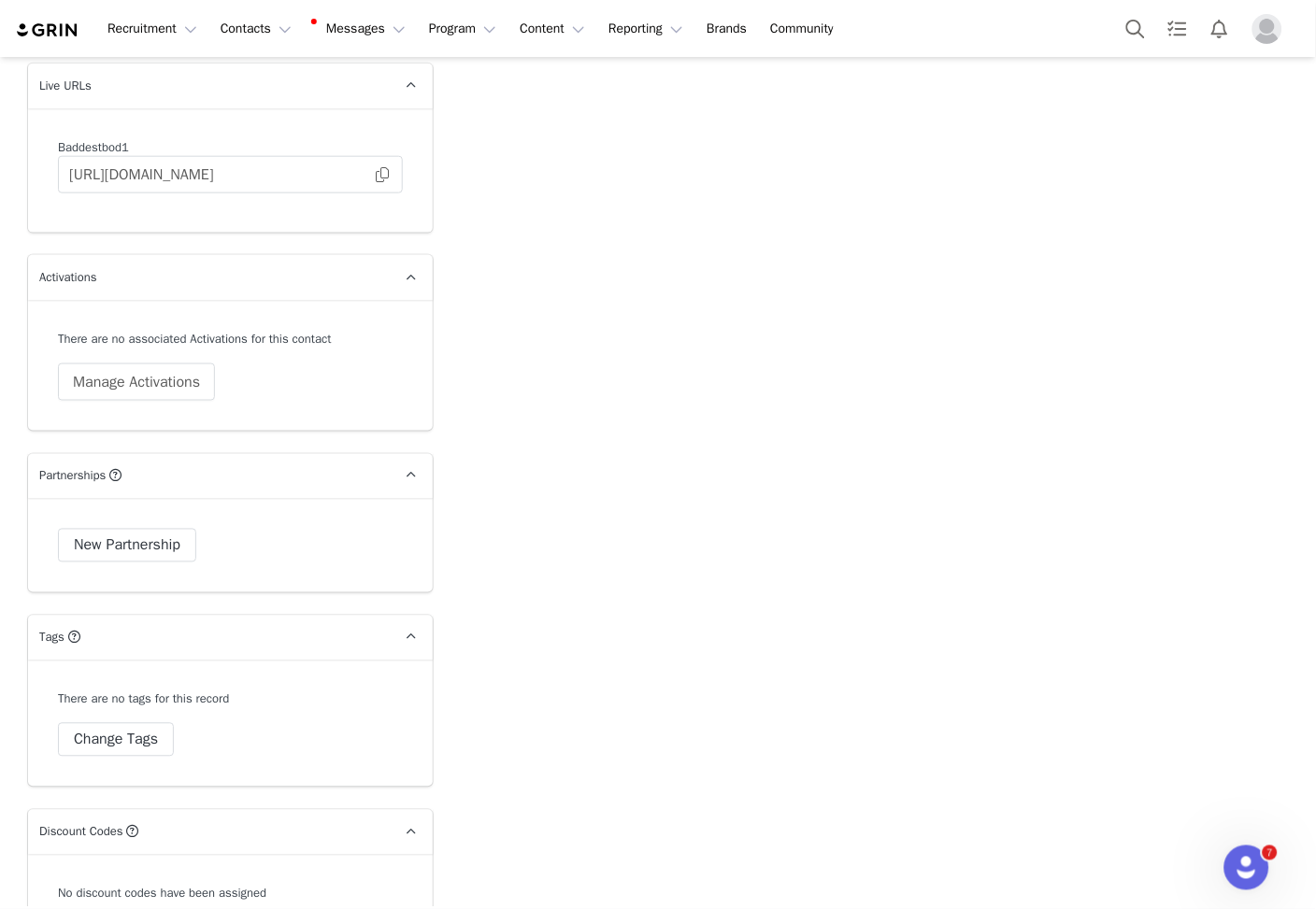 scroll, scrollTop: 3535, scrollLeft: 0, axis: vertical 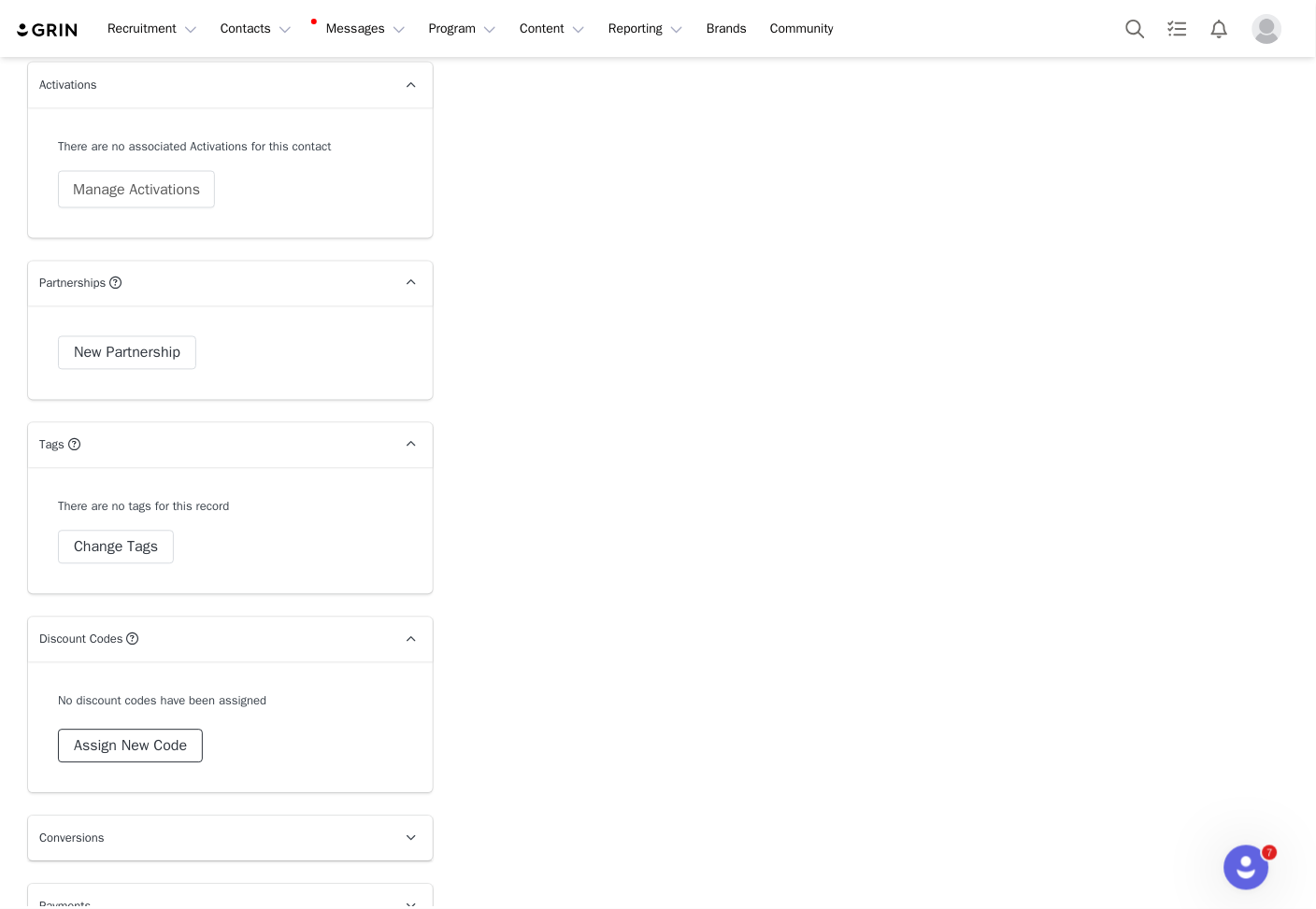 click on "Assign New Code" at bounding box center [130, 746] 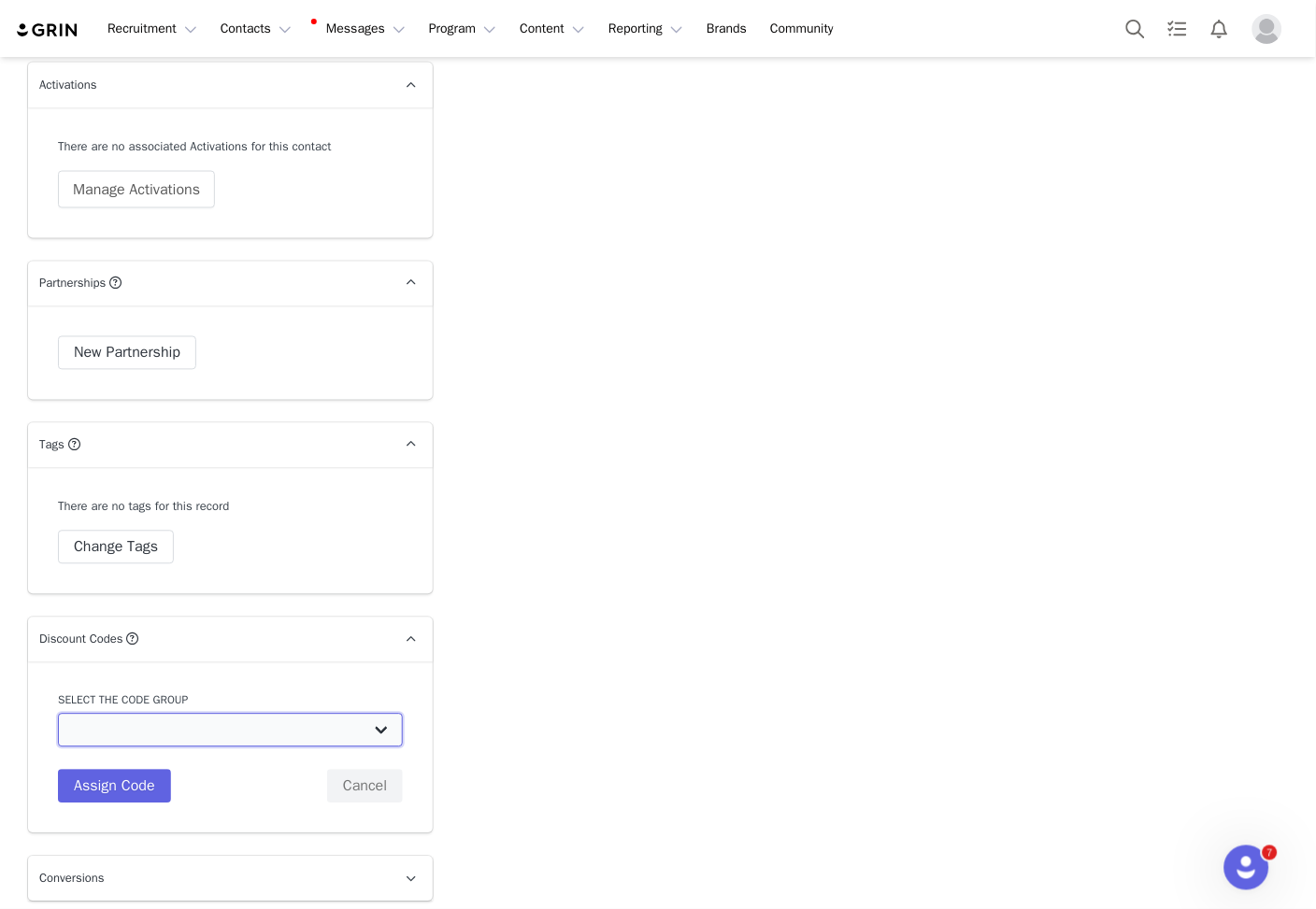 click on "Baddest Bod: BADDEST DISCOUNT CODES" at bounding box center (230, 731) 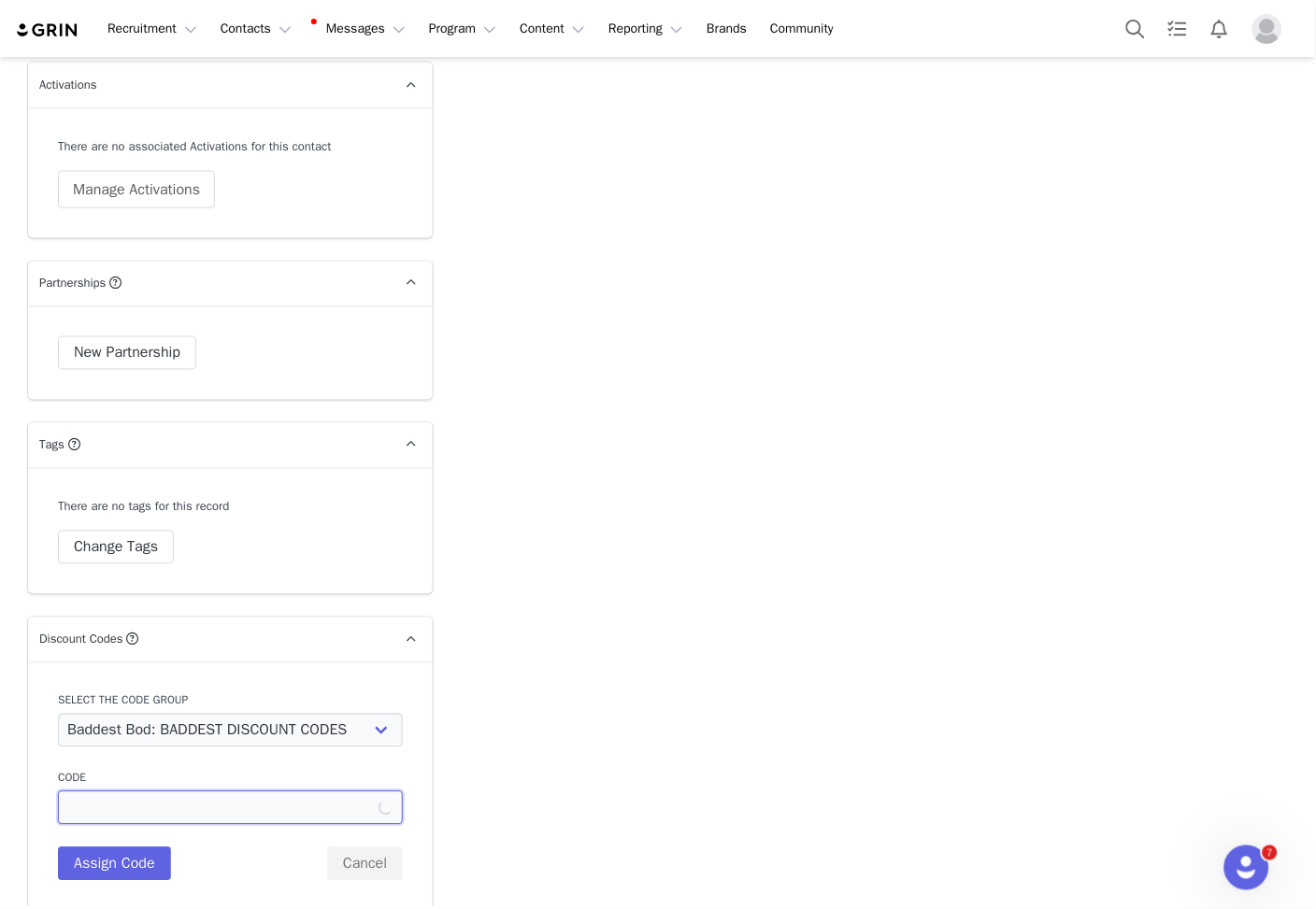 click at bounding box center [230, 808] 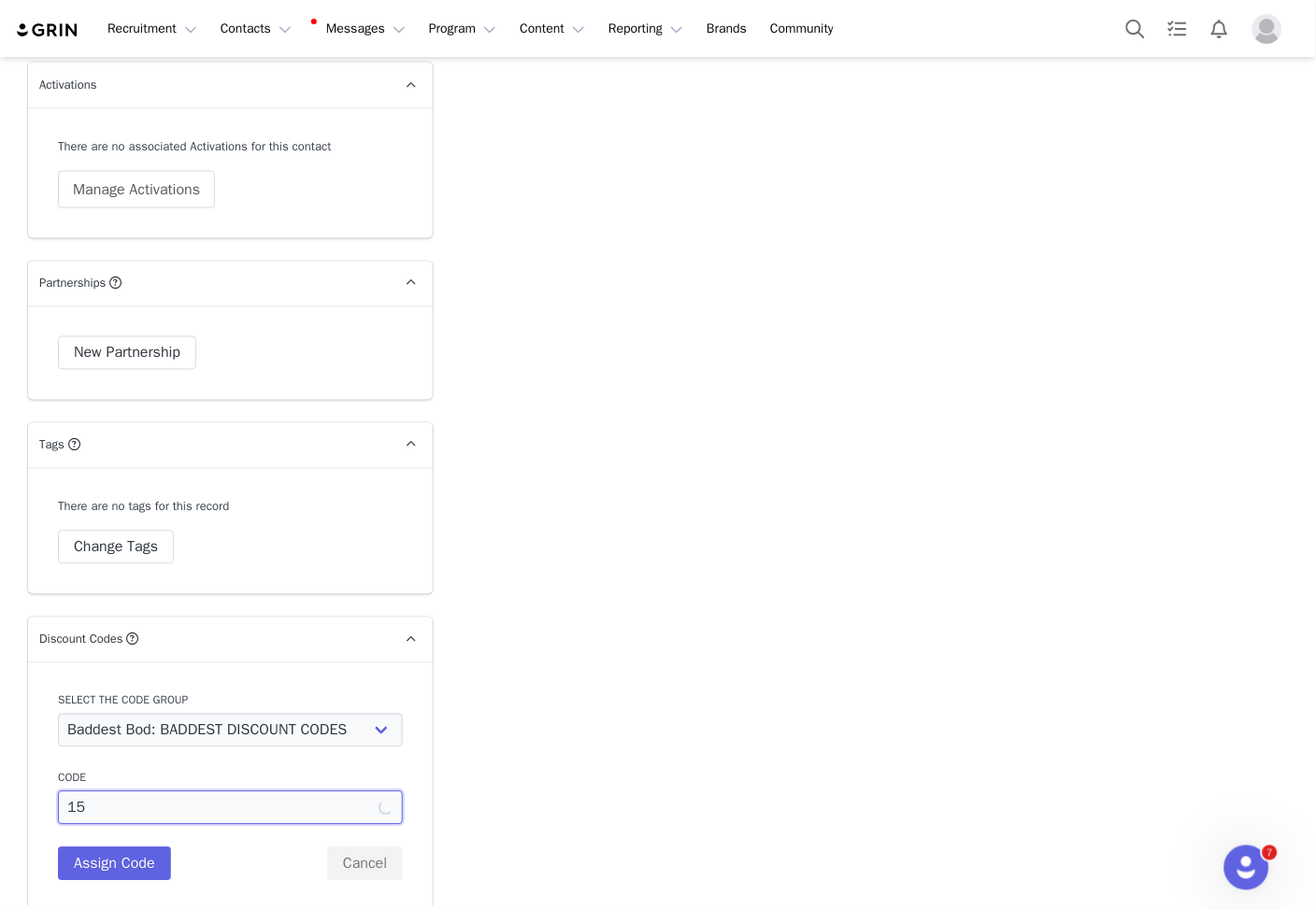 paste on "GRACEMTT" 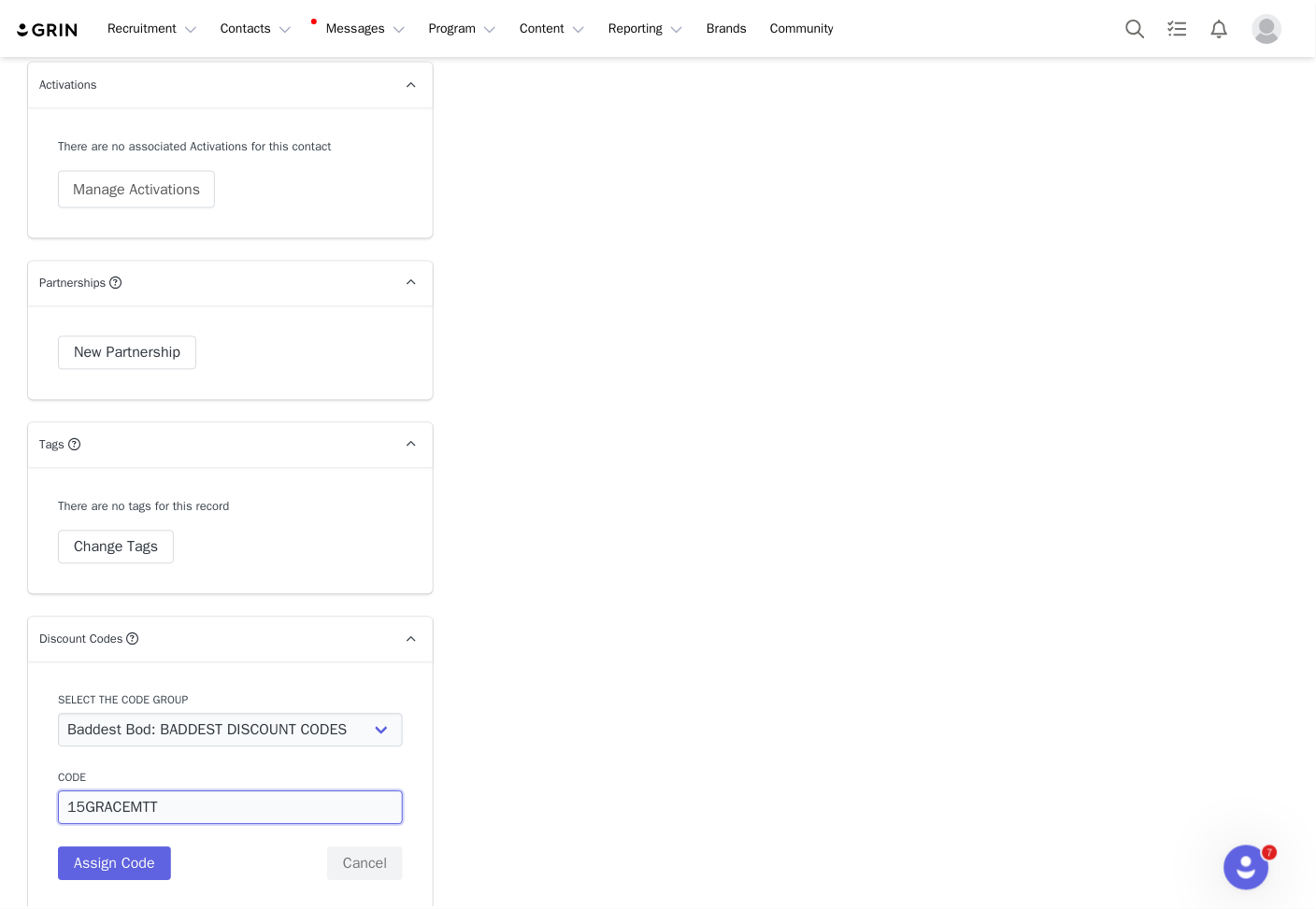 click on "15GRACEMTT" at bounding box center [230, 808] 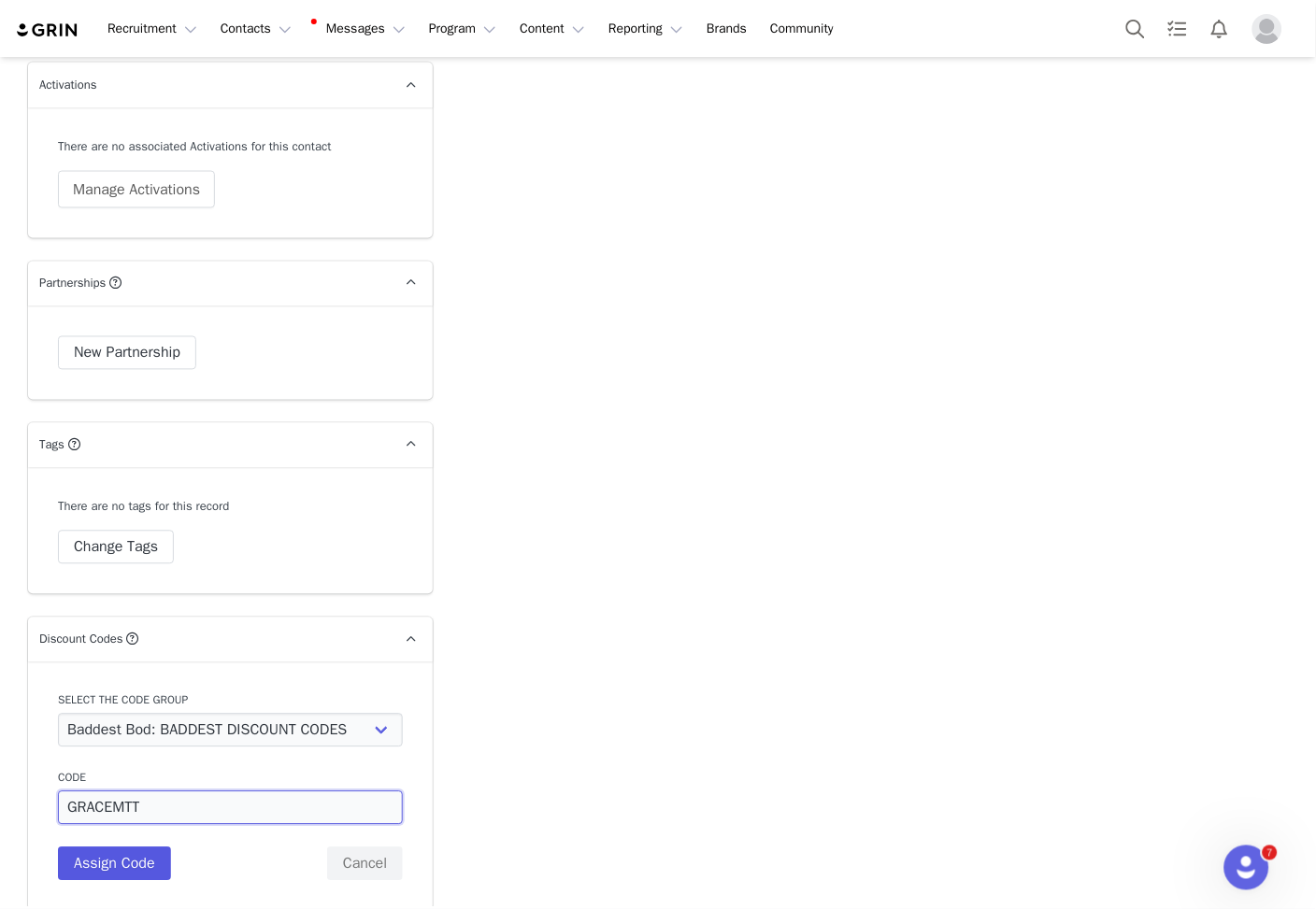 type on "GRACEMTT" 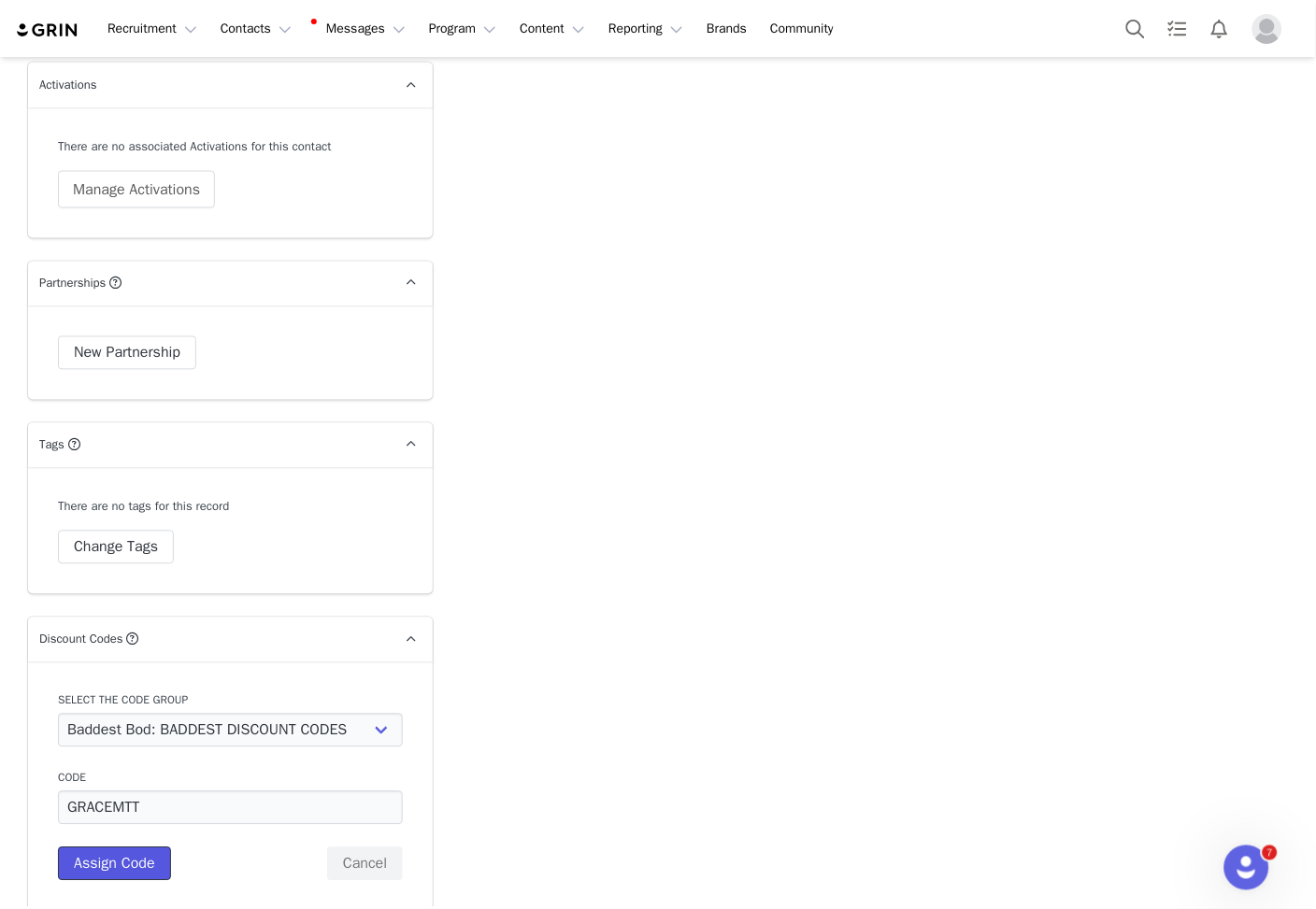 click on "Assign Code" at bounding box center (114, 864) 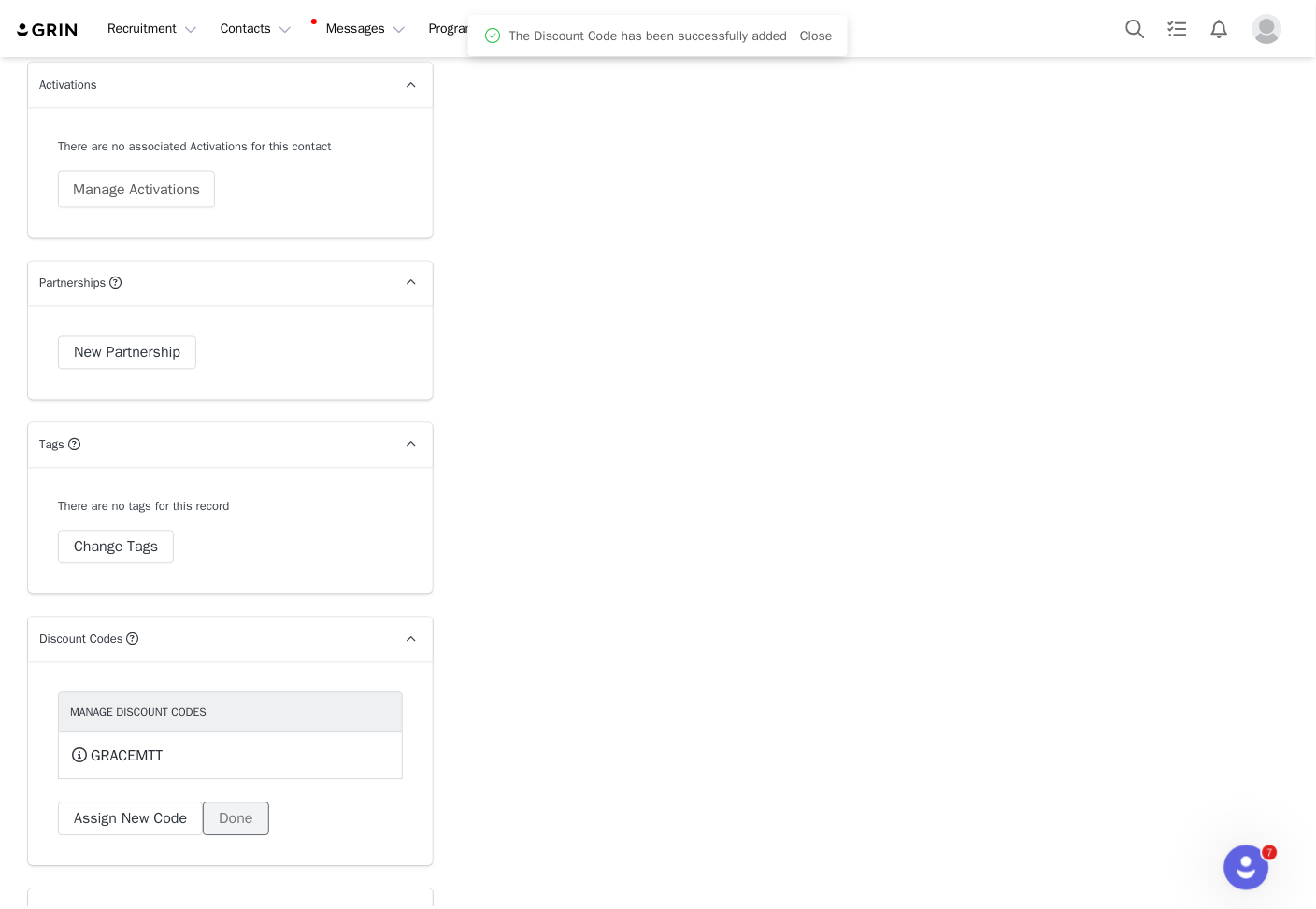 drag, startPoint x: 248, startPoint y: 780, endPoint x: 21, endPoint y: 572, distance: 307.885 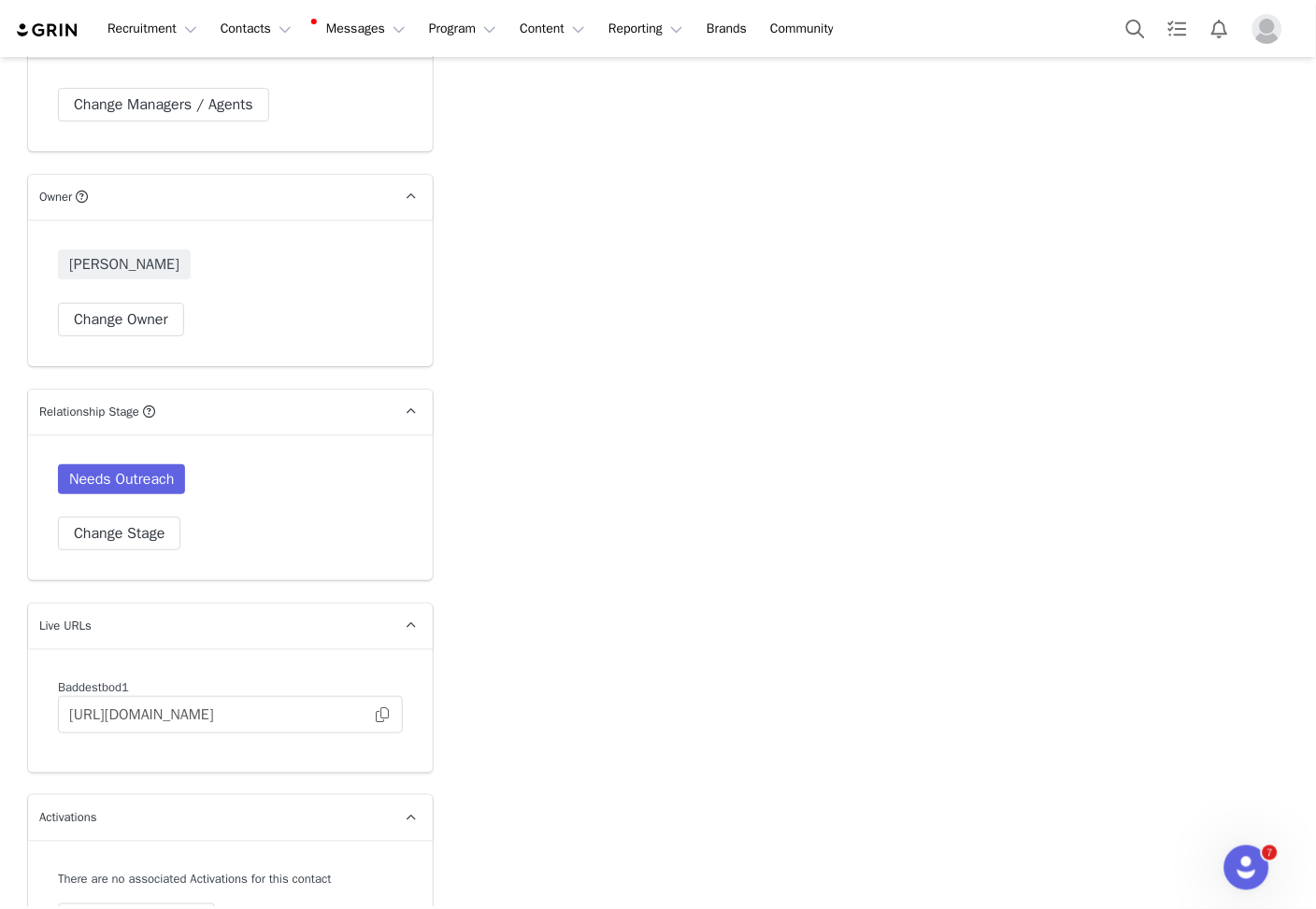 scroll, scrollTop: 2804, scrollLeft: 0, axis: vertical 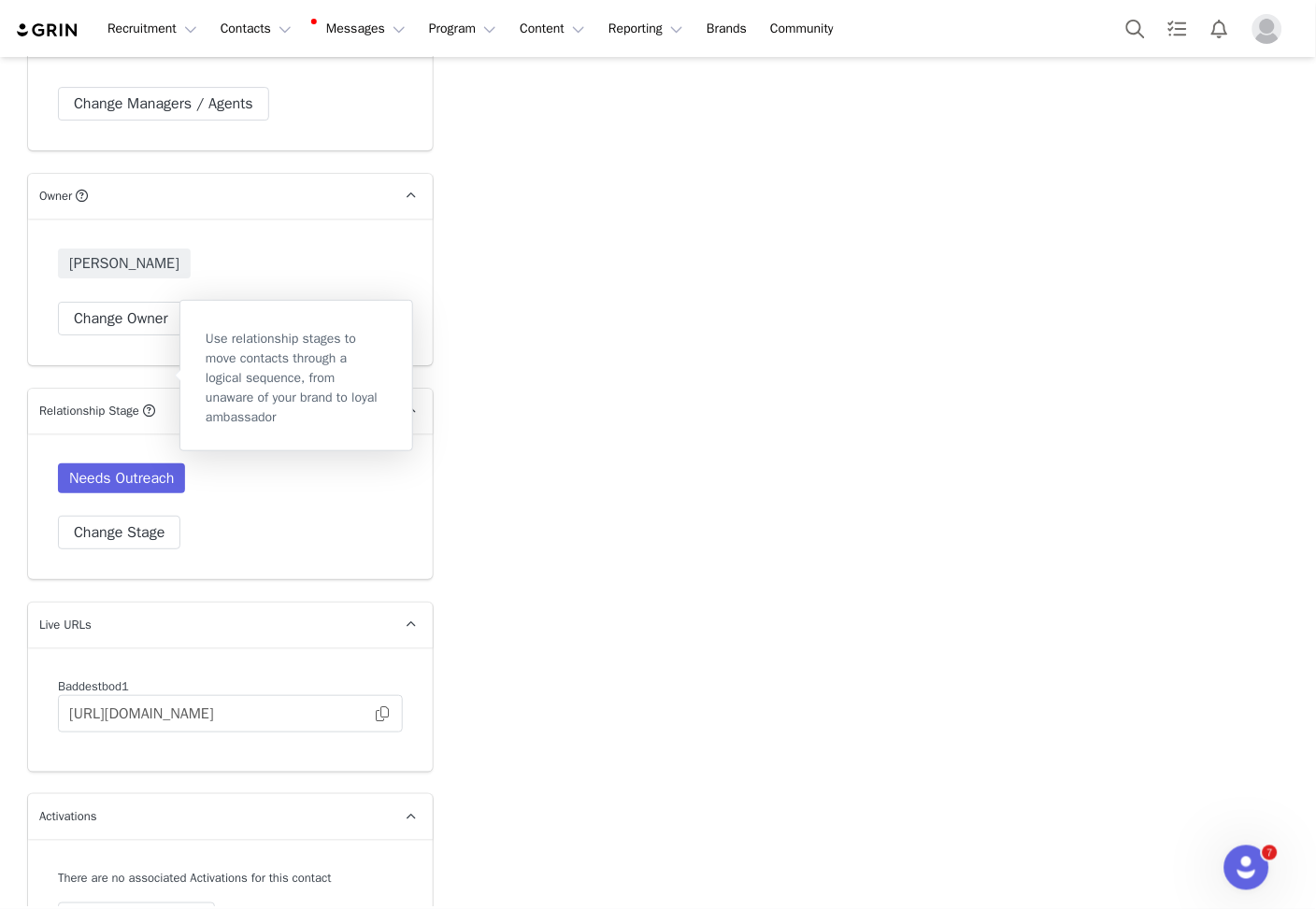 drag, startPoint x: 258, startPoint y: 468, endPoint x: 266, endPoint y: 412, distance: 56.568542 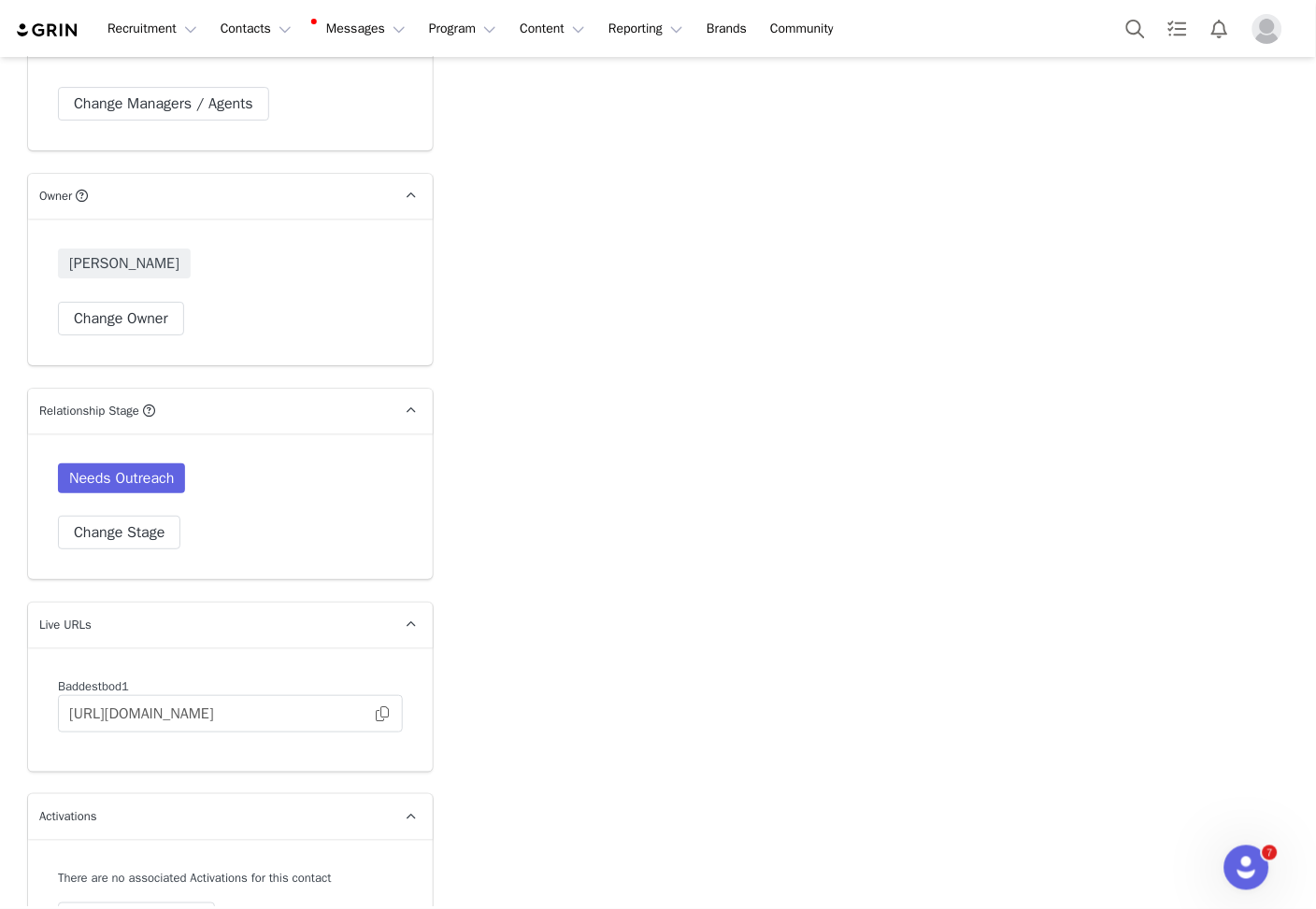 drag, startPoint x: 350, startPoint y: 168, endPoint x: 364, endPoint y: 176, distance: 16 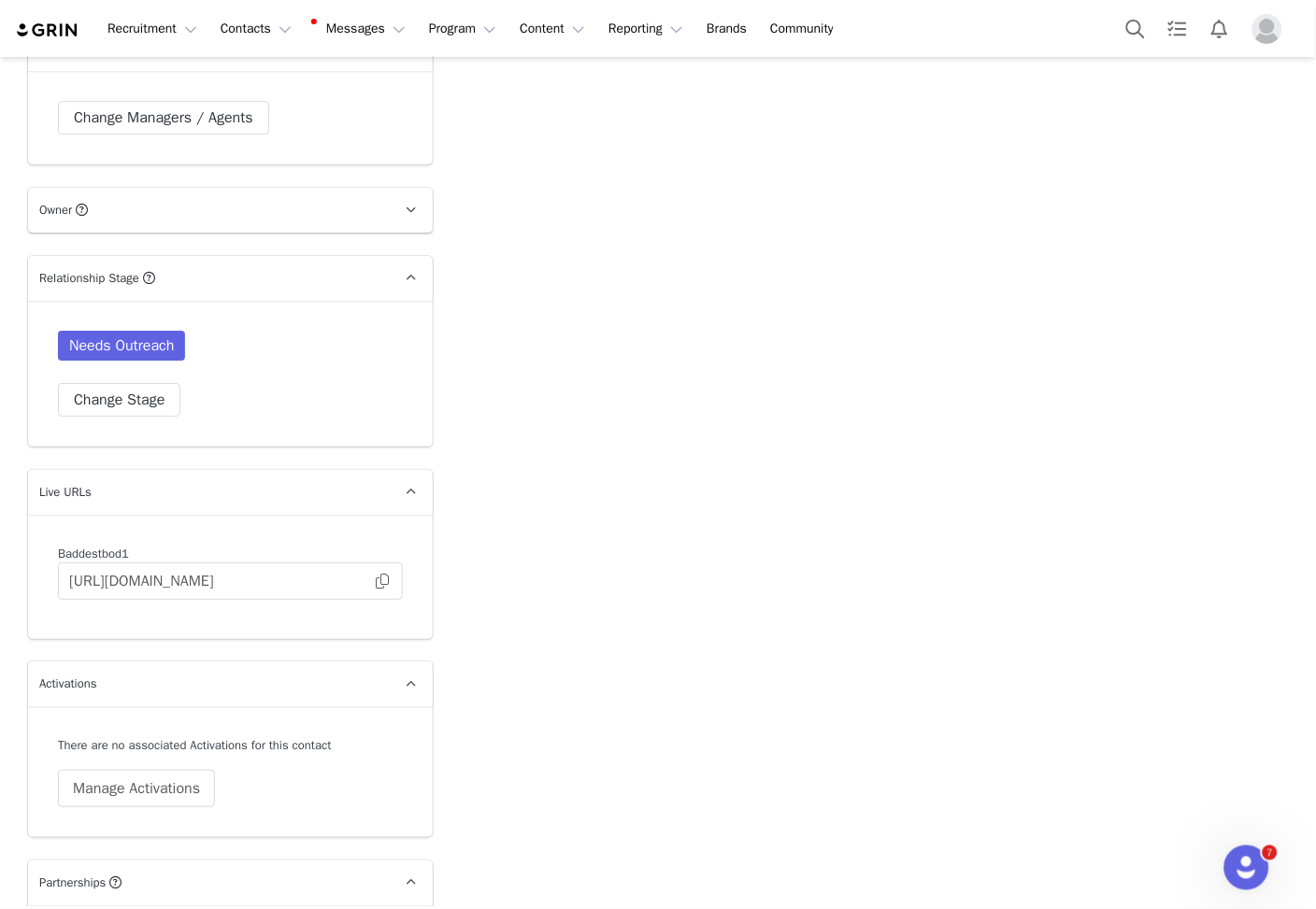 scroll, scrollTop: 2793, scrollLeft: 0, axis: vertical 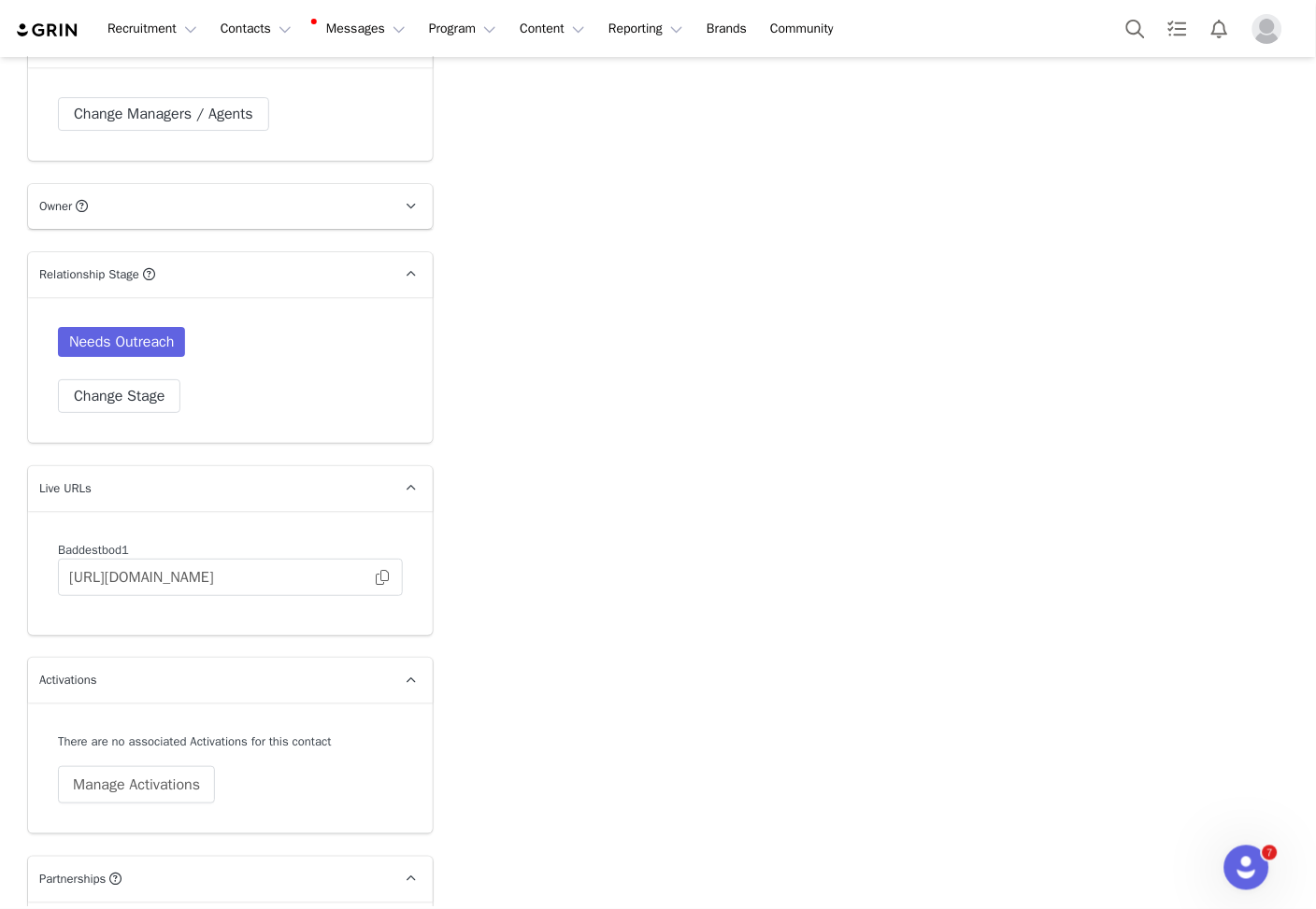 drag, startPoint x: 368, startPoint y: 432, endPoint x: 15, endPoint y: 269, distance: 388.81615 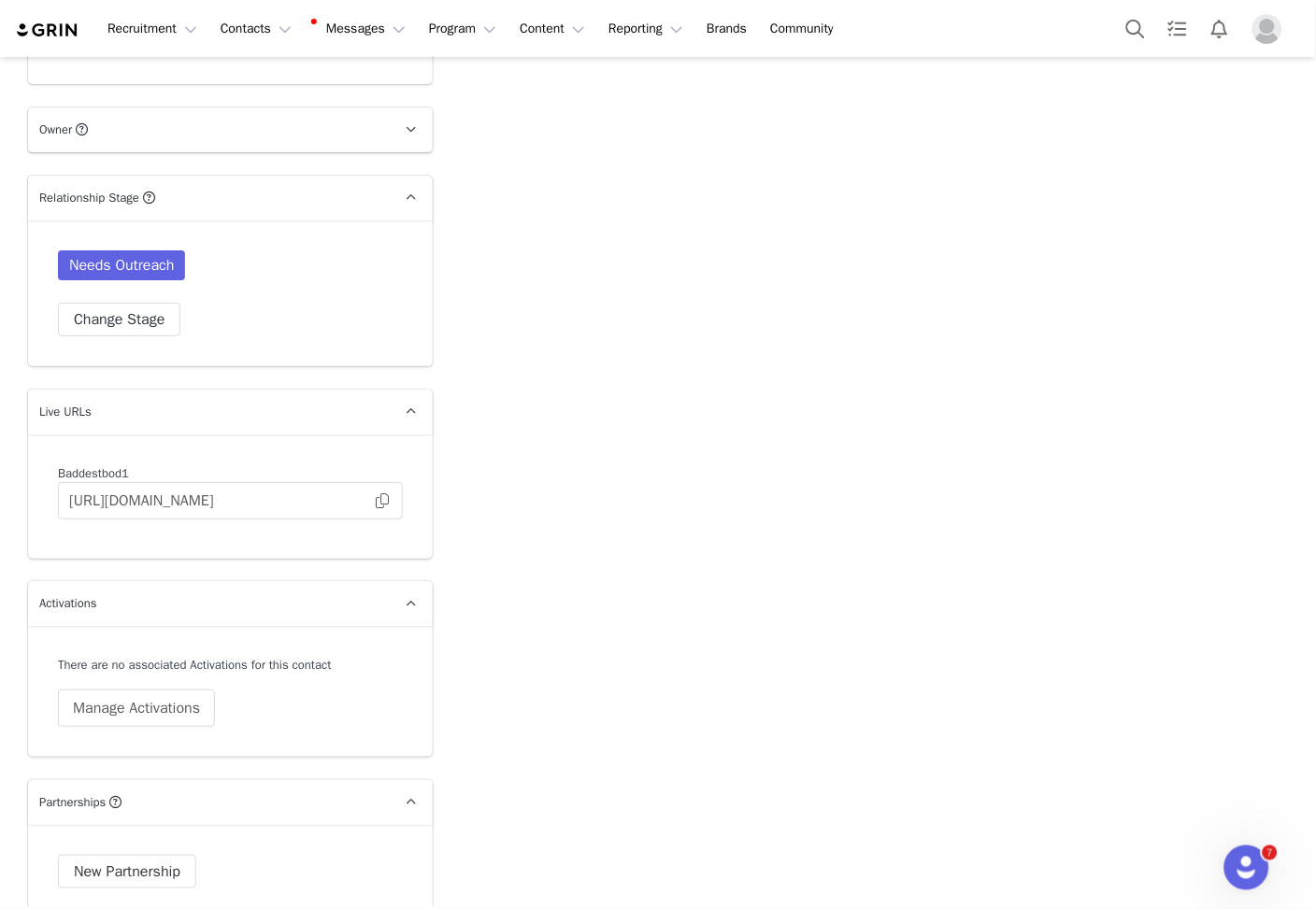 scroll, scrollTop: 3174, scrollLeft: 0, axis: vertical 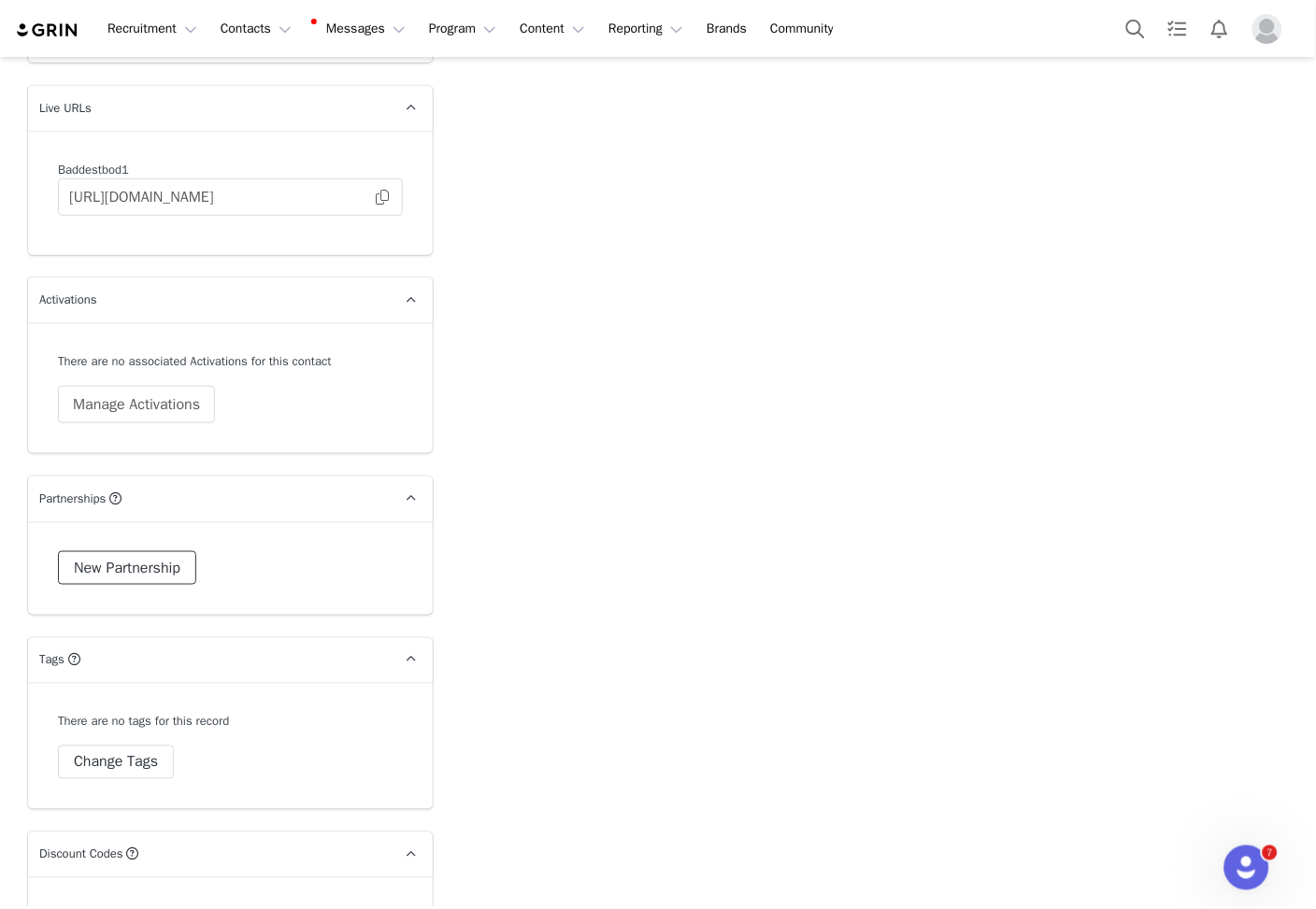 click on "New Partnership" at bounding box center (127, 568) 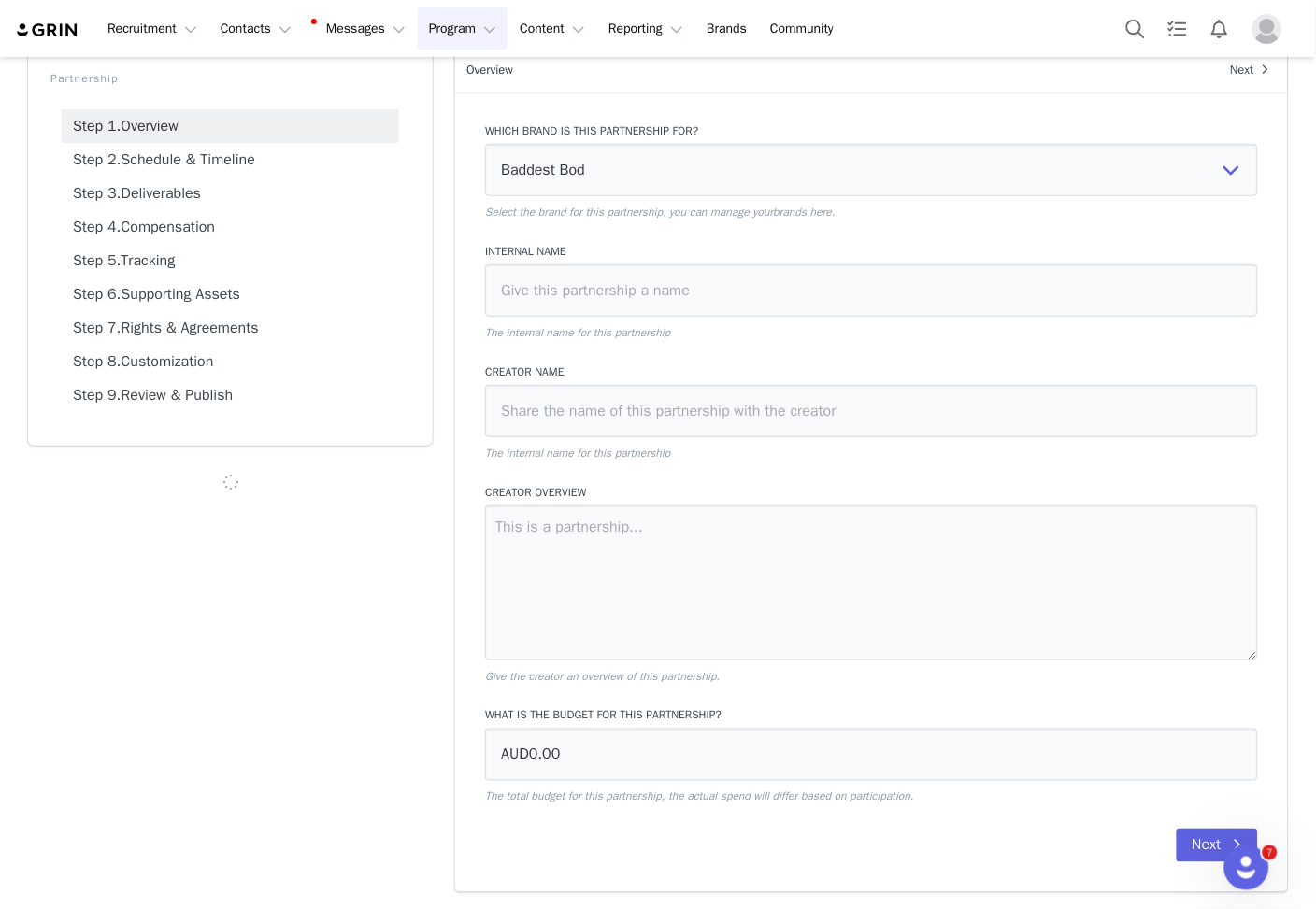 scroll, scrollTop: 97, scrollLeft: 0, axis: vertical 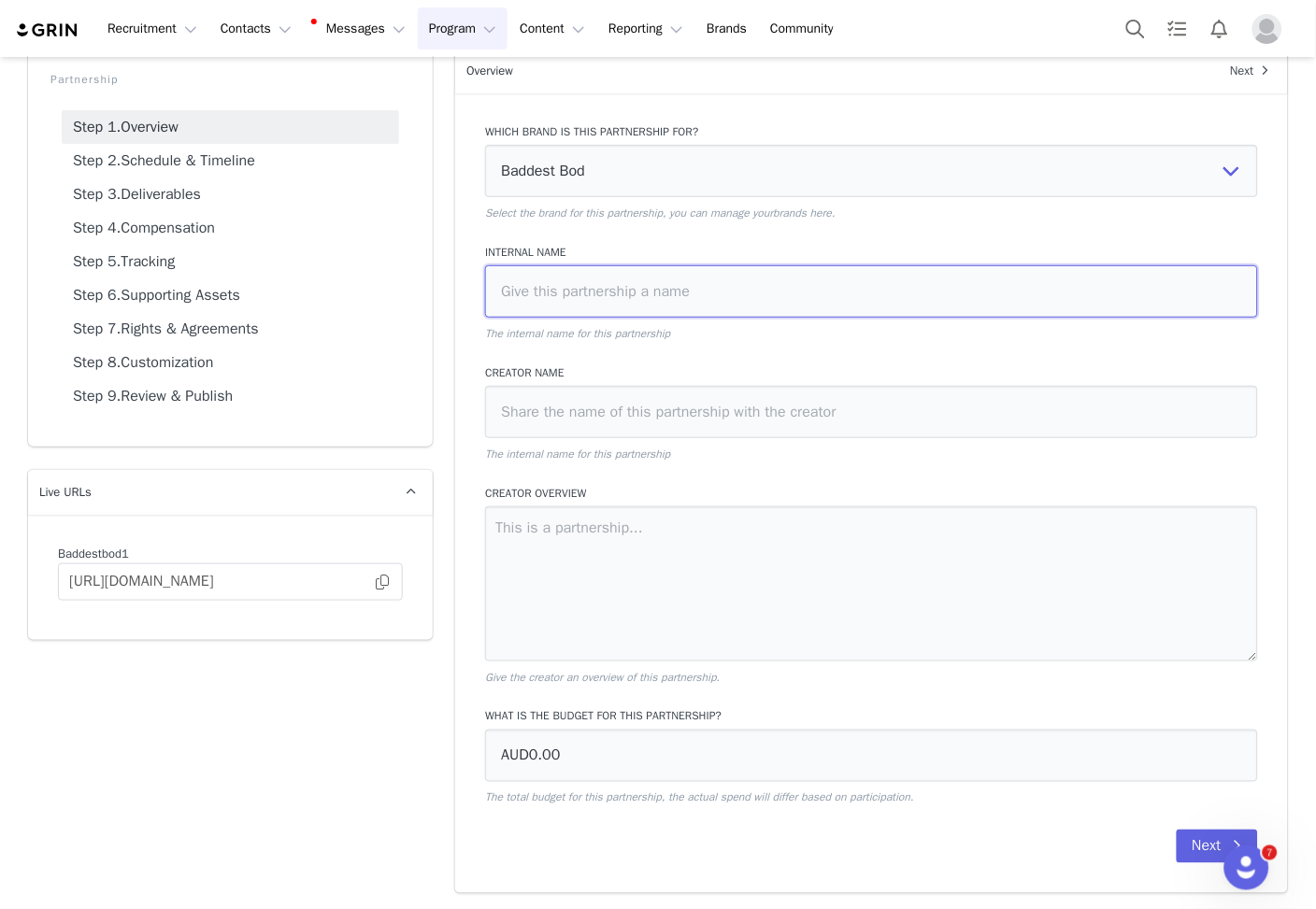 click at bounding box center [871, 291] 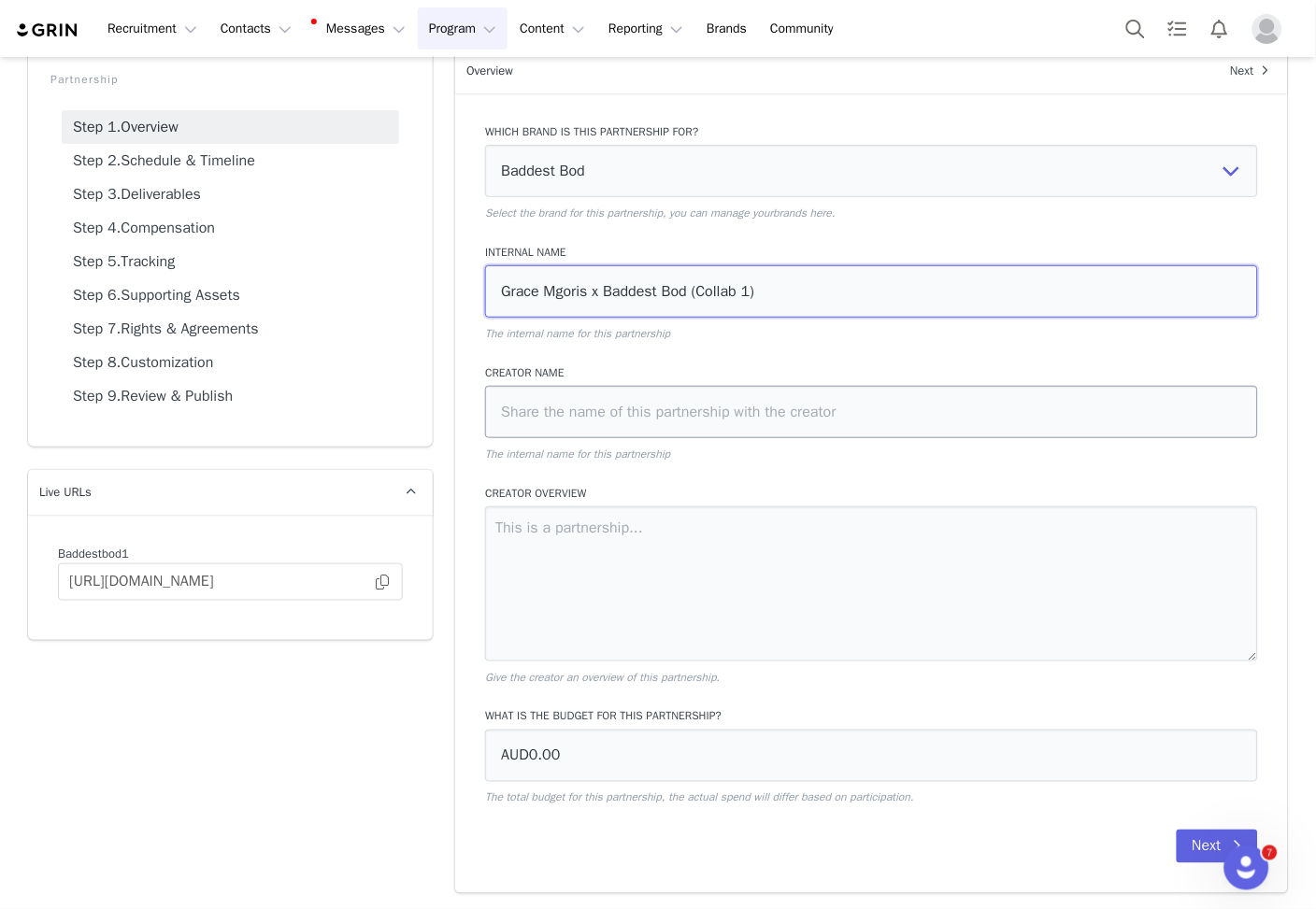 type on "Grace Mgoris x Baddest Bod (Collab 1)" 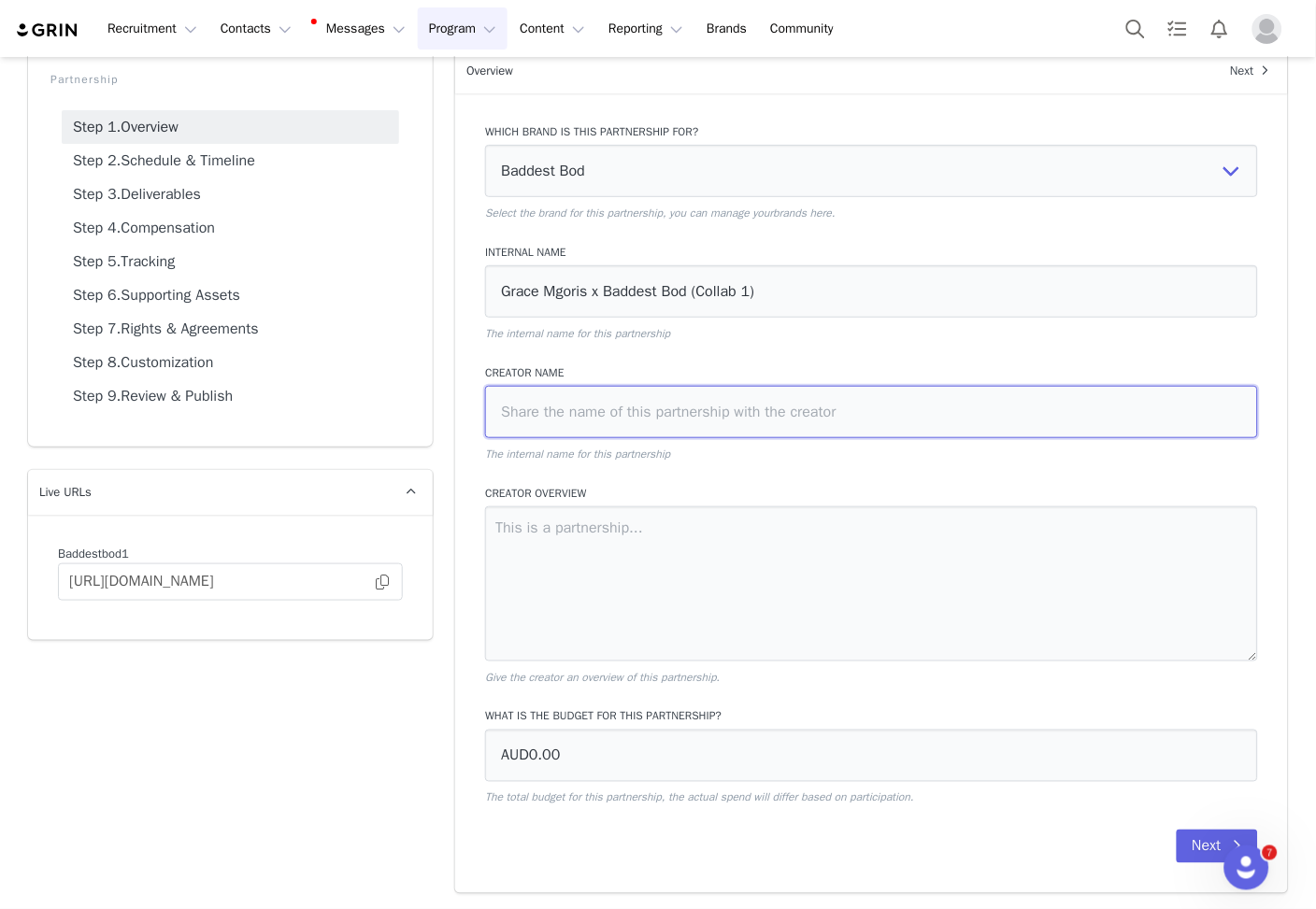 click at bounding box center [871, 412] 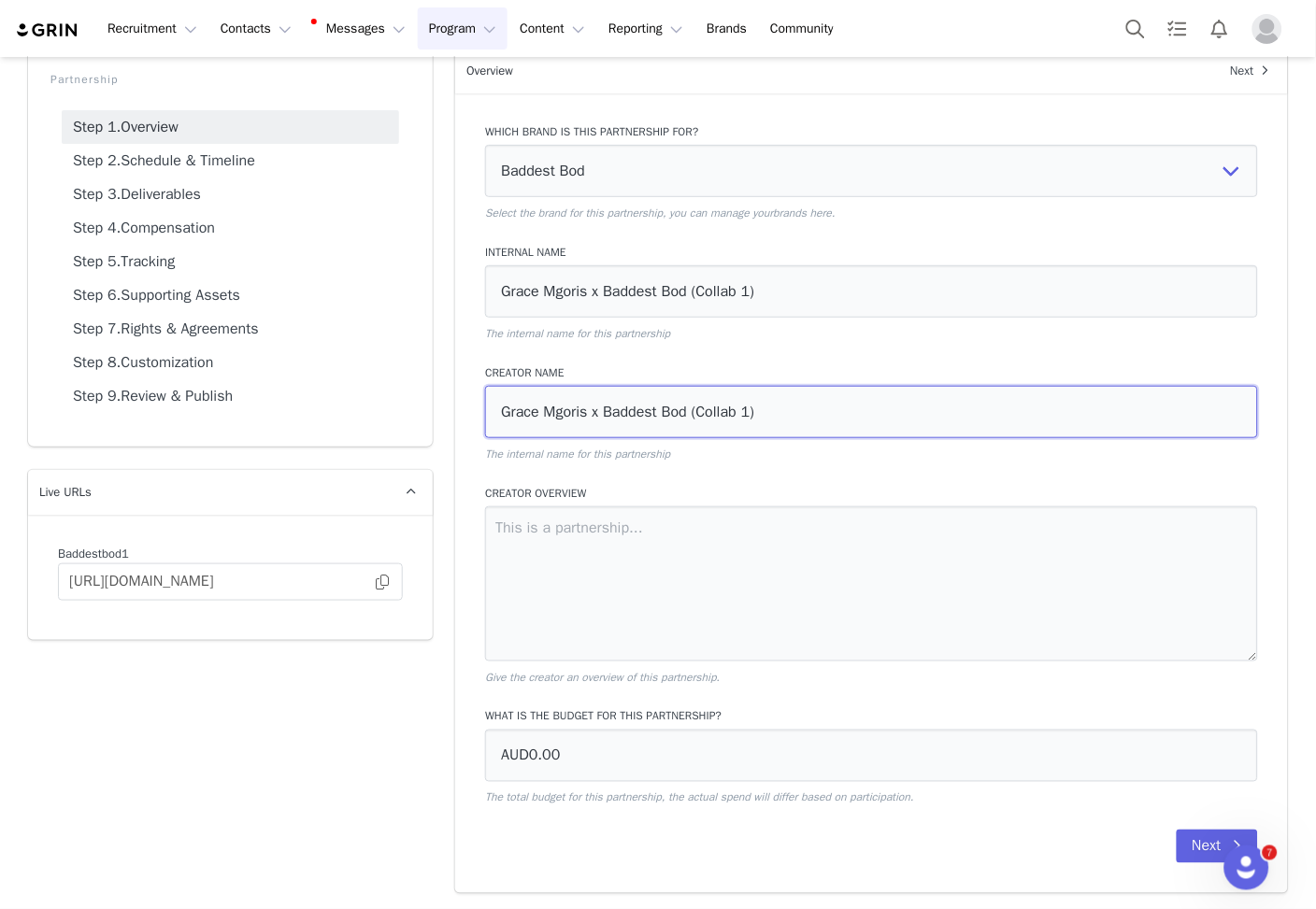 drag, startPoint x: 695, startPoint y: 414, endPoint x: 597, endPoint y: 413, distance: 98.0051 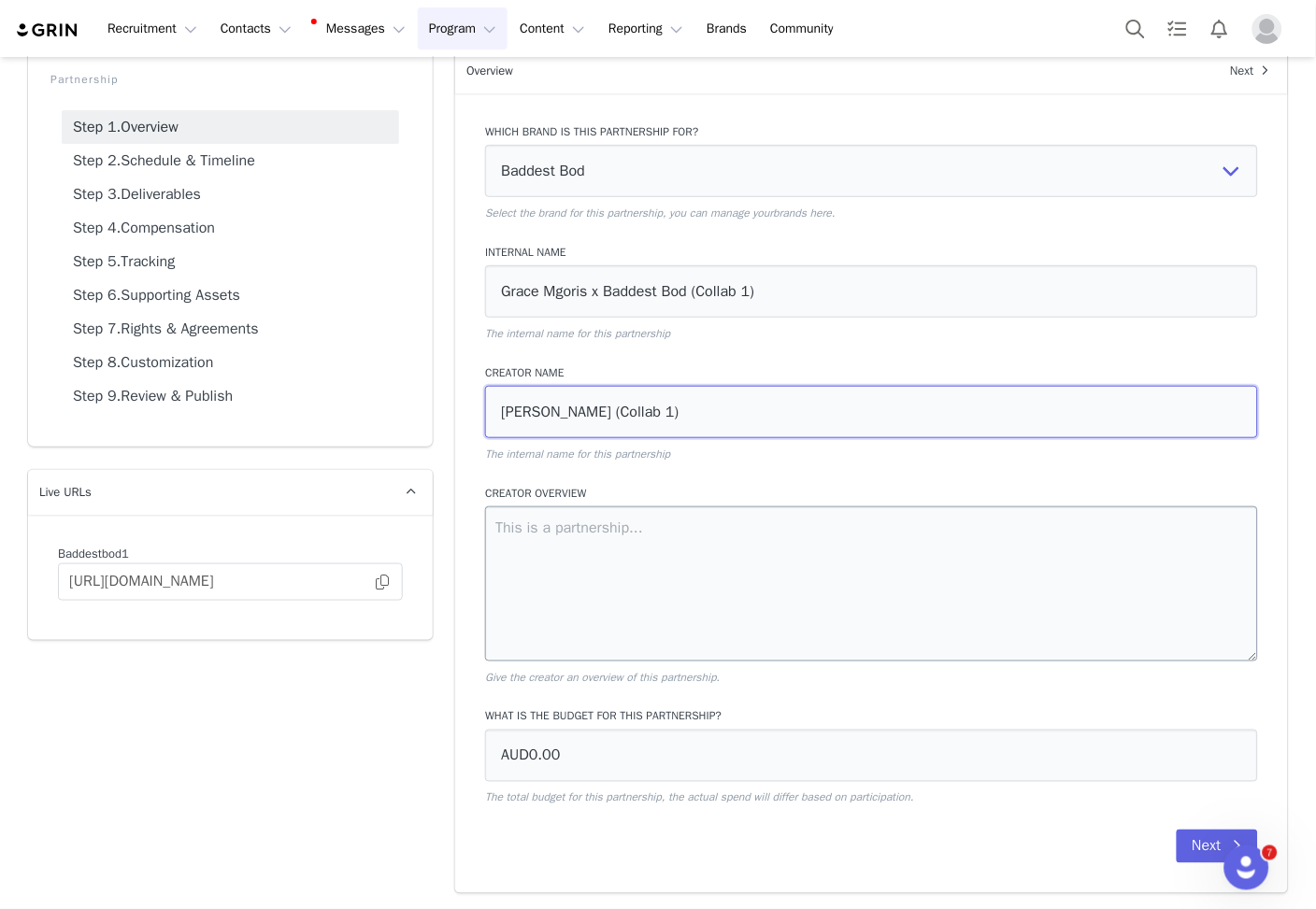 type on "[PERSON_NAME] (Collab 1)" 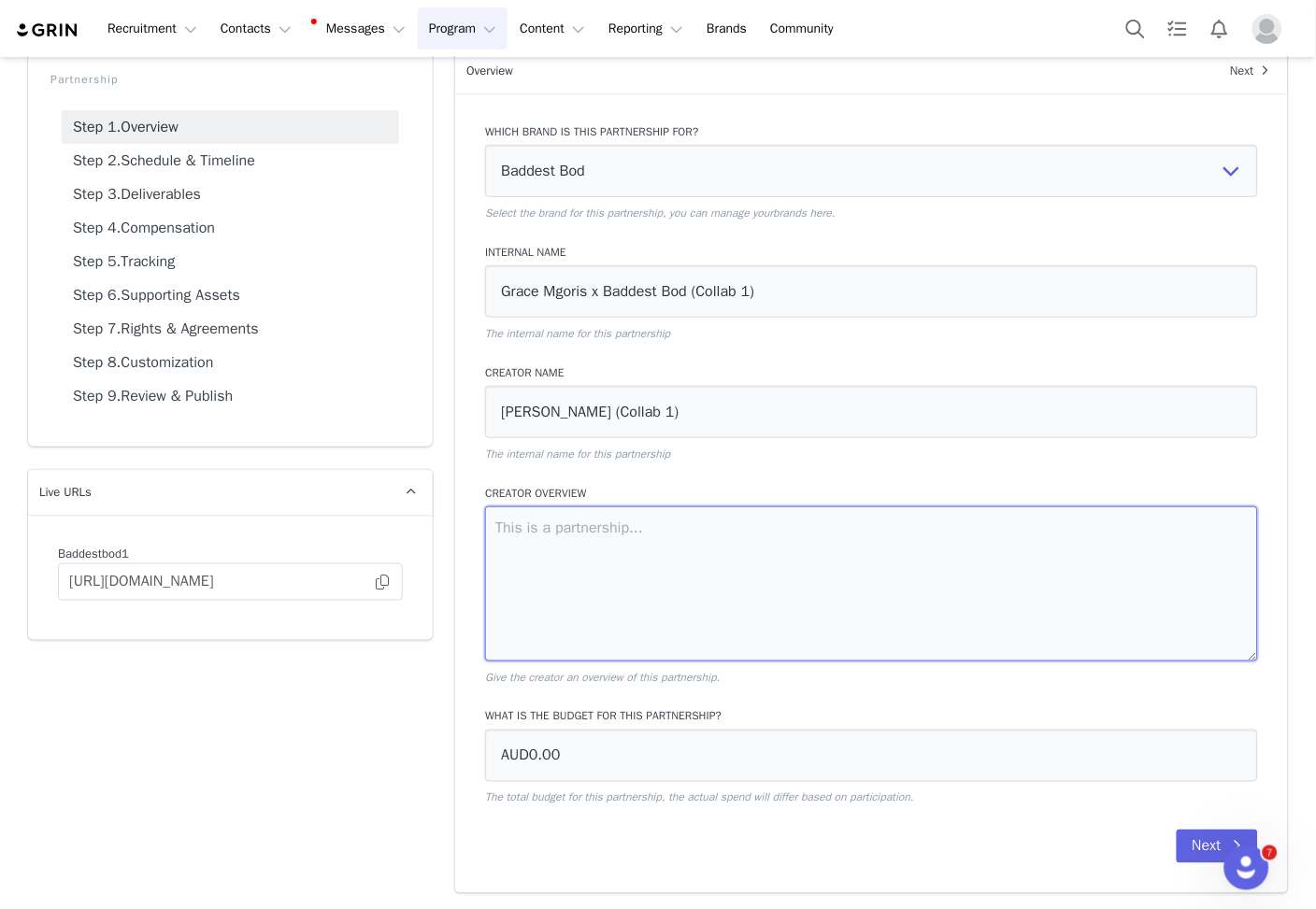 drag, startPoint x: 594, startPoint y: 563, endPoint x: 139, endPoint y: 415, distance: 478.46525 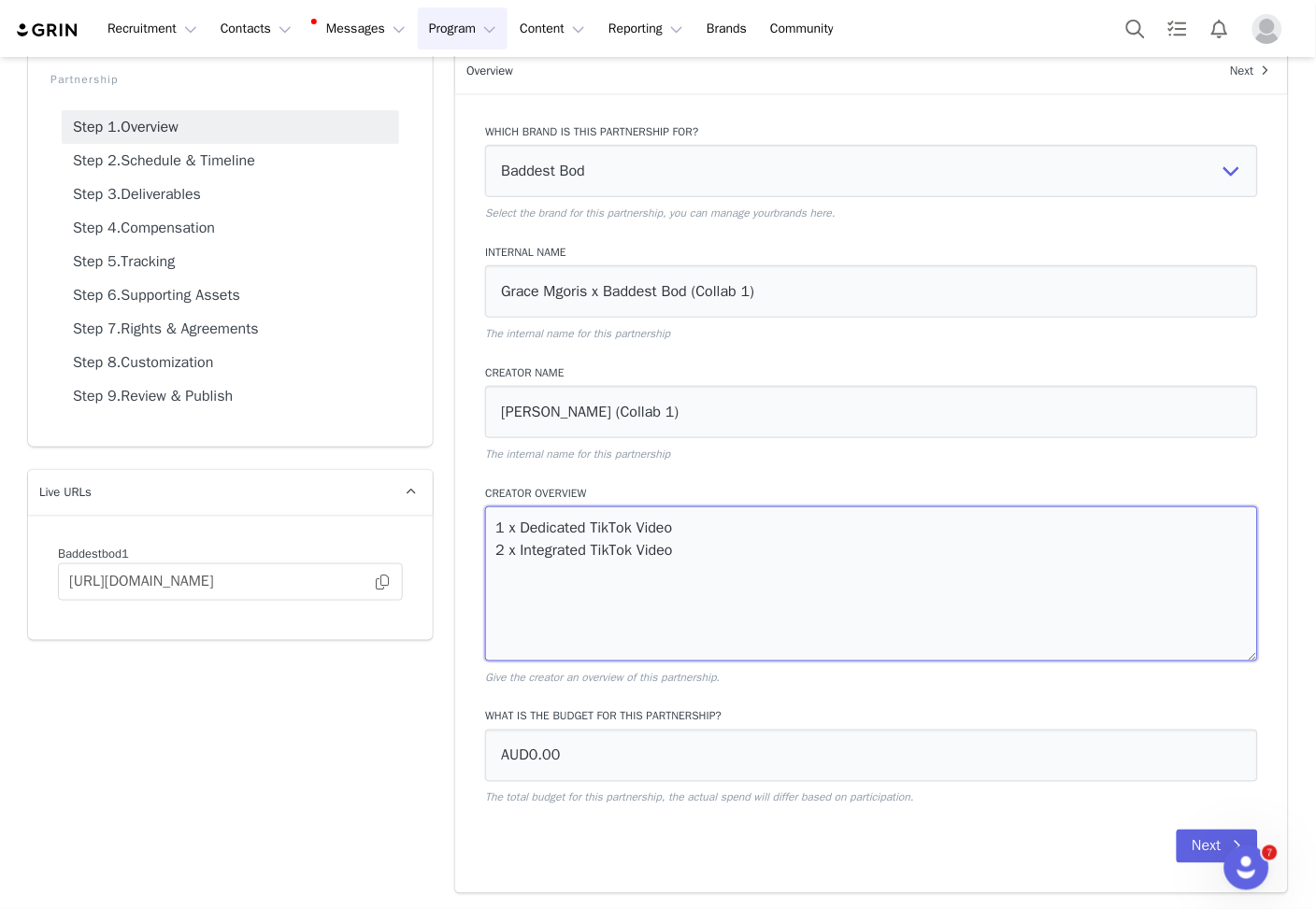 click on "1 x Dedicated TikTok Video
2 x Integrated TikTok Video" at bounding box center (871, 584) 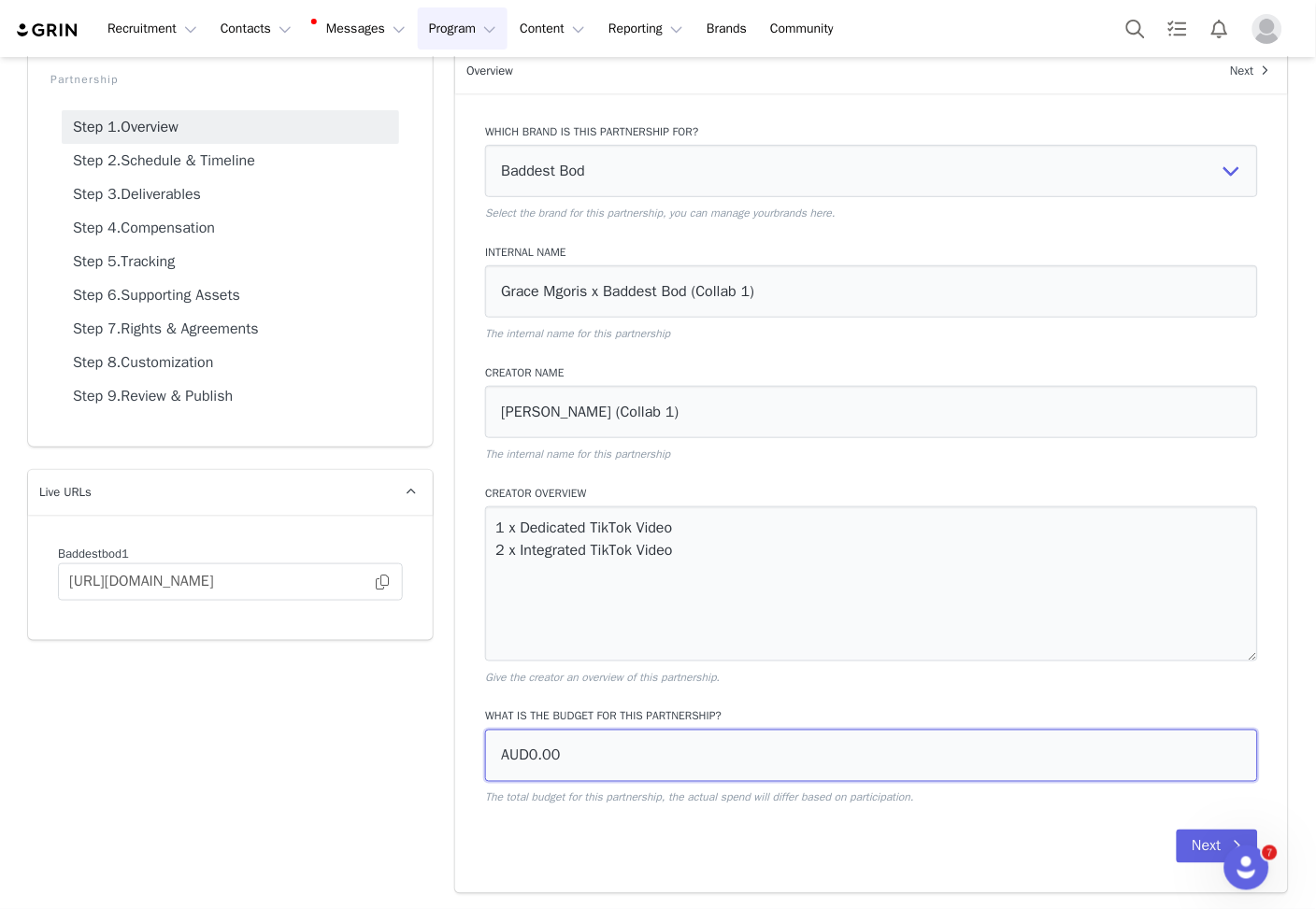 click on "AUD0.00" at bounding box center (871, 756) 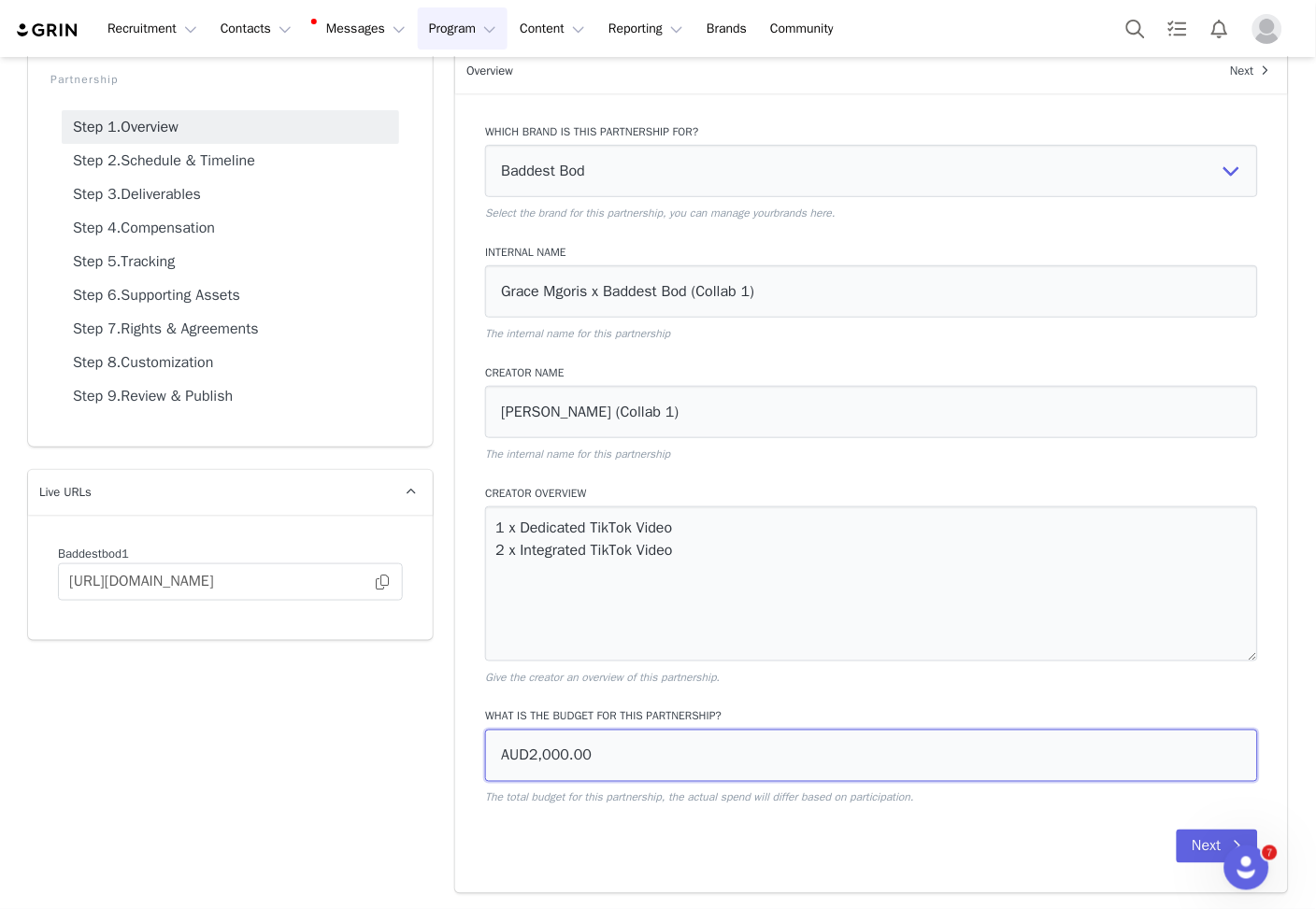 type on "AUD2,000.00" 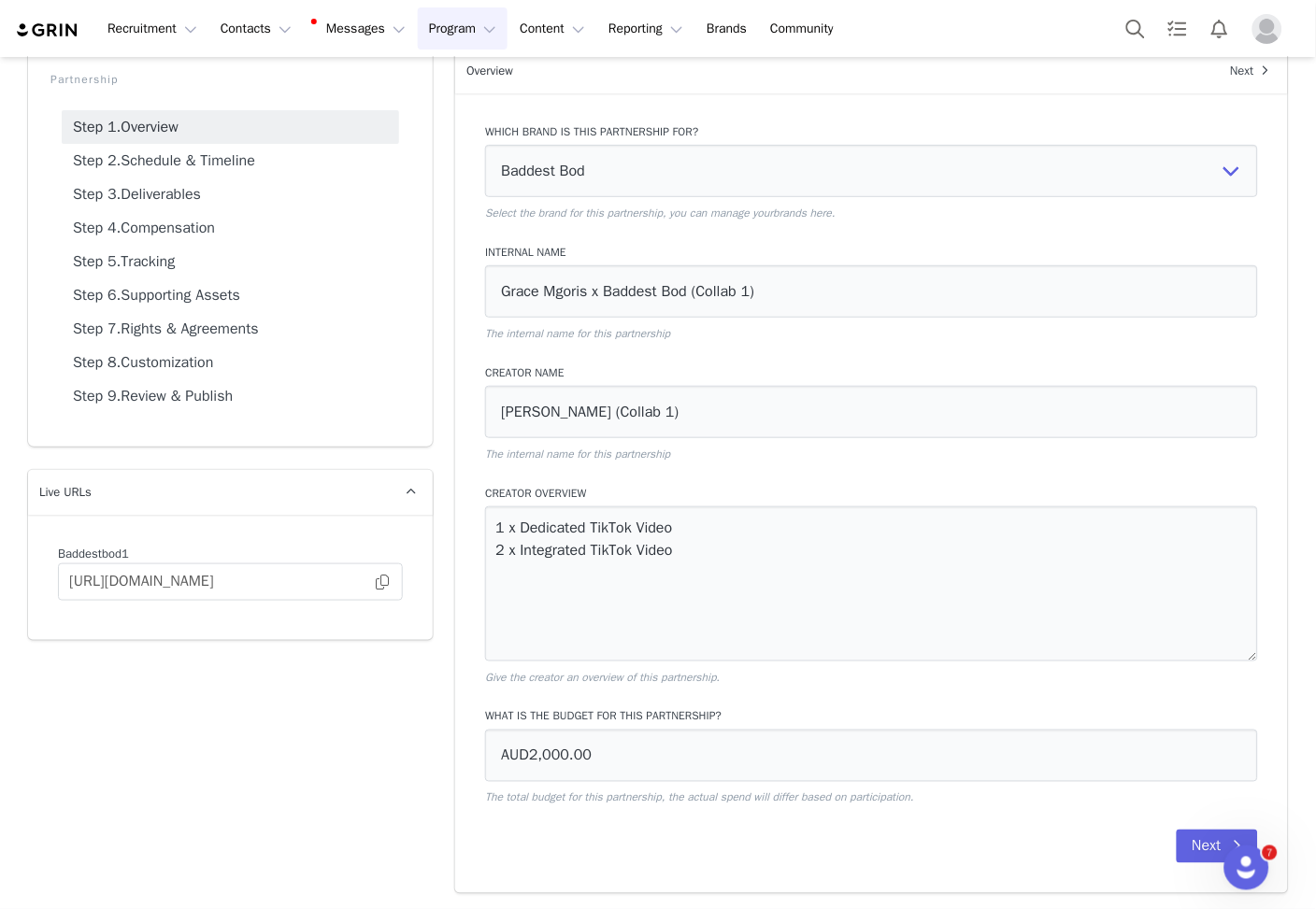 click on "Next" at bounding box center (871, 846) 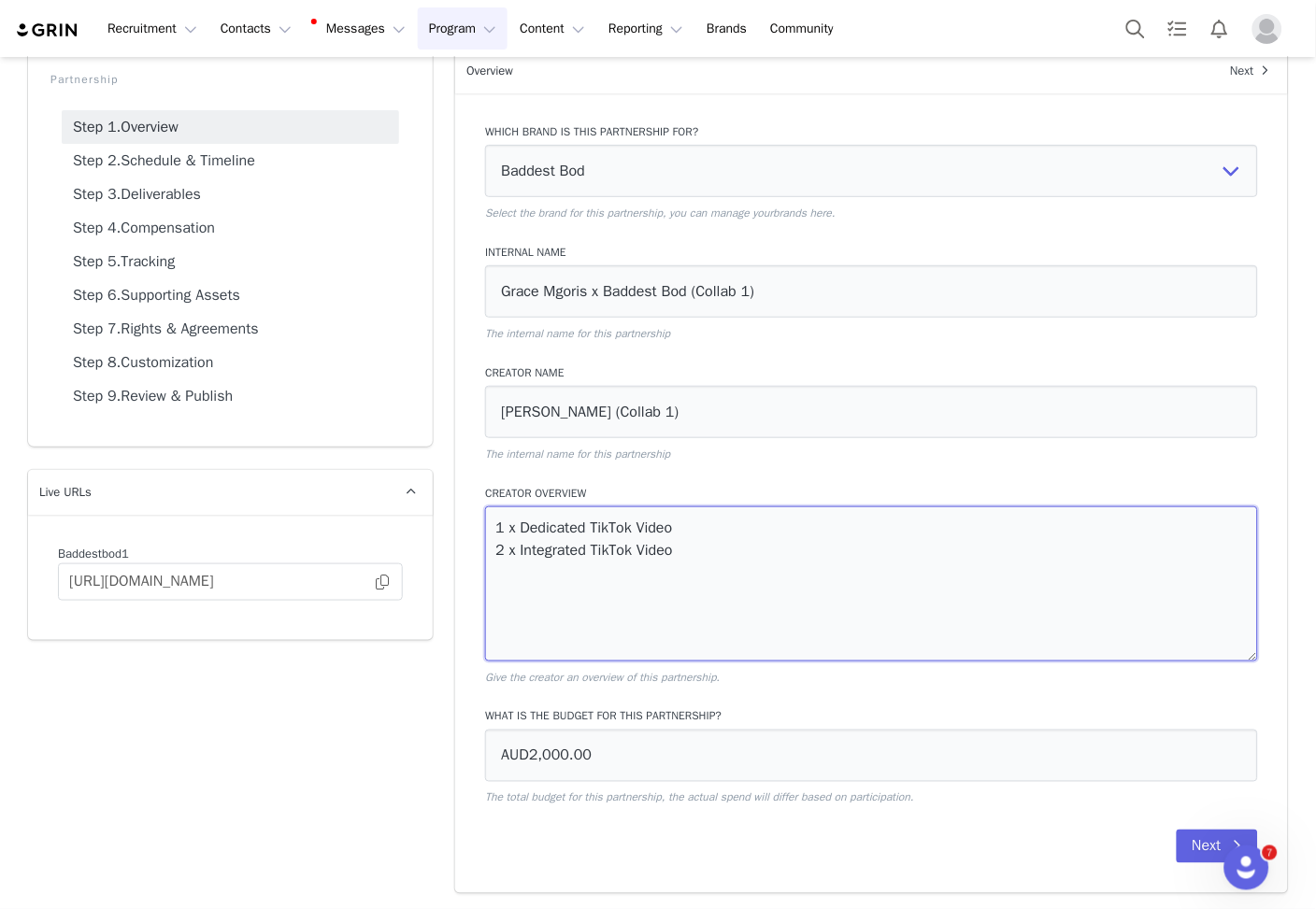 click on "1 x Dedicated TikTok Video
2 x Integrated TikTok Video" at bounding box center (871, 584) 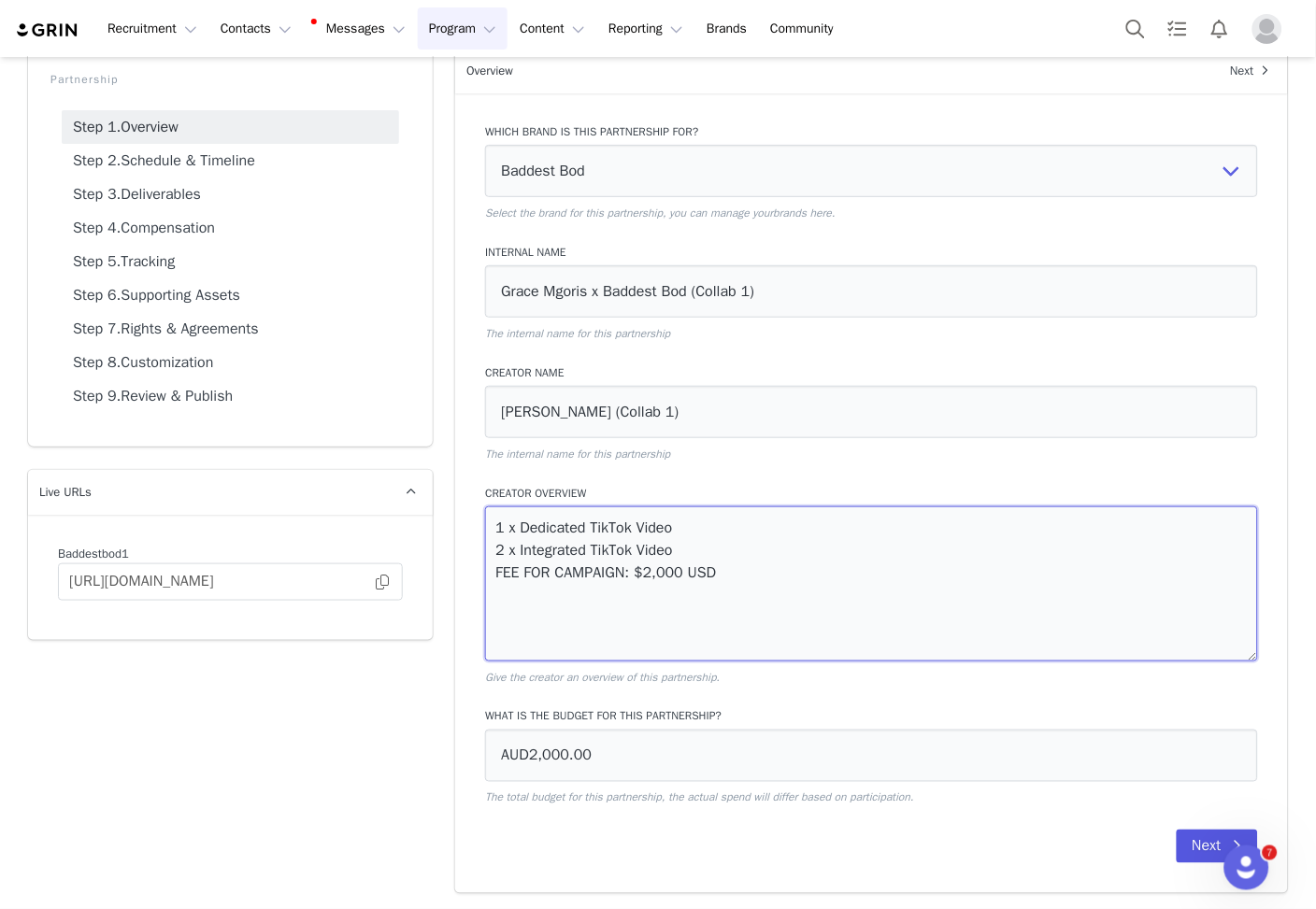 type on "1 x Dedicated TikTok Video
2 x Integrated TikTok Video
FEE FOR CAMPAIGN: $2,000 USD" 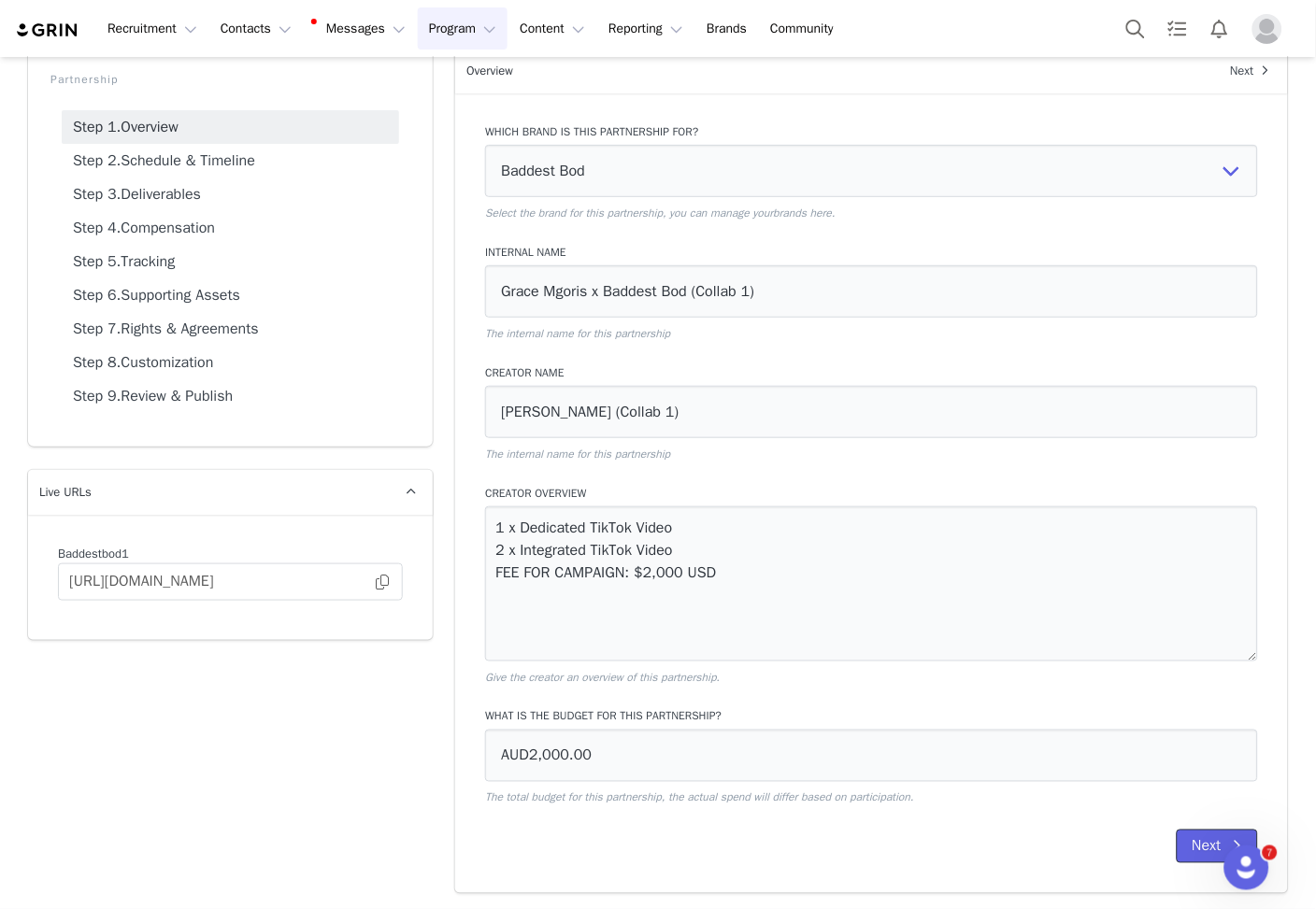 click on "Next" at bounding box center (1217, 846) 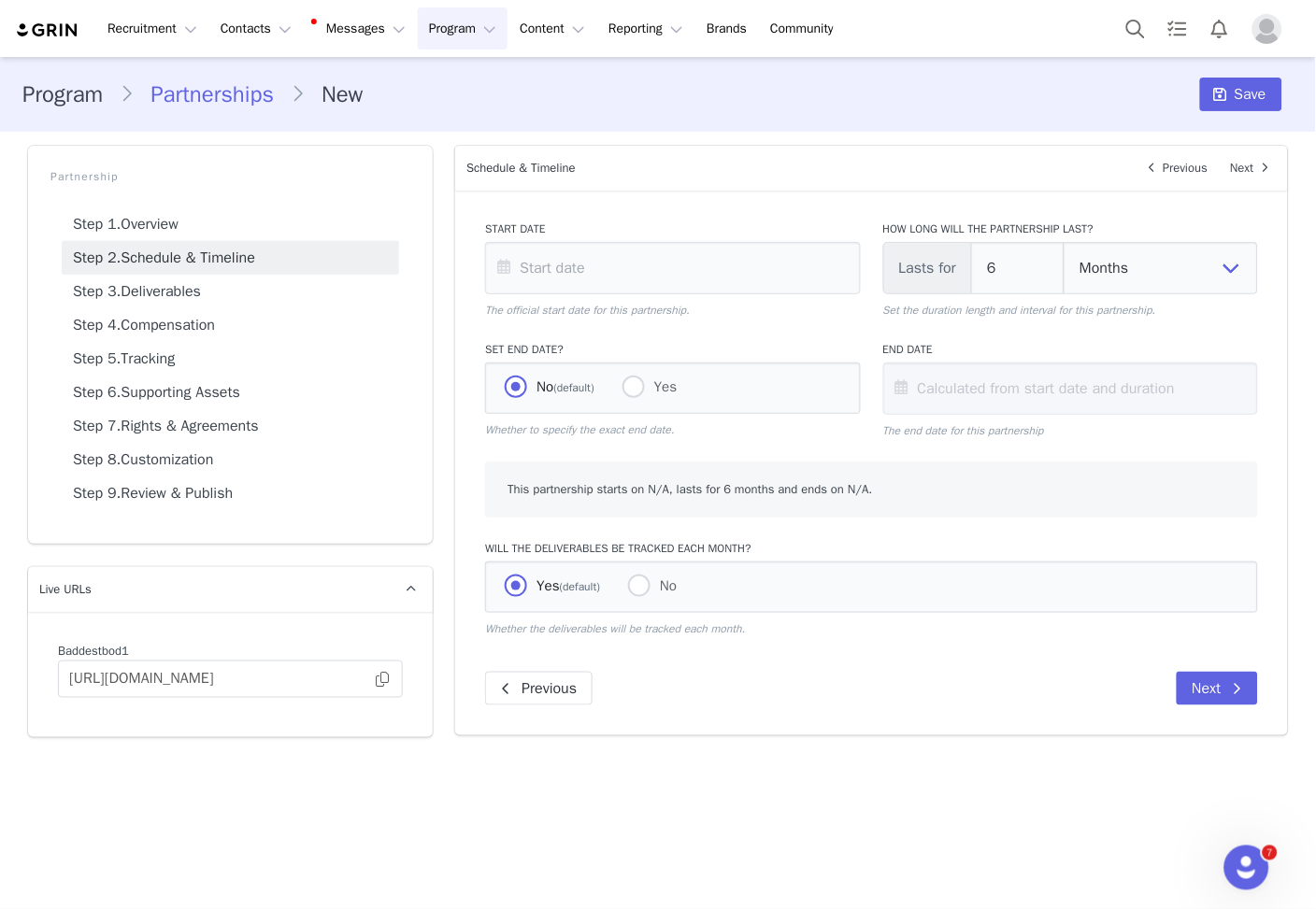 scroll, scrollTop: 0, scrollLeft: 0, axis: both 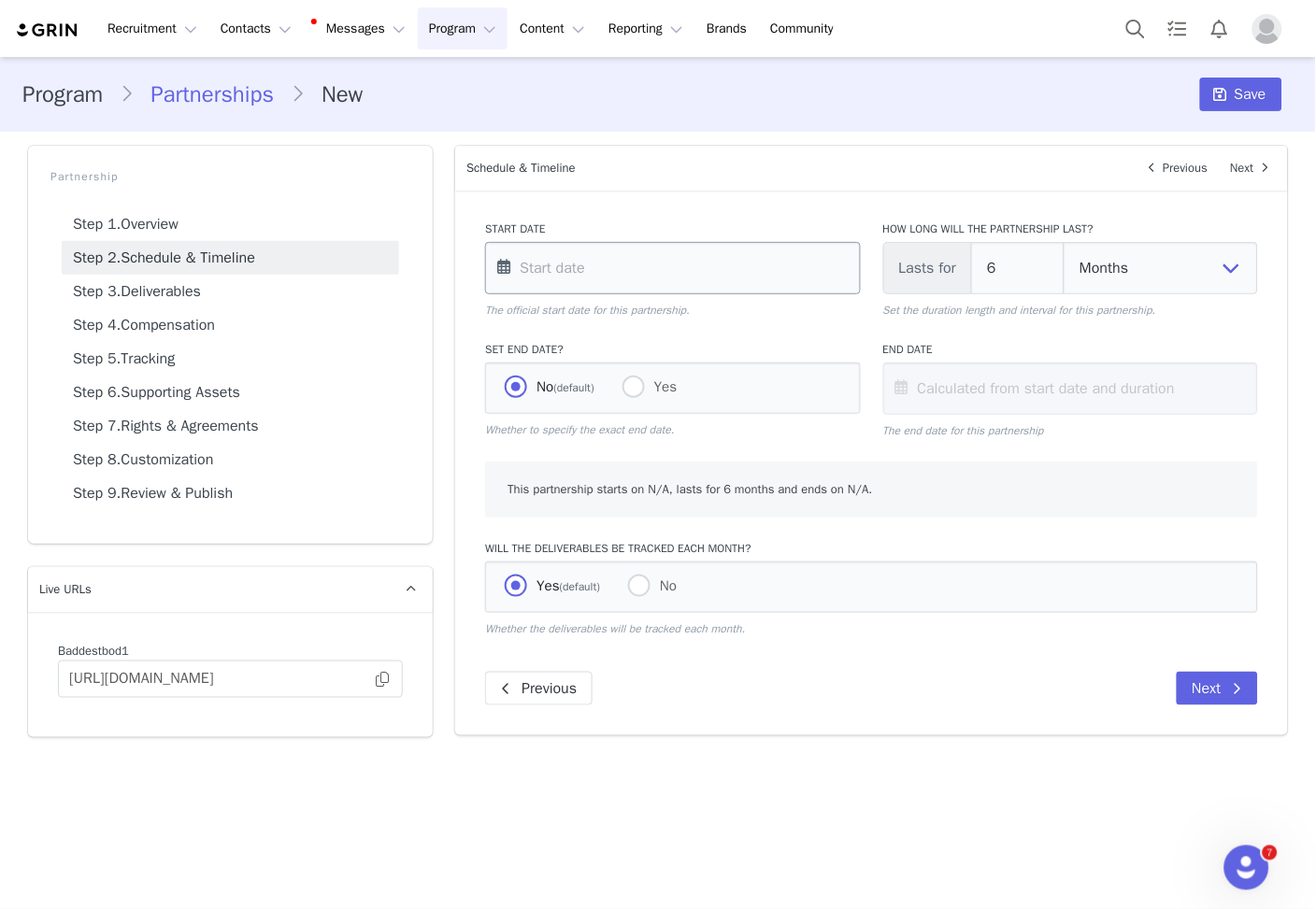 click at bounding box center (672, 268) 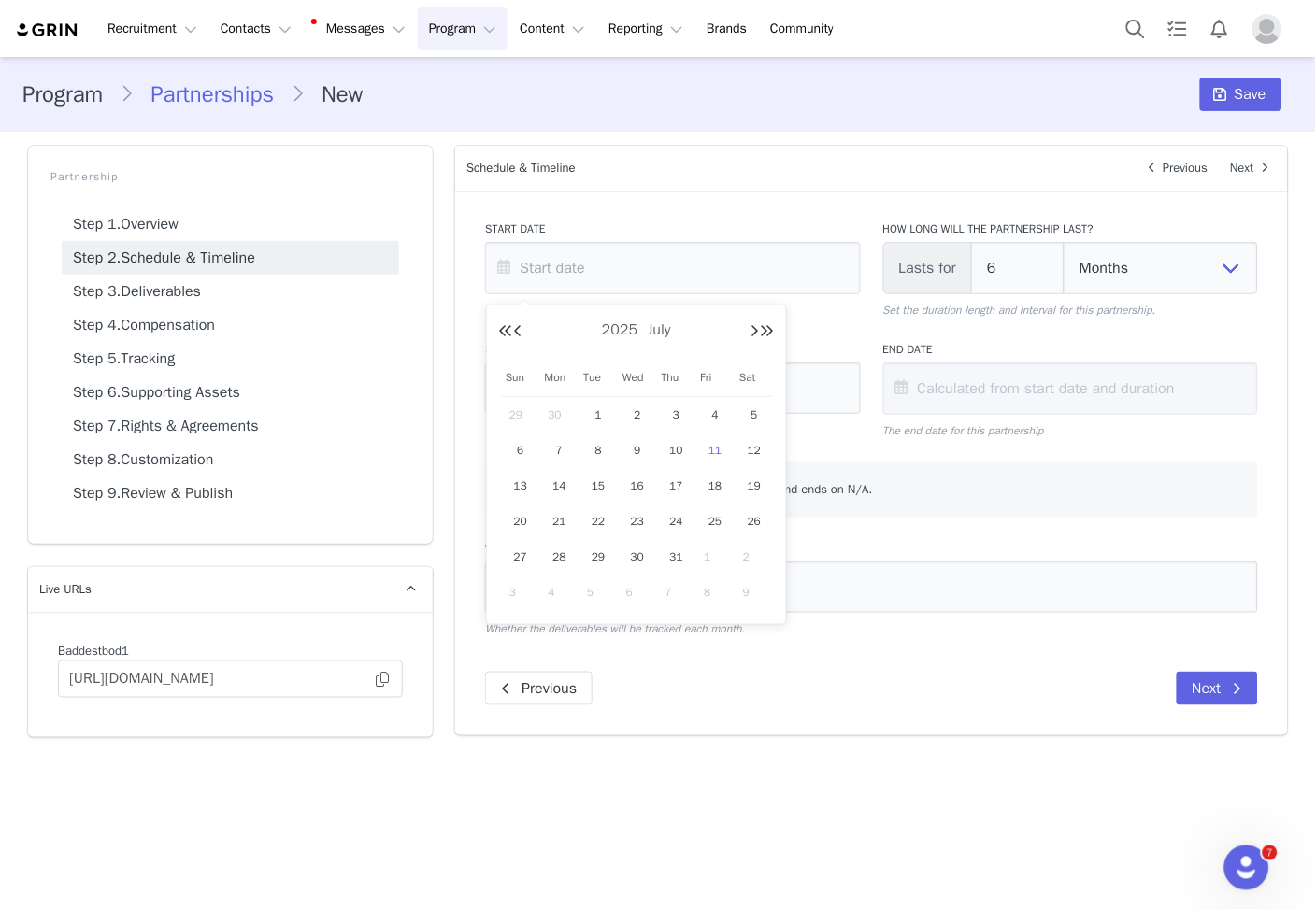 drag, startPoint x: 604, startPoint y: 412, endPoint x: 634, endPoint y: 404, distance: 31.04835 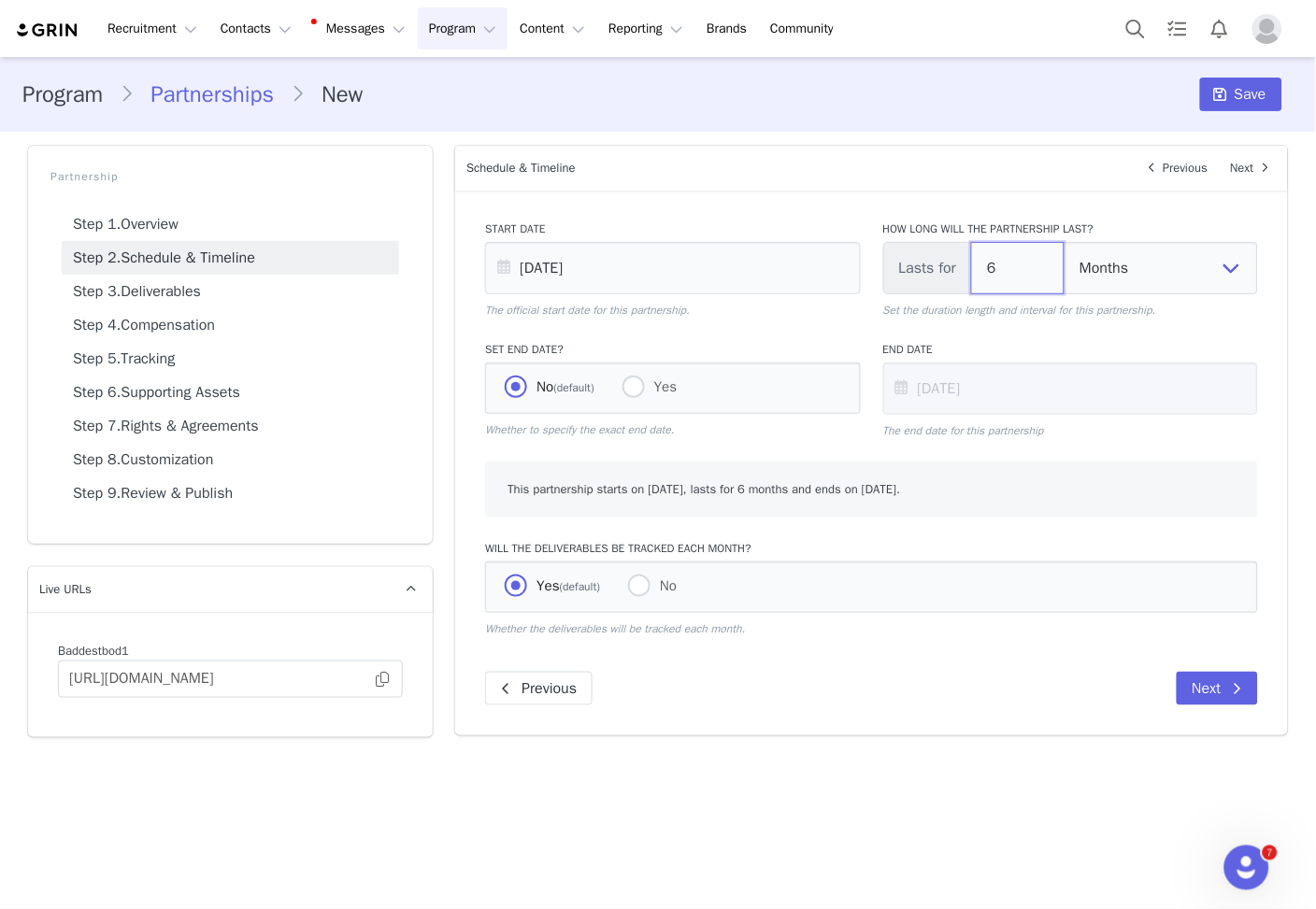 click on "6" at bounding box center [1018, 268] 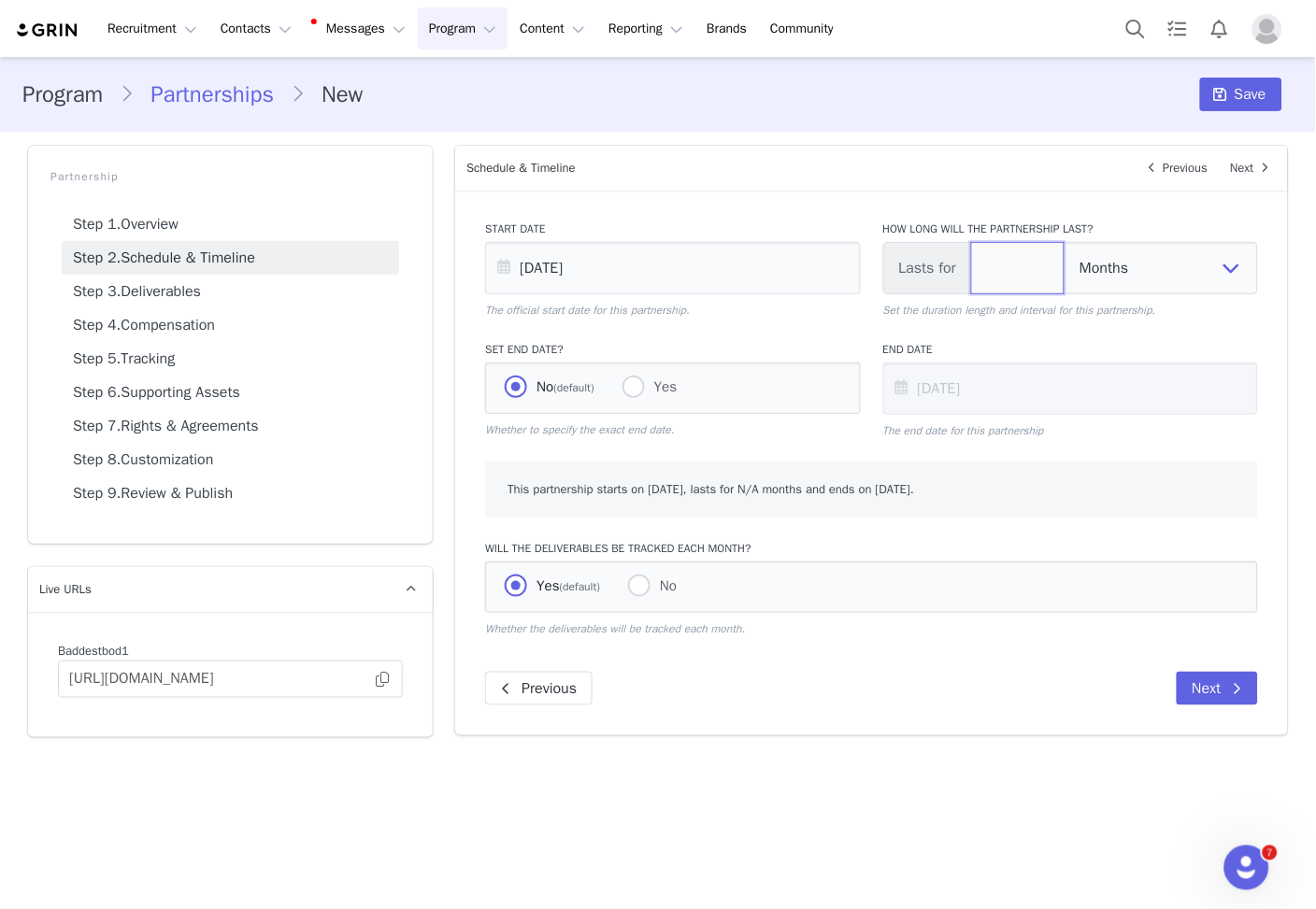 type on "2" 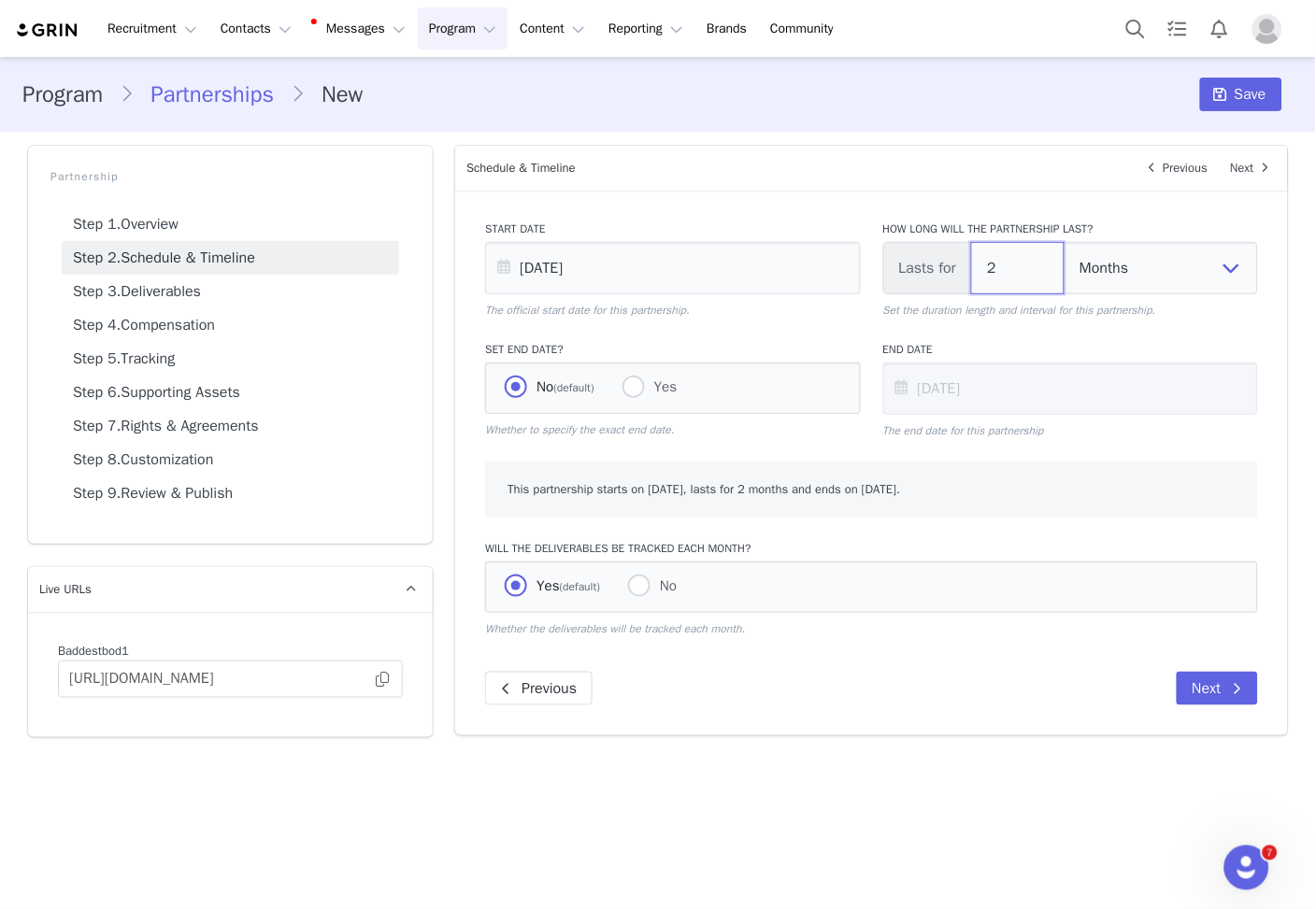type on "2" 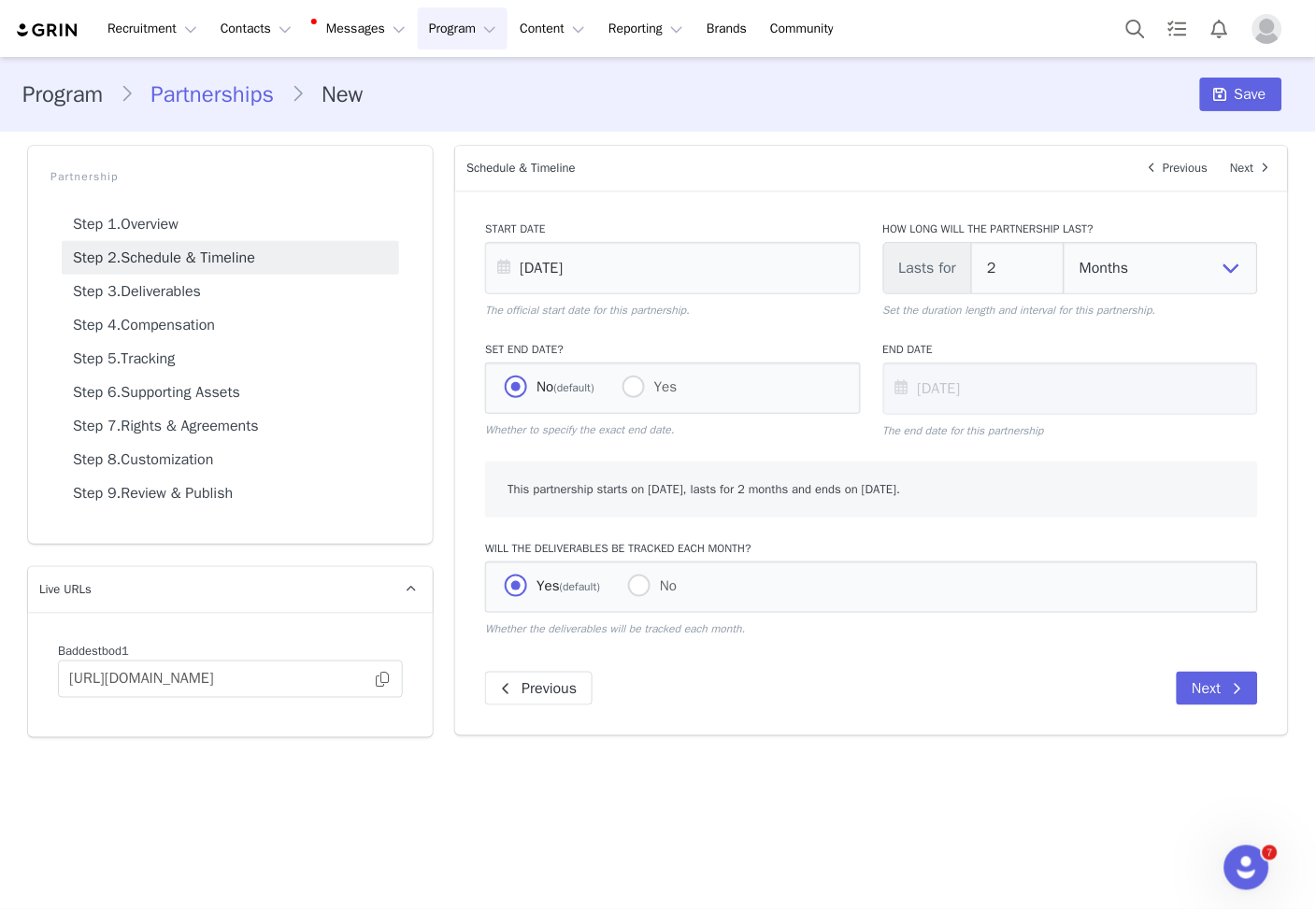 drag, startPoint x: 1008, startPoint y: 331, endPoint x: 1088, endPoint y: 403, distance: 107.62899 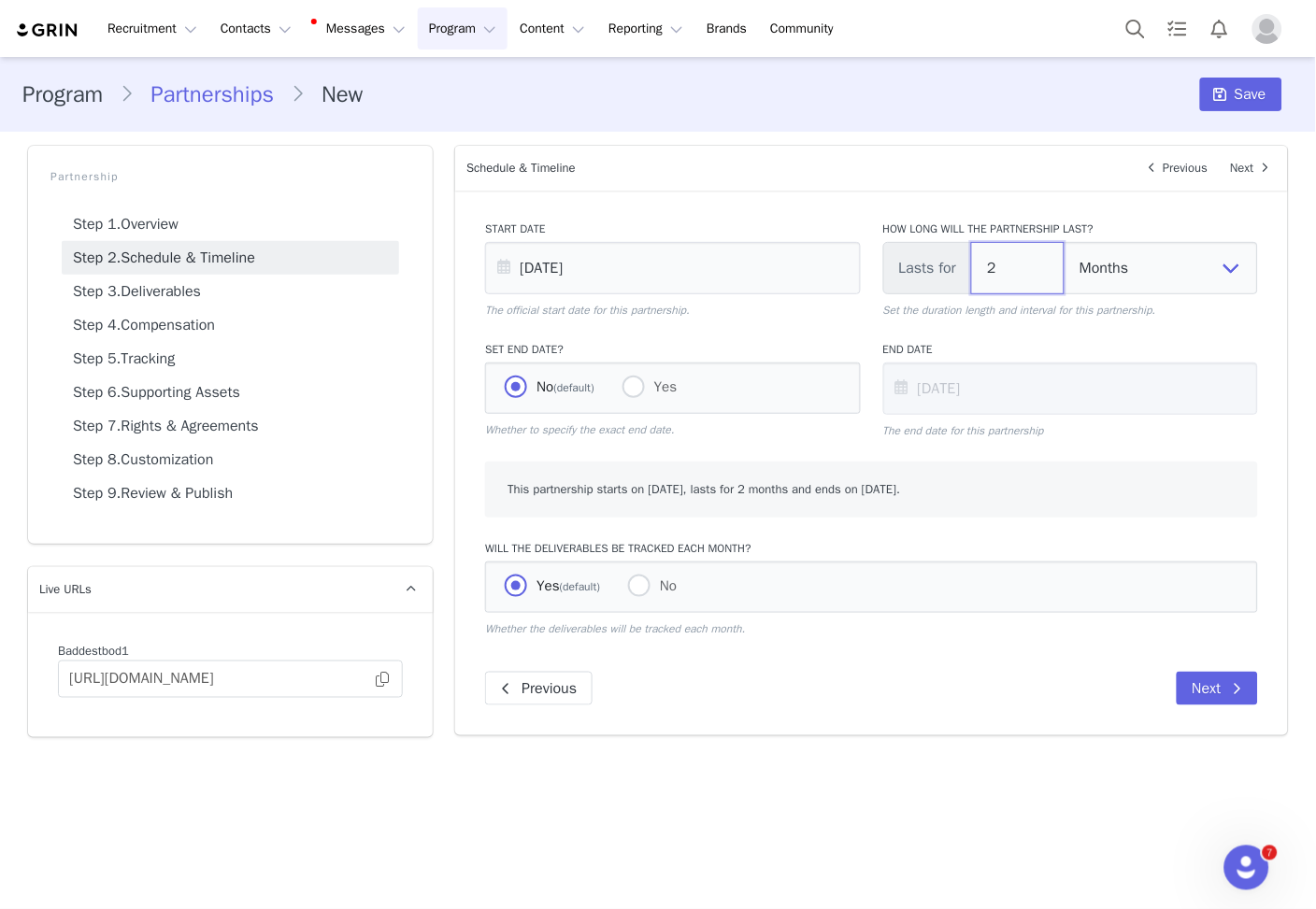 click on "2" at bounding box center (1018, 268) 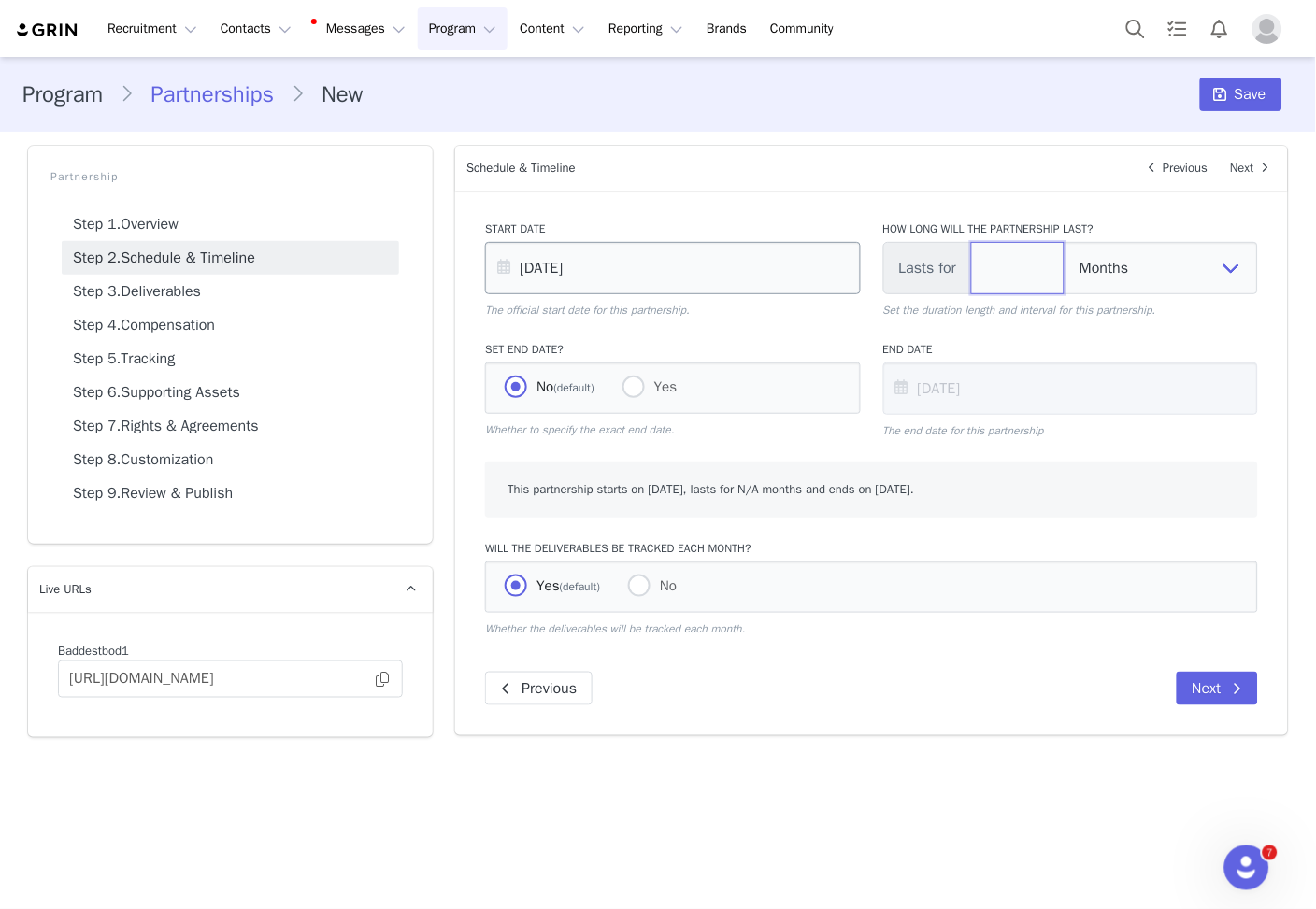 type on "1" 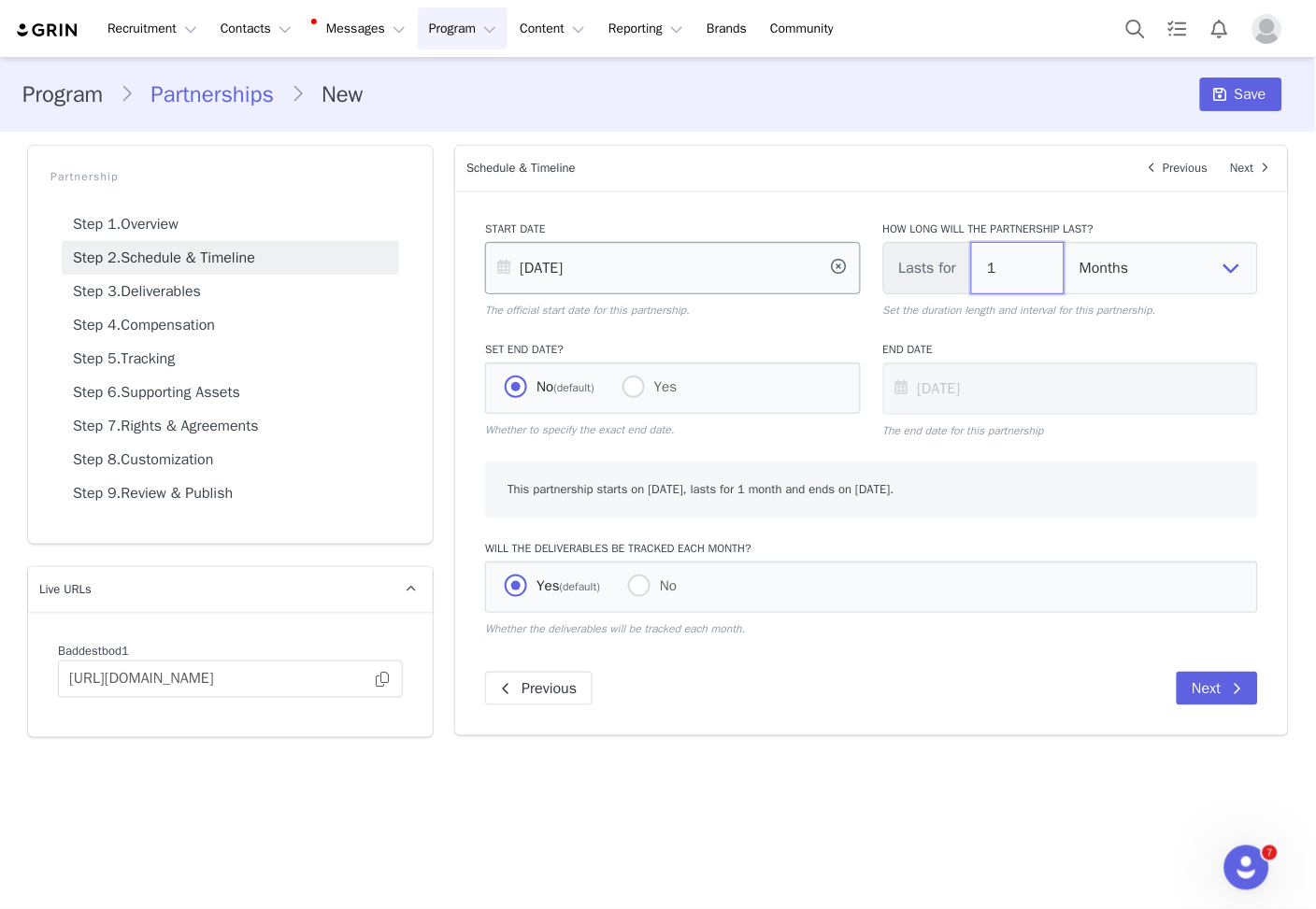 type on "1" 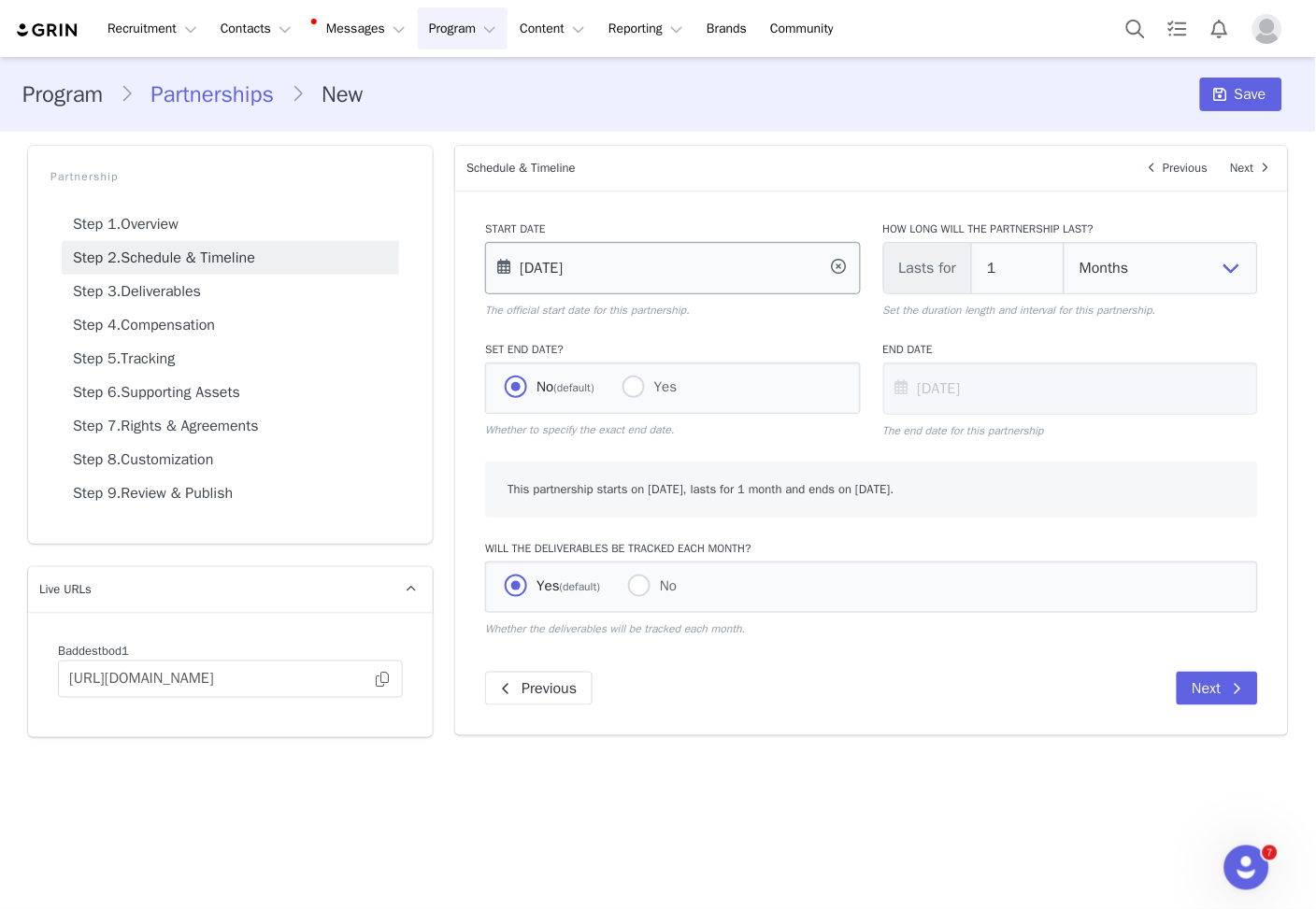 click on "[DATE]" at bounding box center (672, 268) 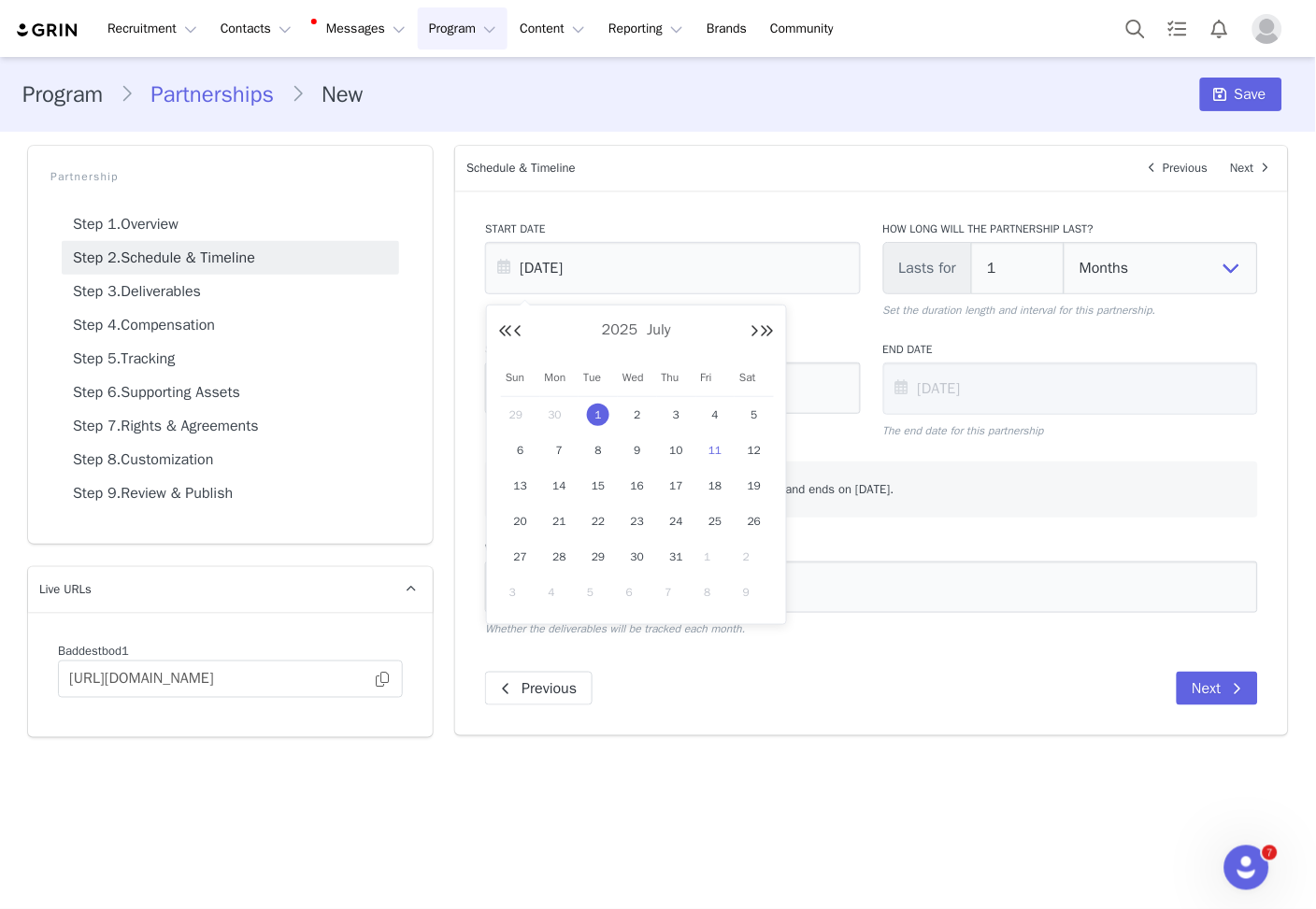 click on "11" at bounding box center (715, 450) 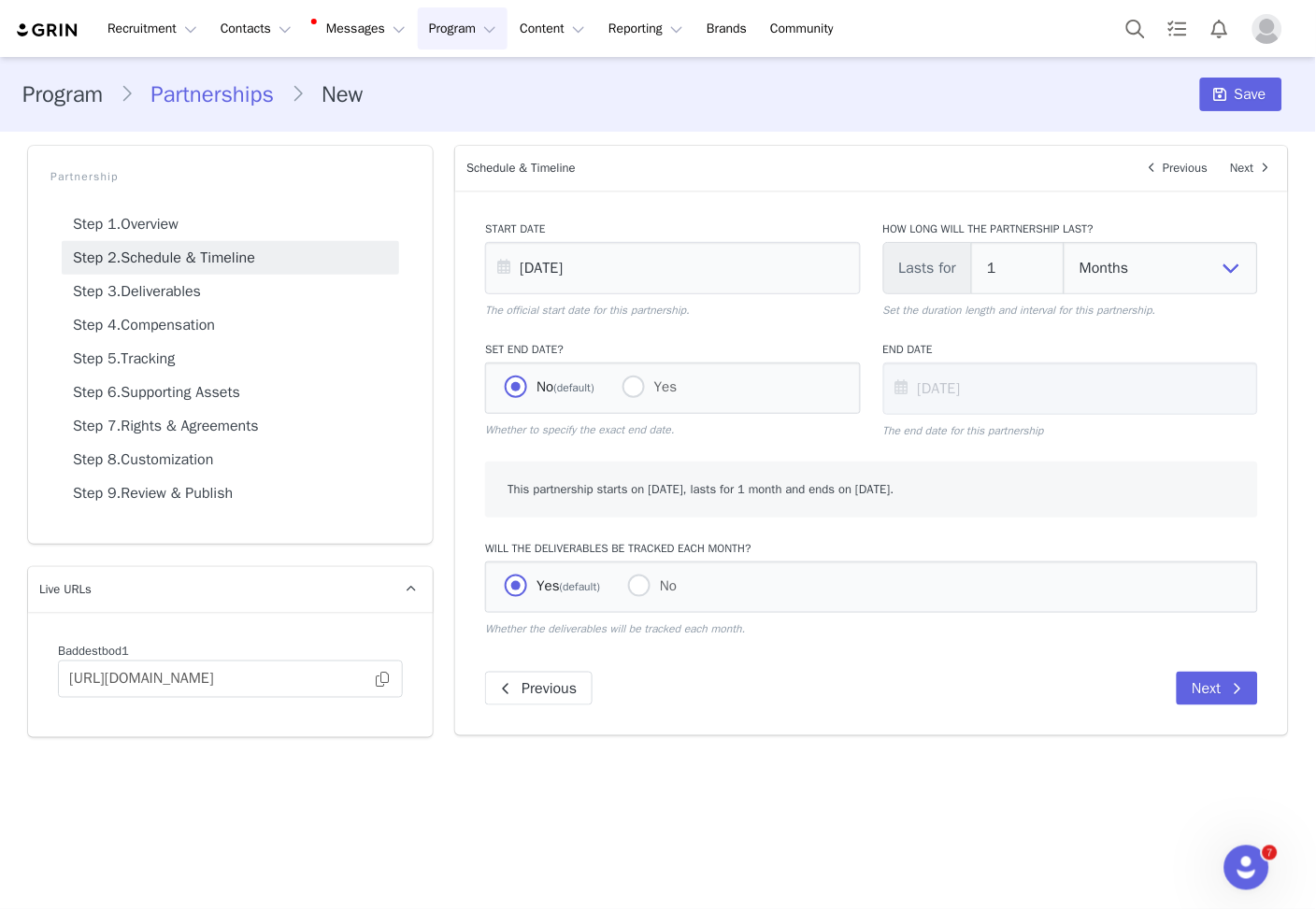 click on "Will the deliverables be tracked each month?  Yes  (default) No  Whether the deliverables will be tracked each month." at bounding box center [871, 589] 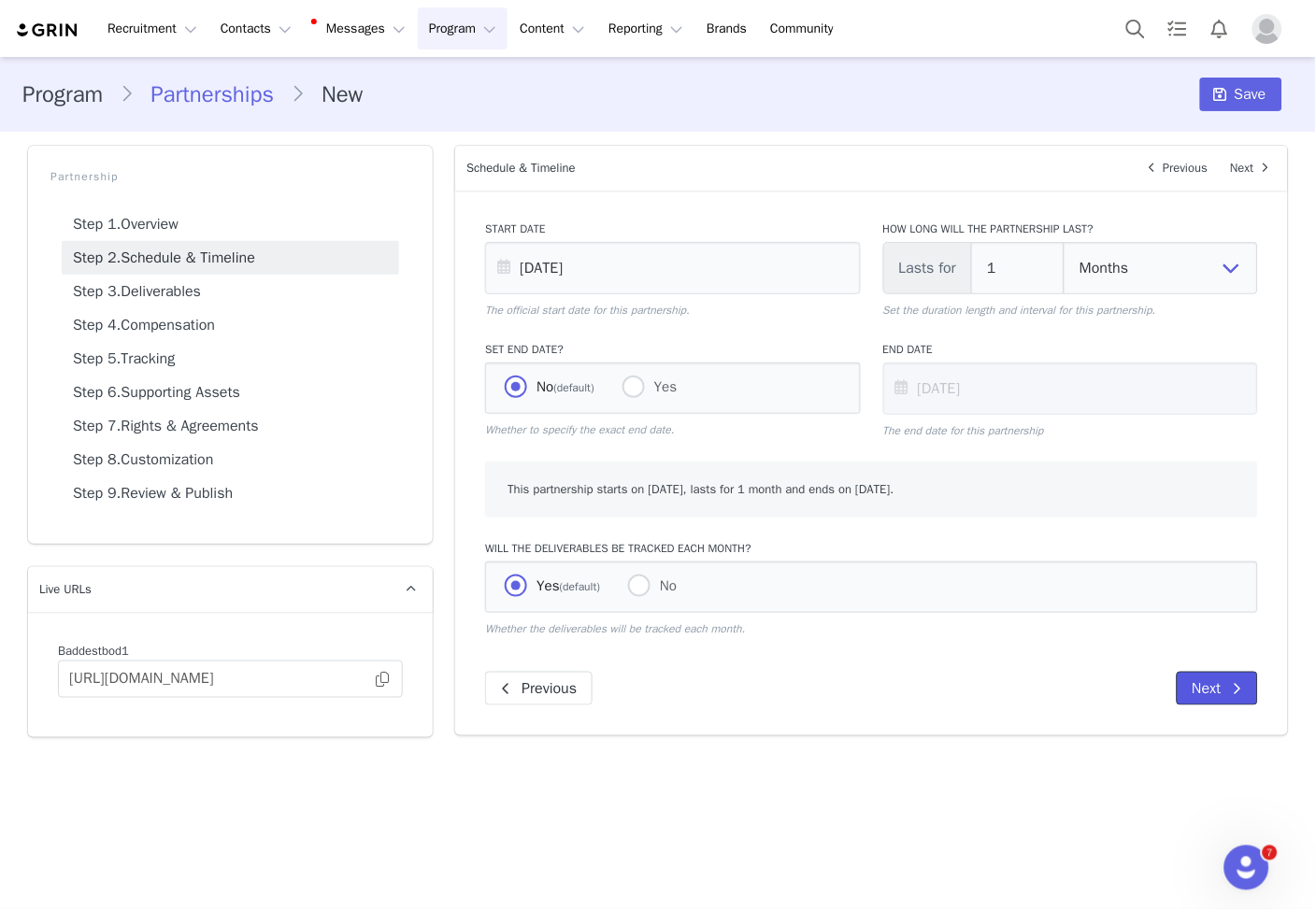 click on "Next" at bounding box center [1217, 689] 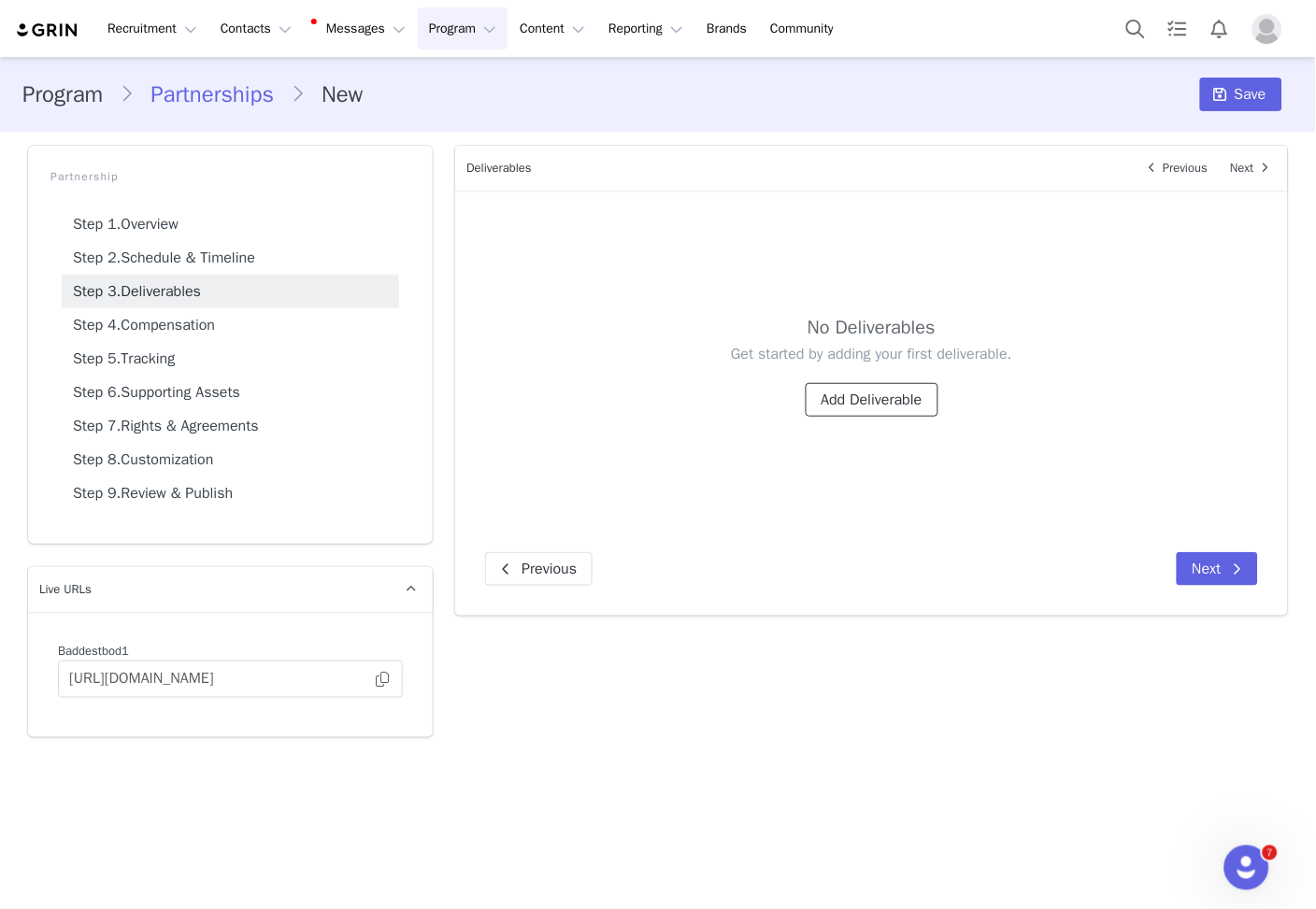 click on "Add Deliverable" at bounding box center [872, 400] 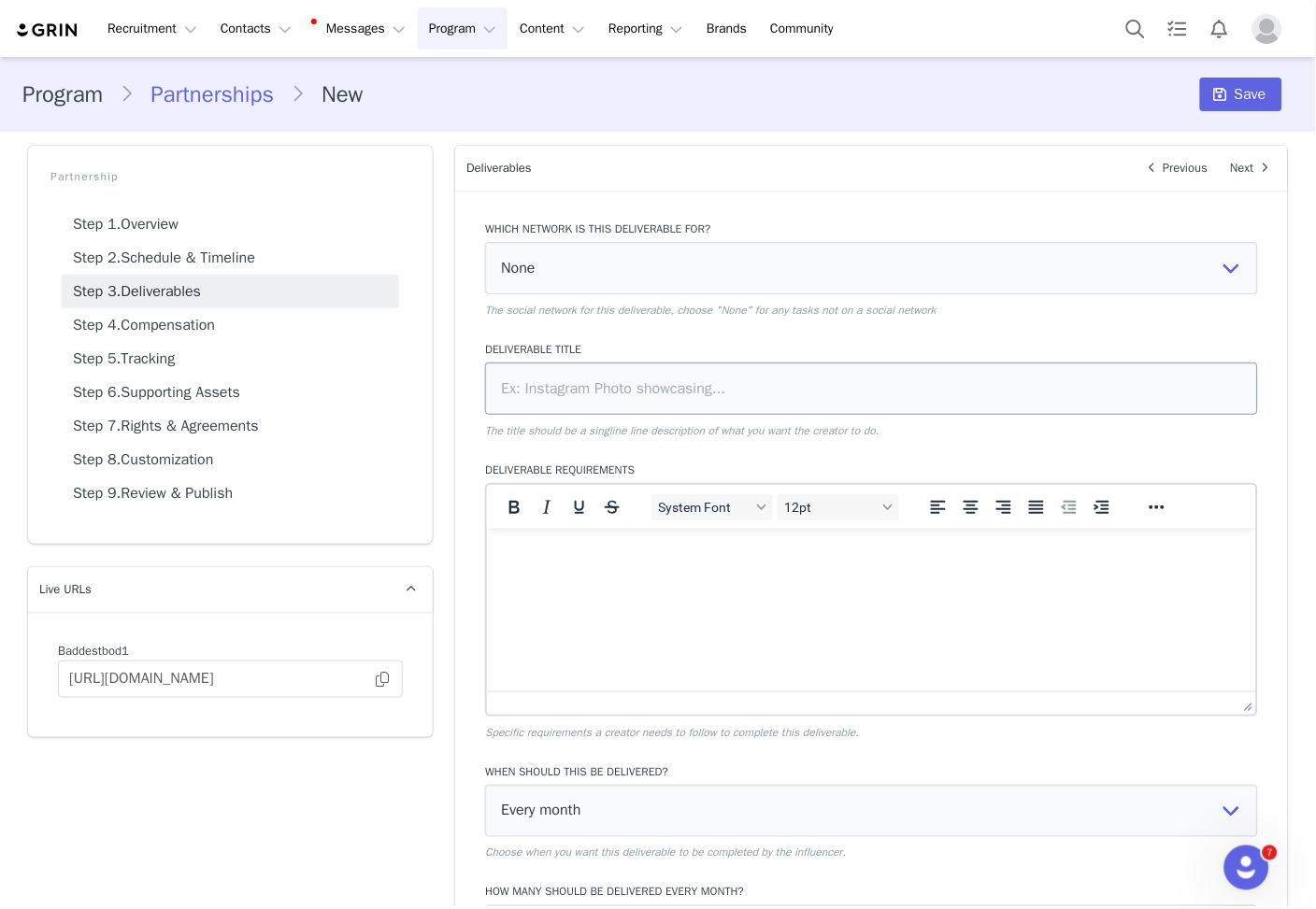 scroll, scrollTop: 0, scrollLeft: 0, axis: both 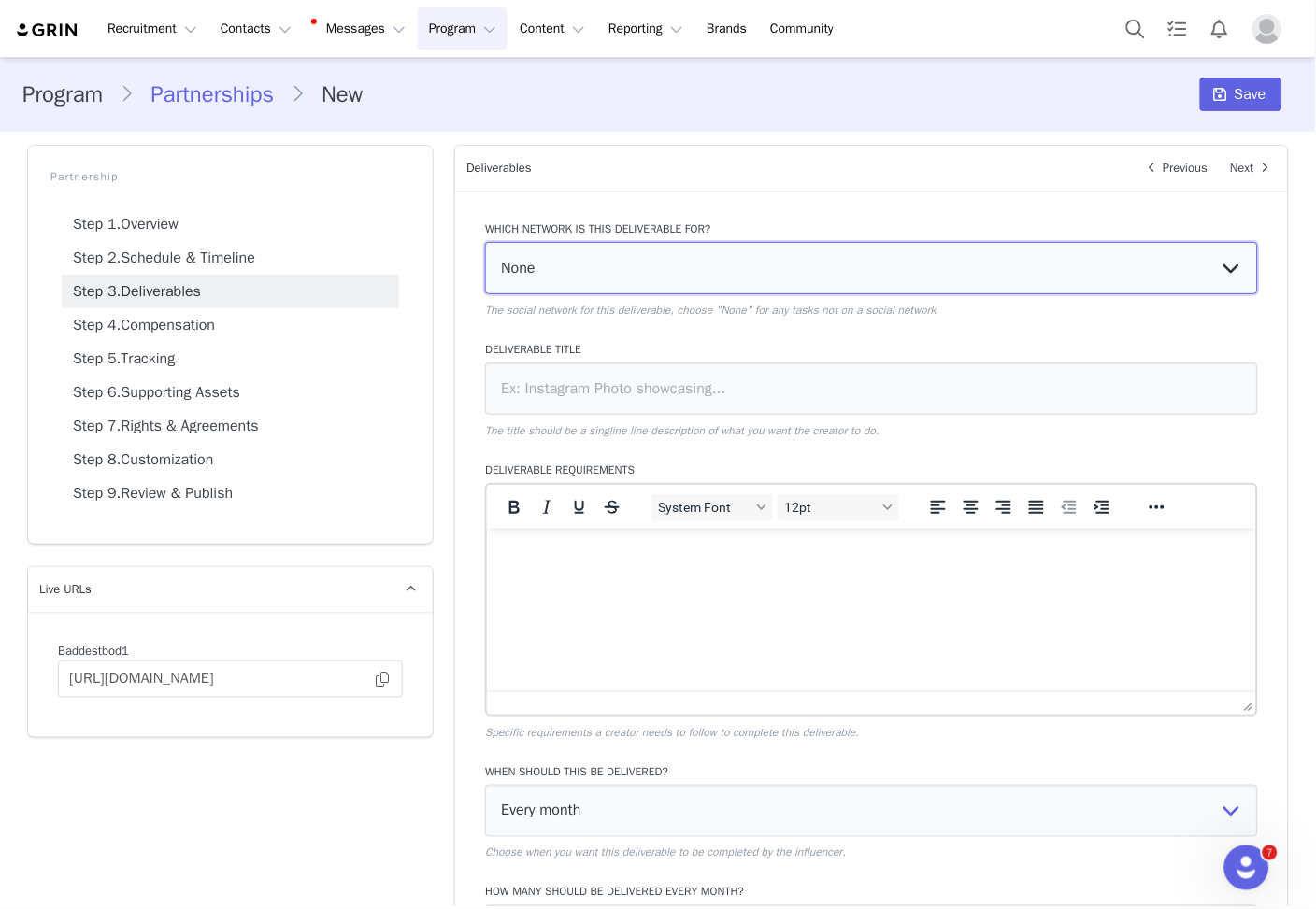 click on "None  YouTube   Twitter   Instagram   Facebook   Twitch   TikTok   Pinterest" at bounding box center [871, 268] 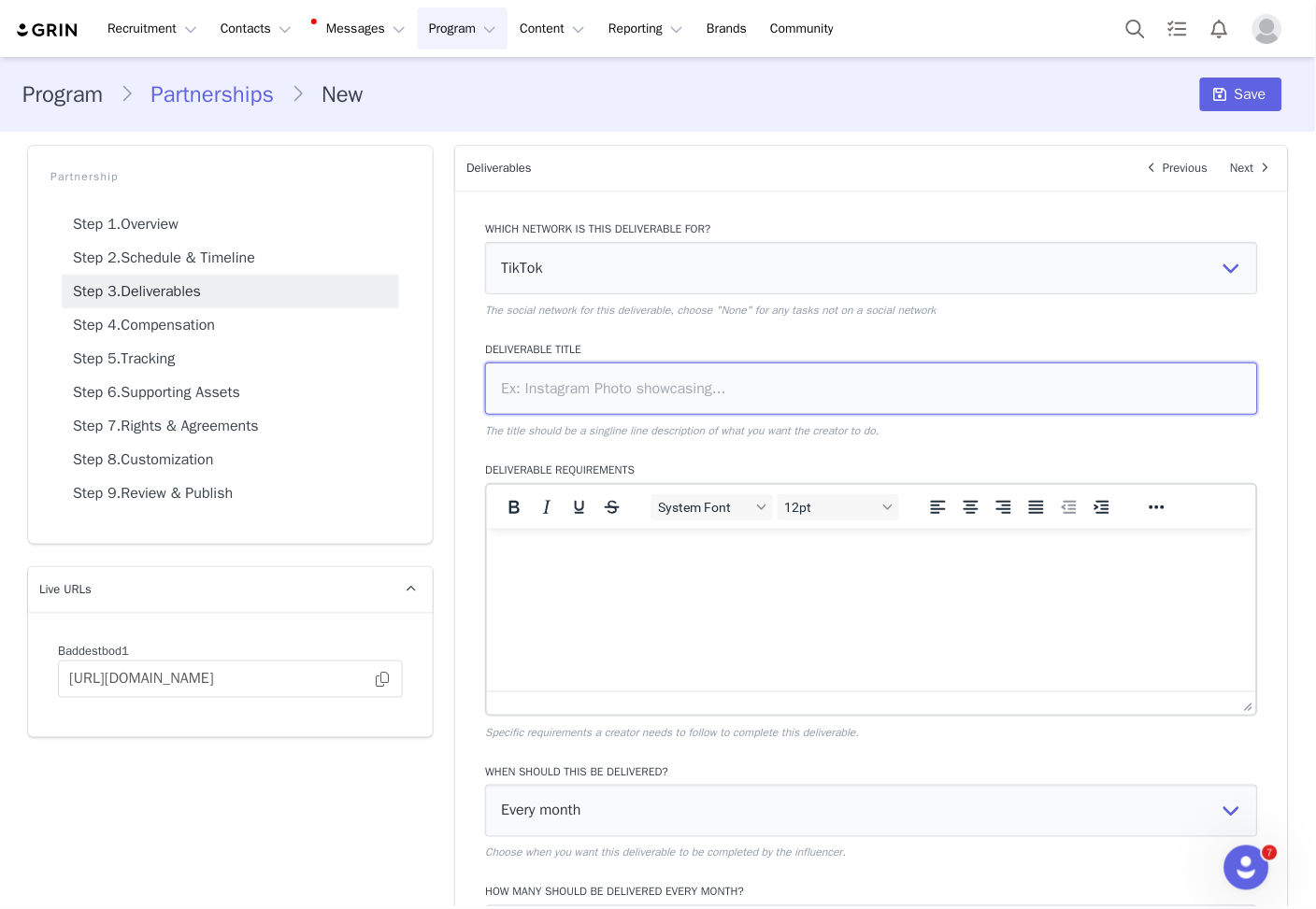 click at bounding box center (871, 389) 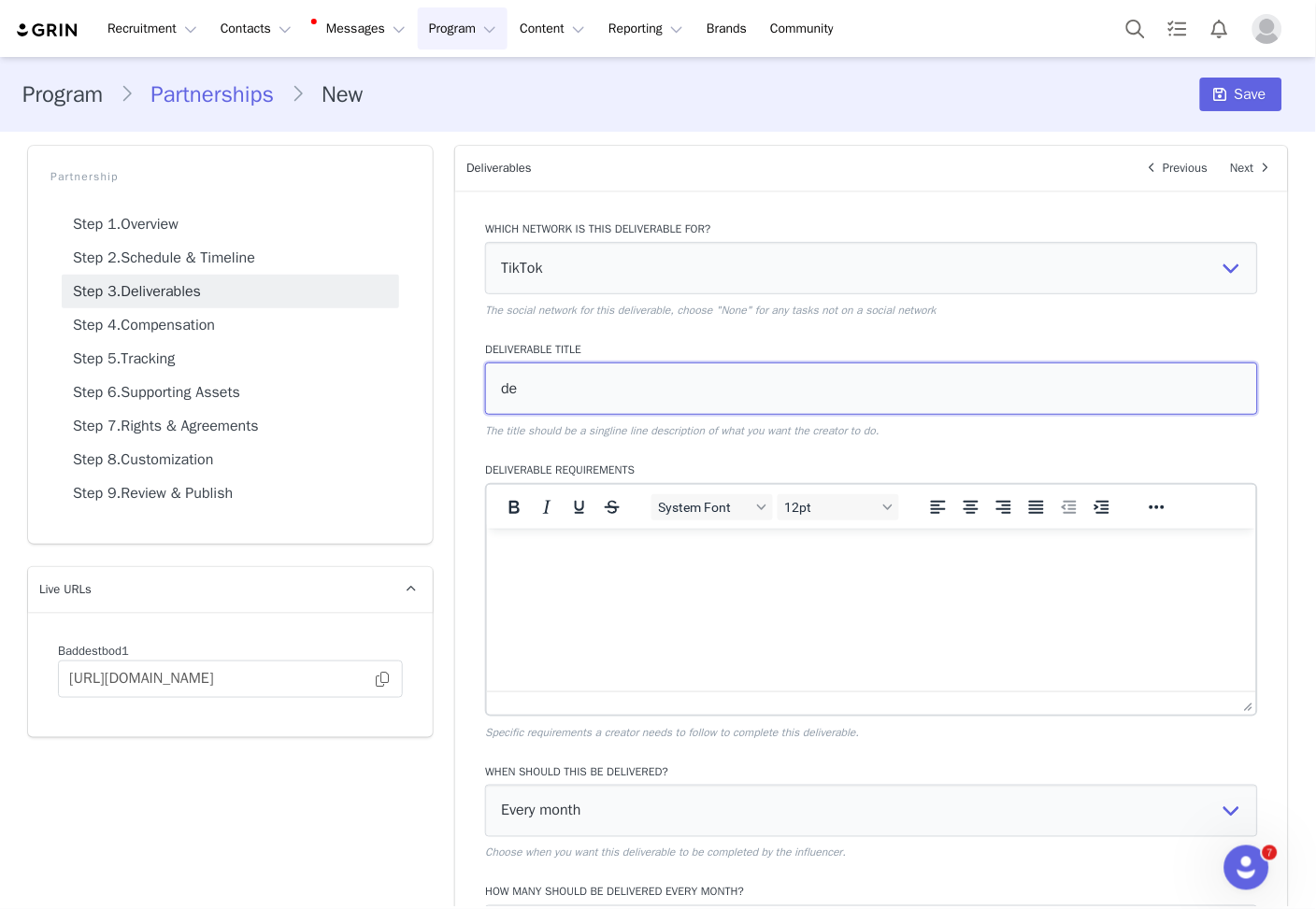 type on "d" 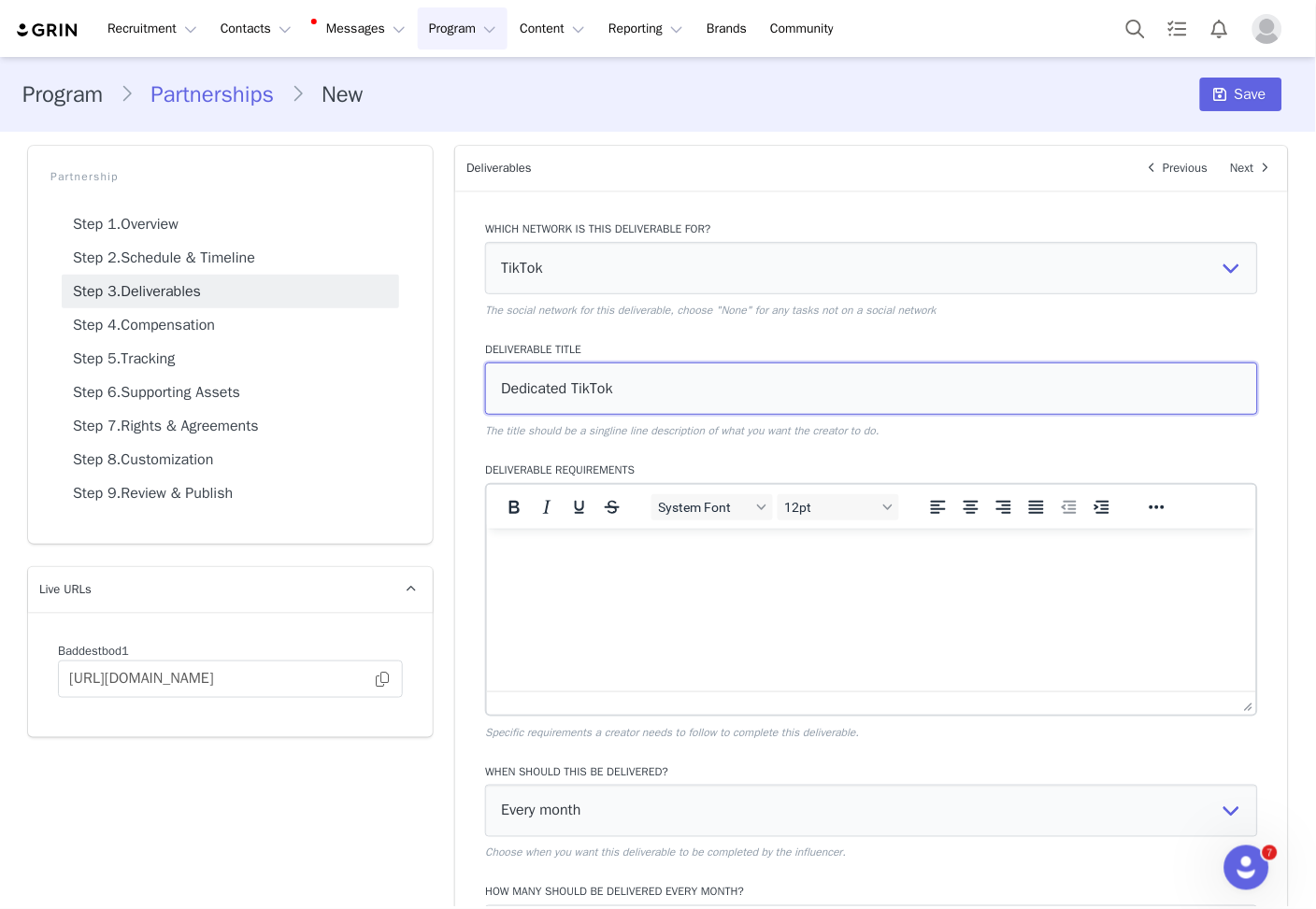 type on "Dedicated TikTok" 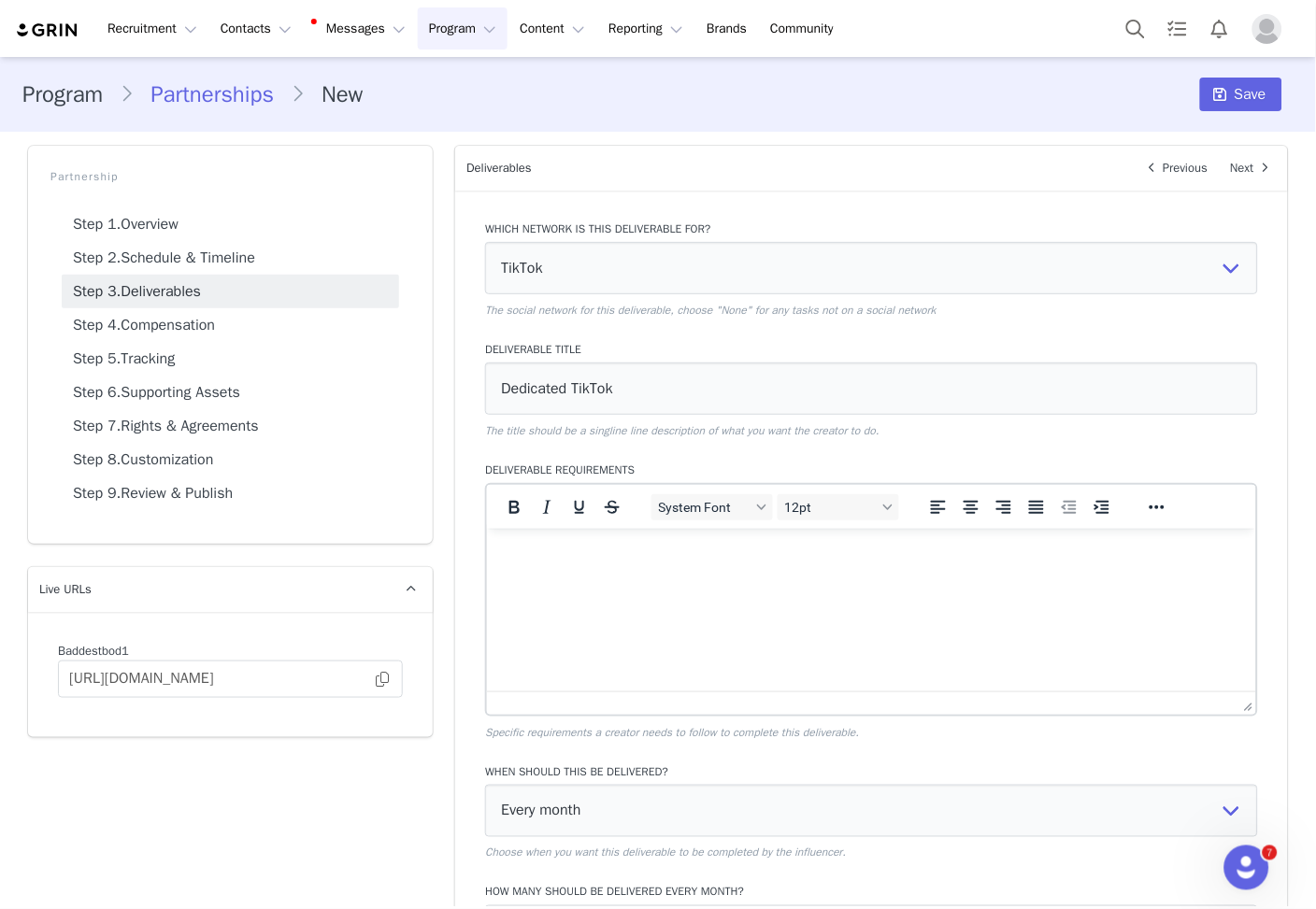 drag, startPoint x: 522, startPoint y: 654, endPoint x: 578, endPoint y: 621, distance: 65 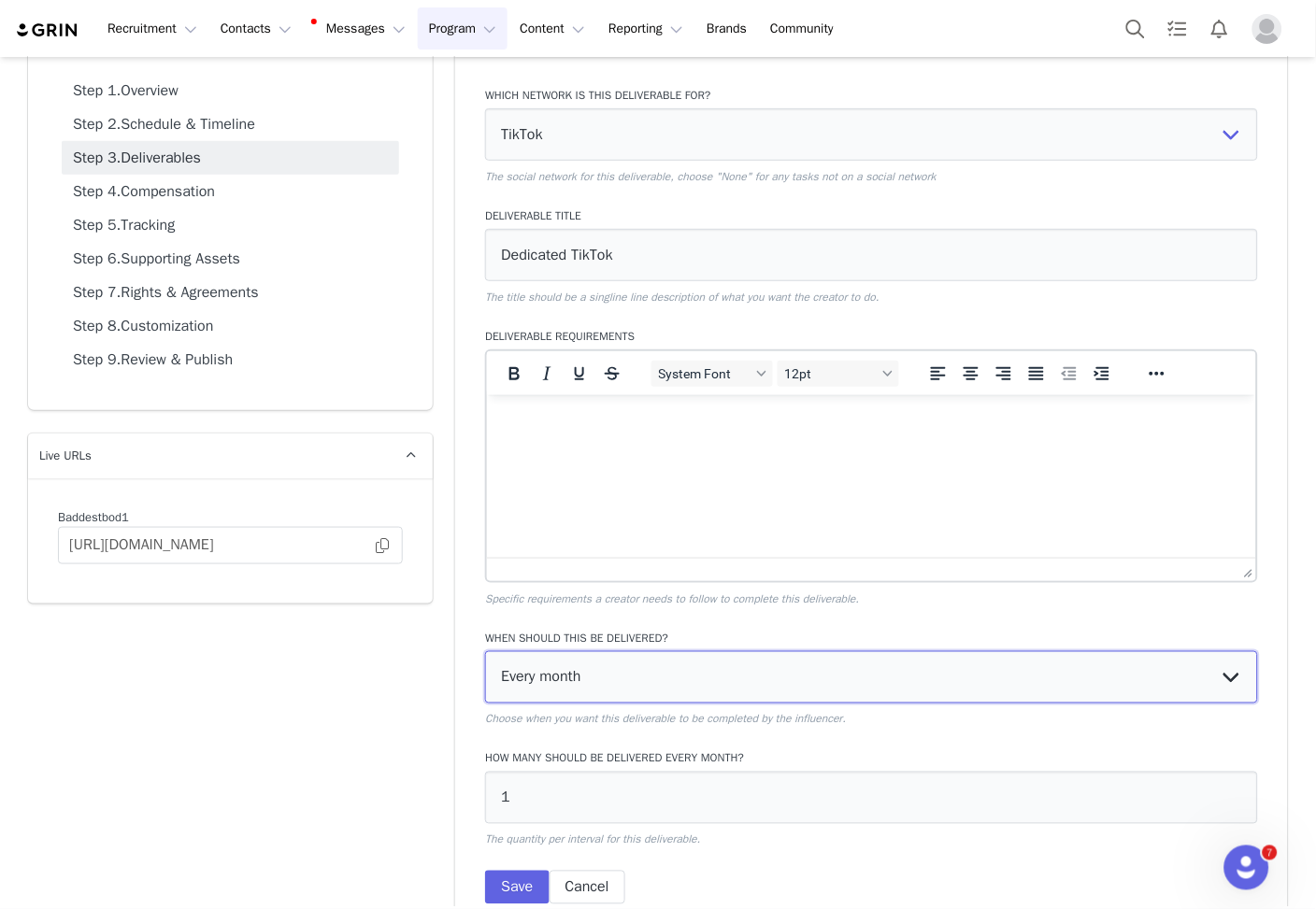 click on "Every month Every other month In specific months Throughout partnership" at bounding box center (871, 677) 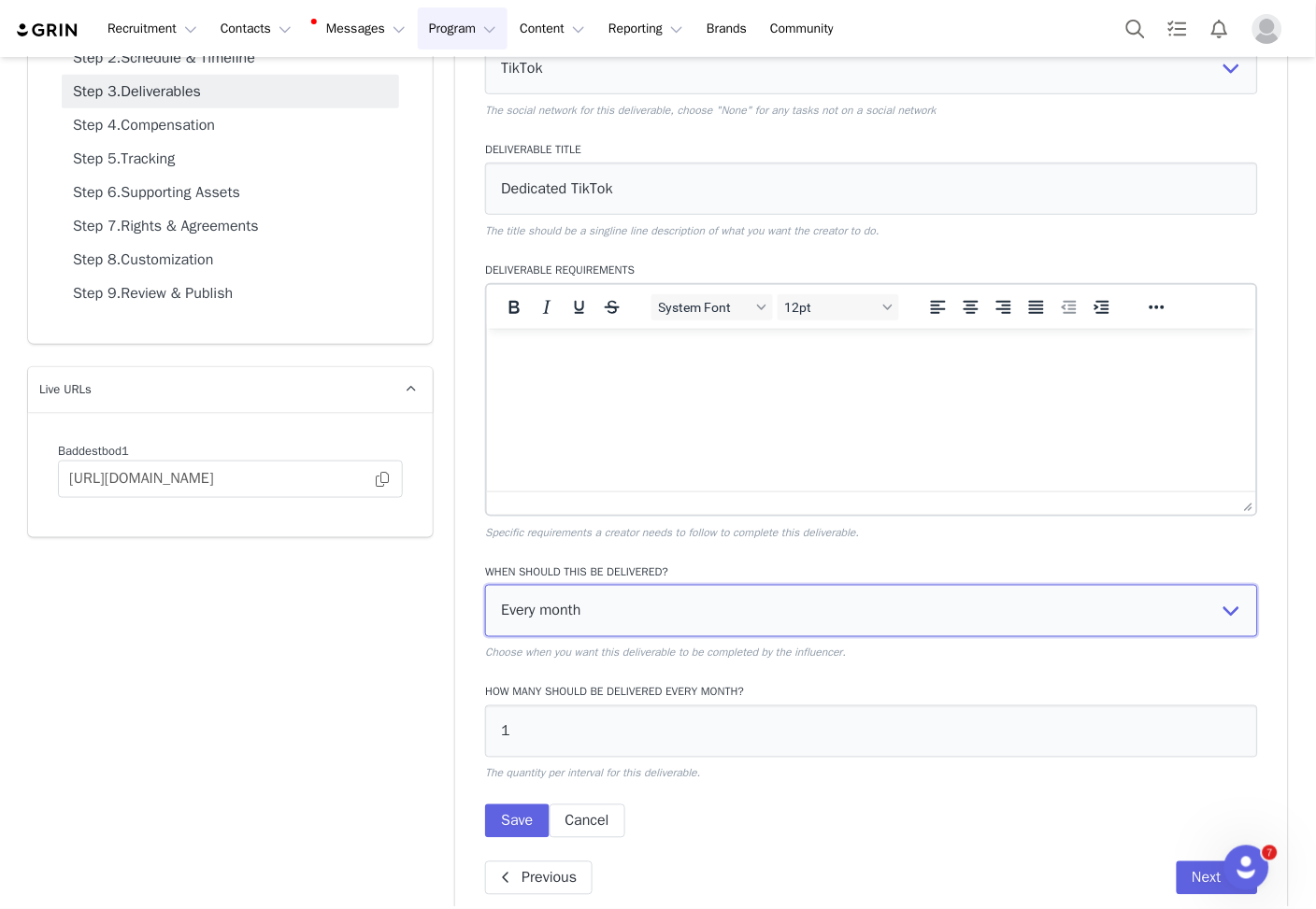 scroll, scrollTop: 232, scrollLeft: 0, axis: vertical 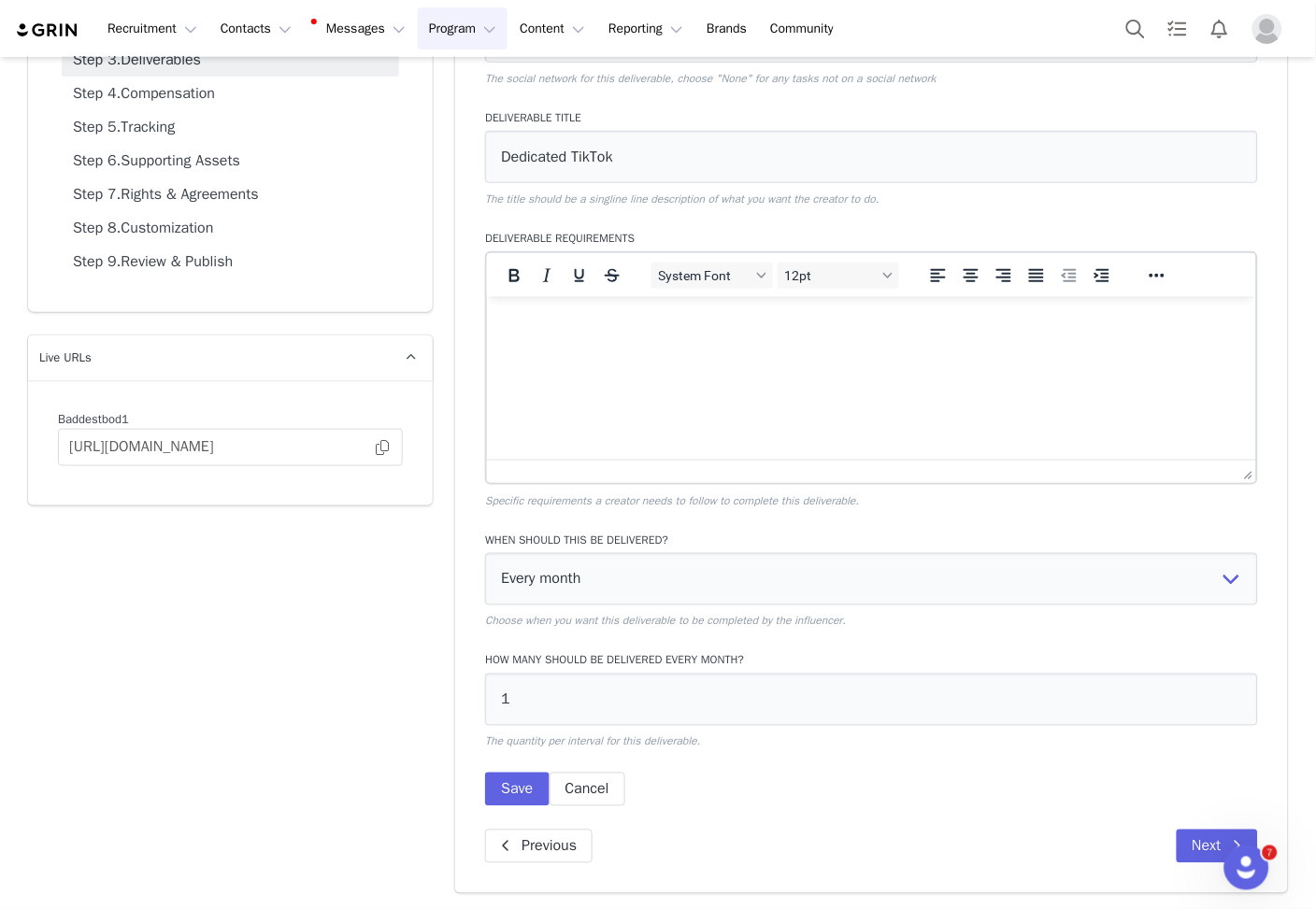 click on "Which network is this deliverable for?  None  YouTube   Twitter   Instagram   Facebook   Twitch   TikTok   Pinterest   The social network for this deliverable, choose "None" for any tasks not on a social network   Deliverable Title  Dedicated TikTok  The title should be a singline line description of what you want the creator to do.   Deliverable Requirements  System Font 12pt To open the popup, press Shift+Enter To open the popup, press Shift+Enter To open the popup, press Shift+Enter To open the popup, press Shift+Enter  Specific requirements a creator needs to follow to complete this deliverable.   When should this be delivered?  Every month Every other month In specific months Throughout partnership  Choose when you want this deliverable to be completed by the influencer.   How many should be delivered every month?  1 The quantity per interval for this deliverable. Save Cancel  Previous   Next" at bounding box center (871, 426) 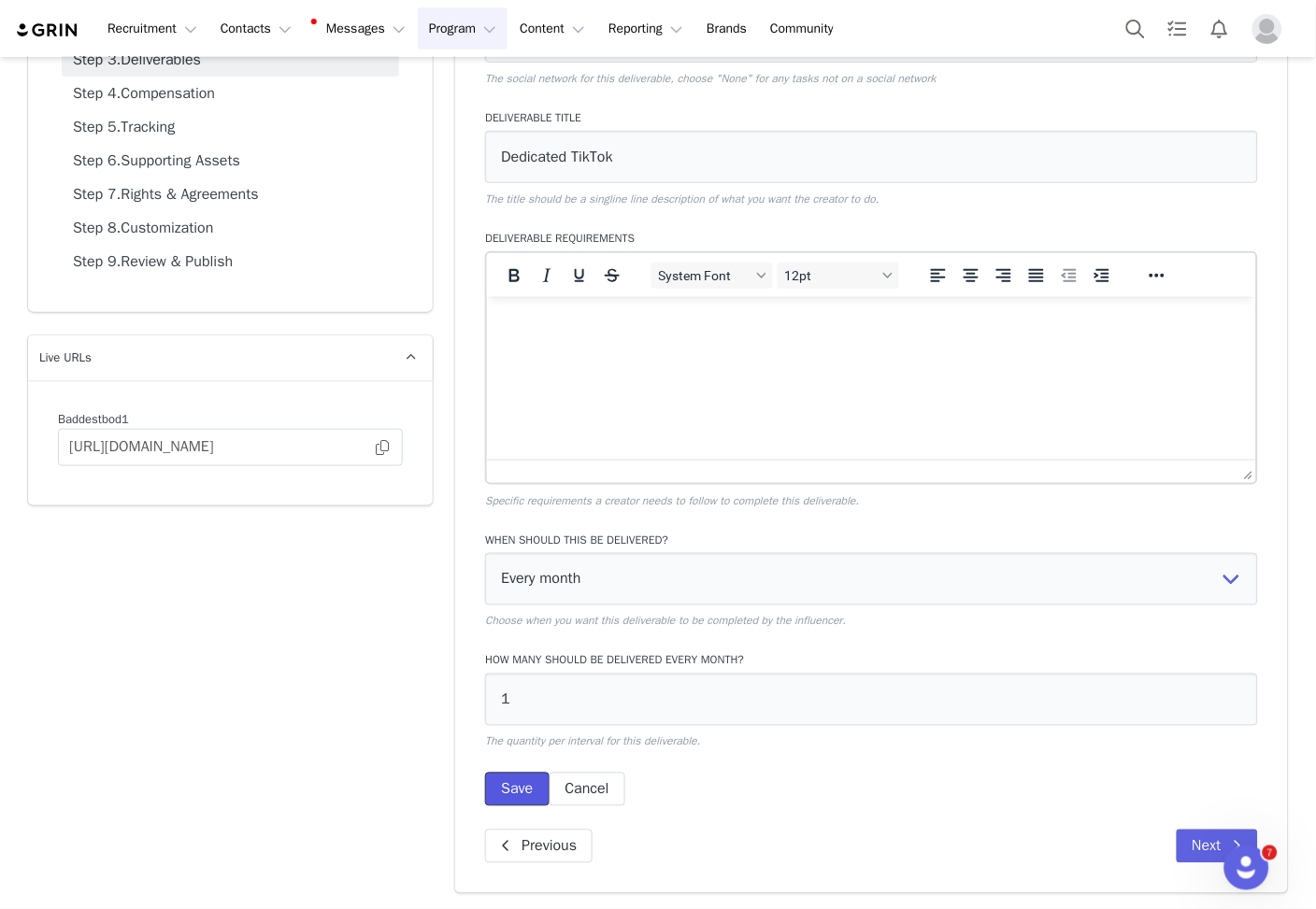 click on "Save" at bounding box center (517, 789) 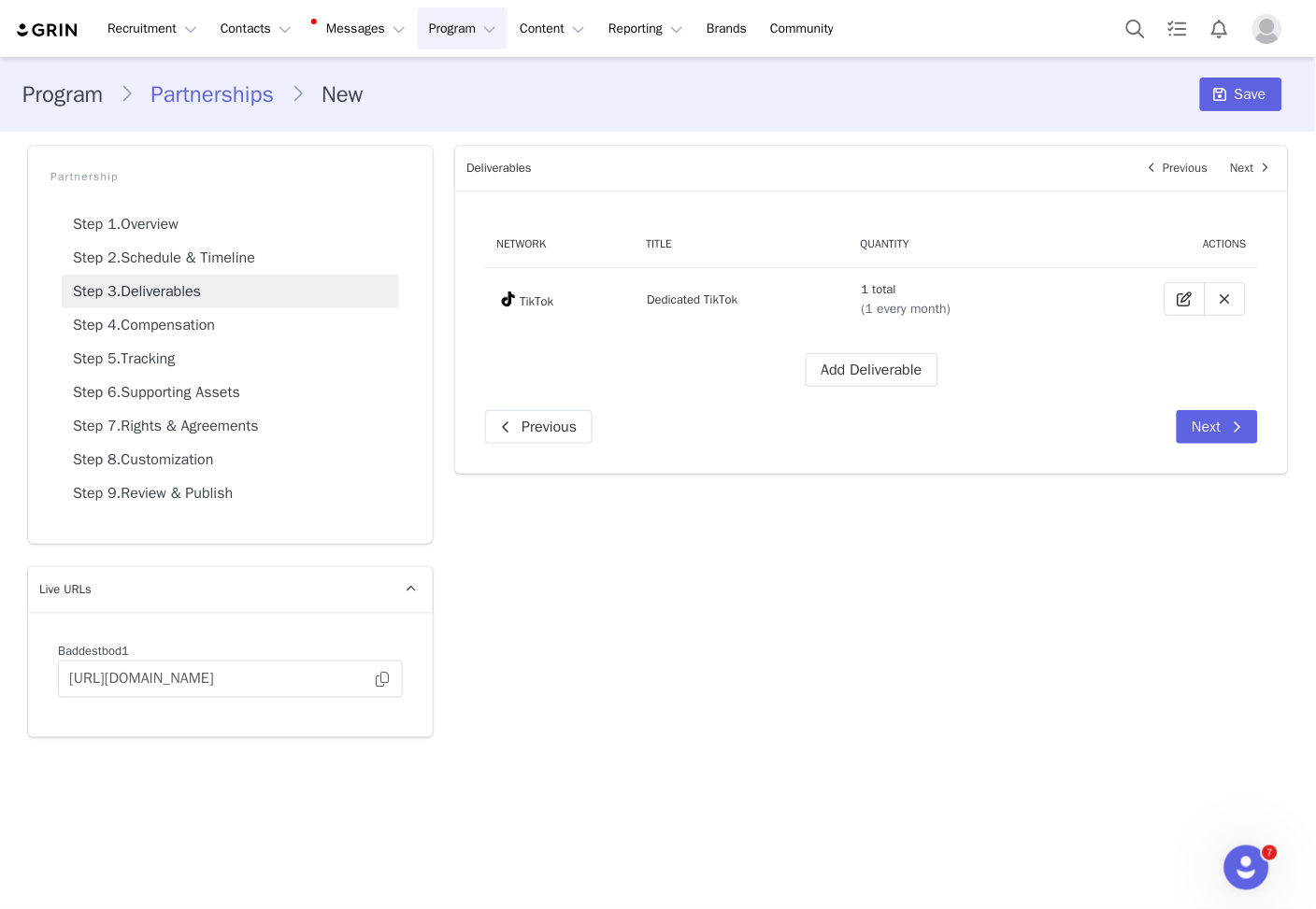 scroll, scrollTop: 0, scrollLeft: 0, axis: both 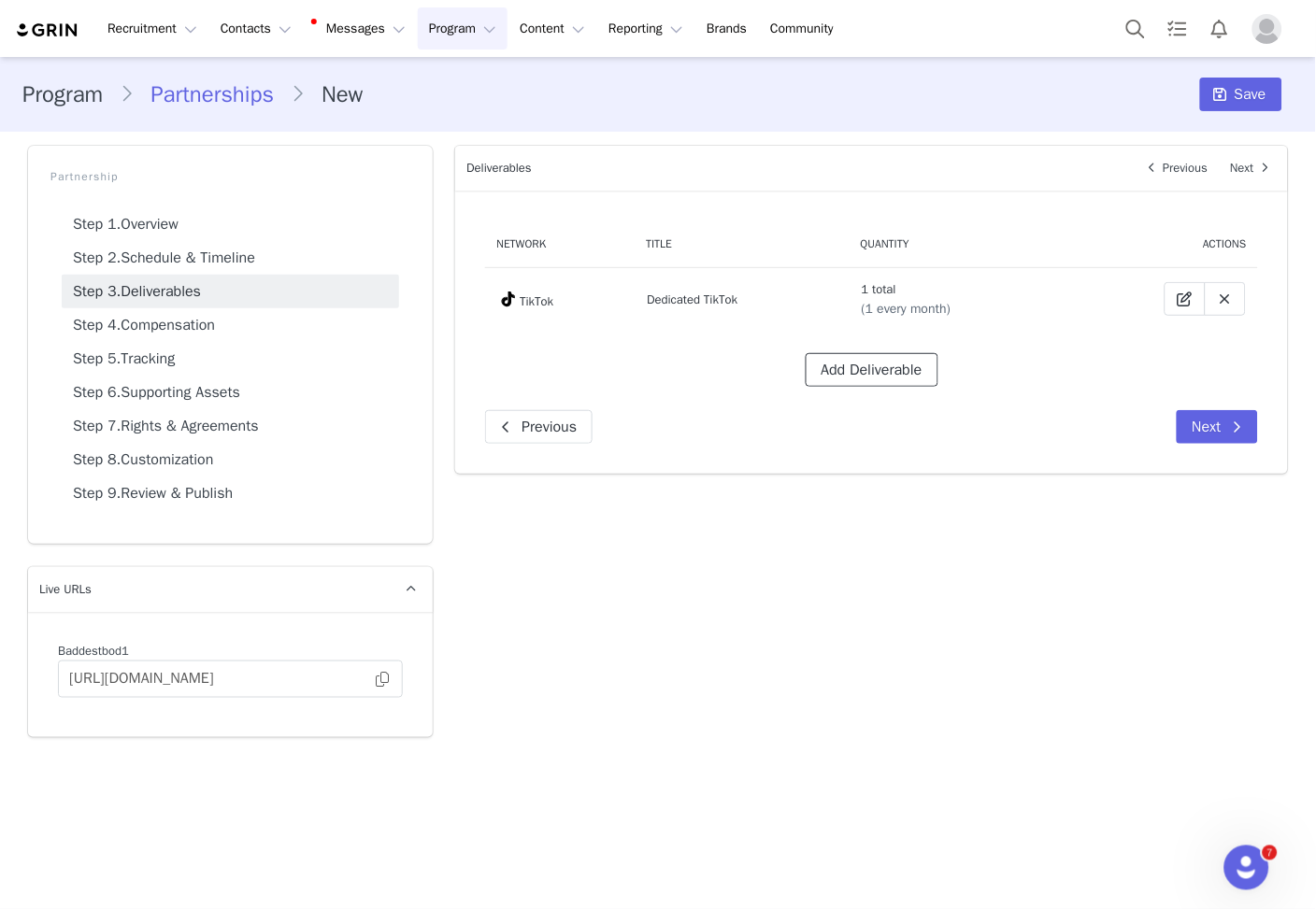 click on "Add Deliverable" at bounding box center [872, 370] 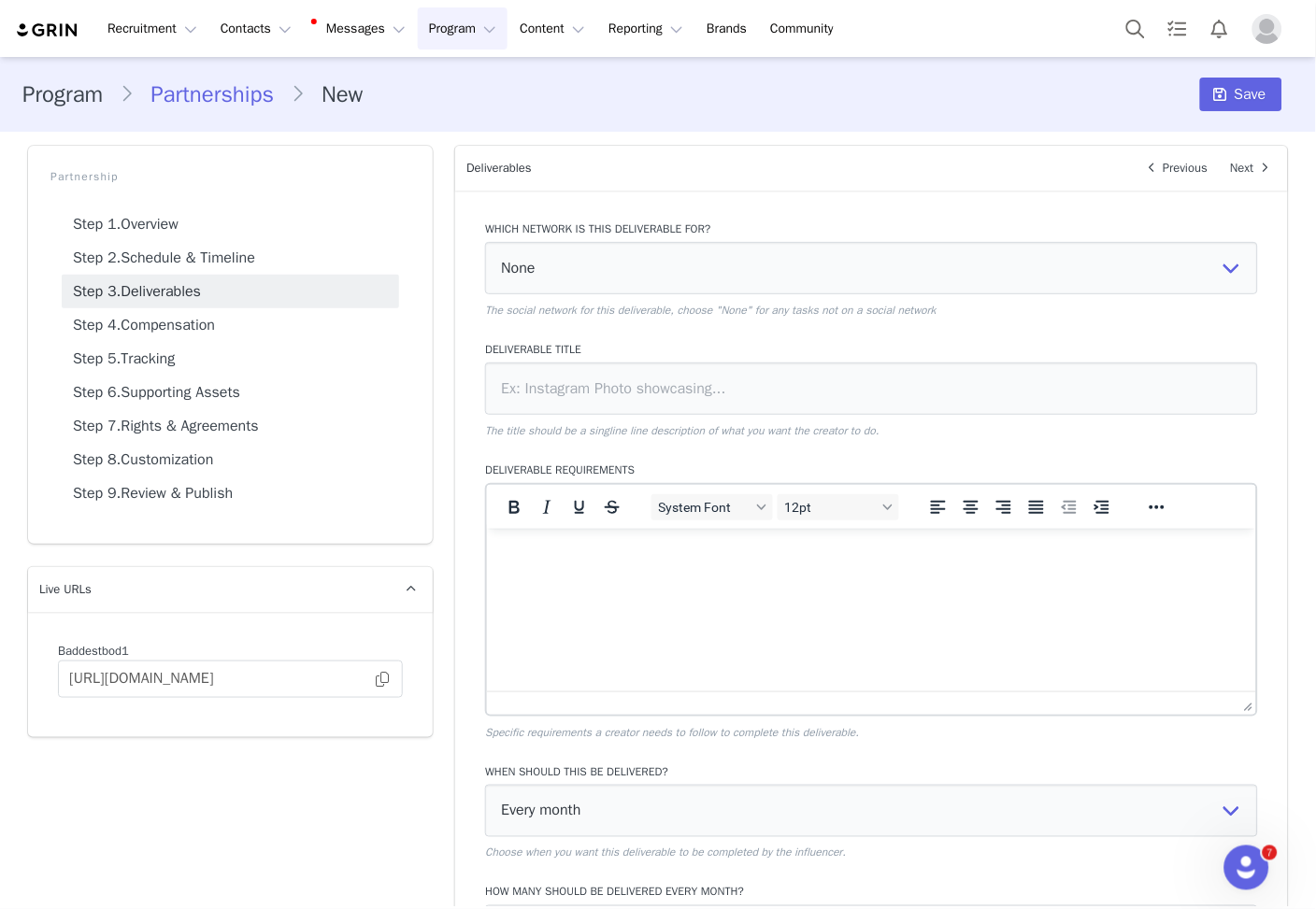 scroll, scrollTop: 0, scrollLeft: 0, axis: both 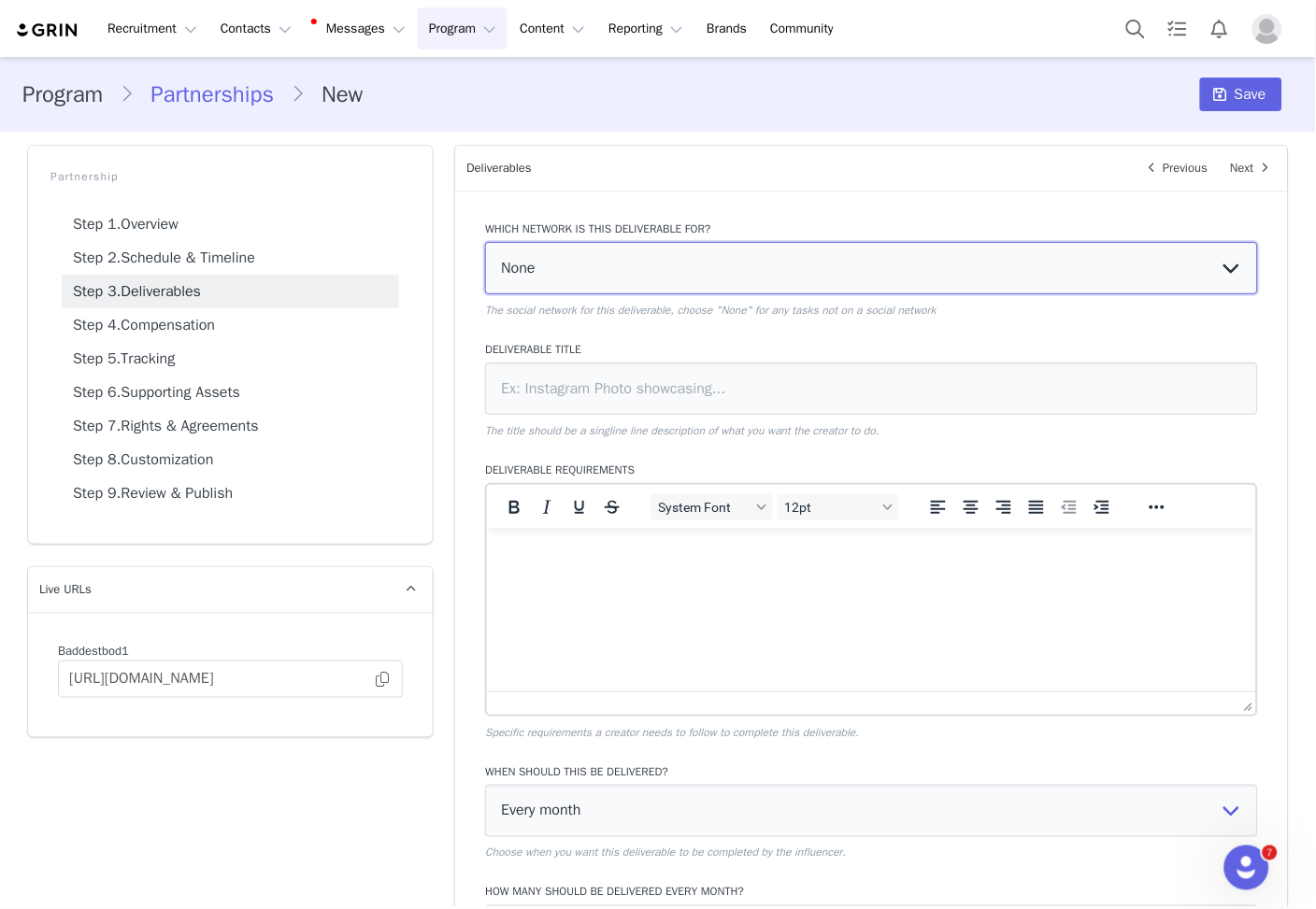 click on "None  YouTube   Twitter   Instagram   Facebook   Twitch   TikTok   Pinterest" at bounding box center [871, 268] 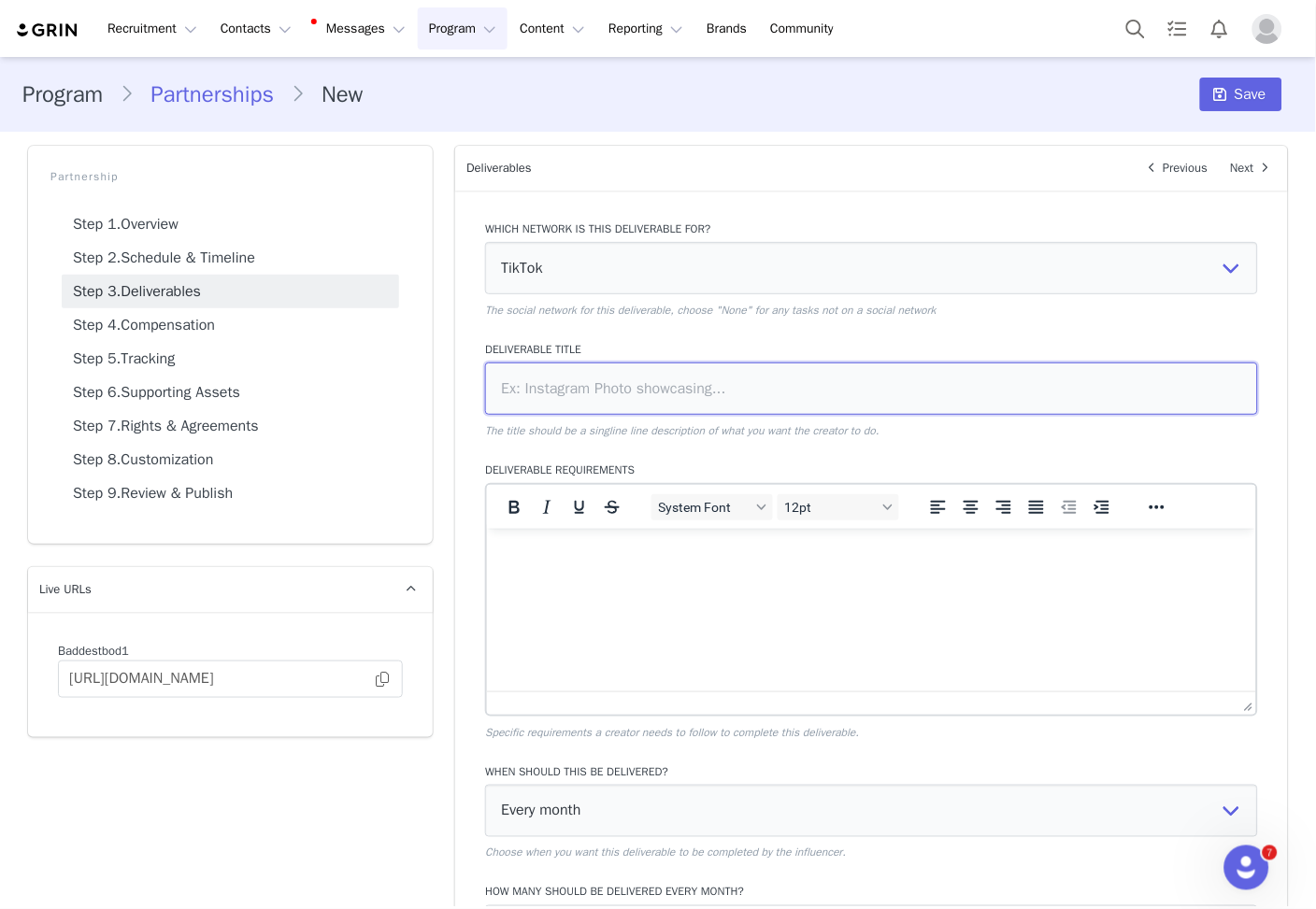 drag, startPoint x: 655, startPoint y: 393, endPoint x: 656, endPoint y: 377, distance: 16.03122 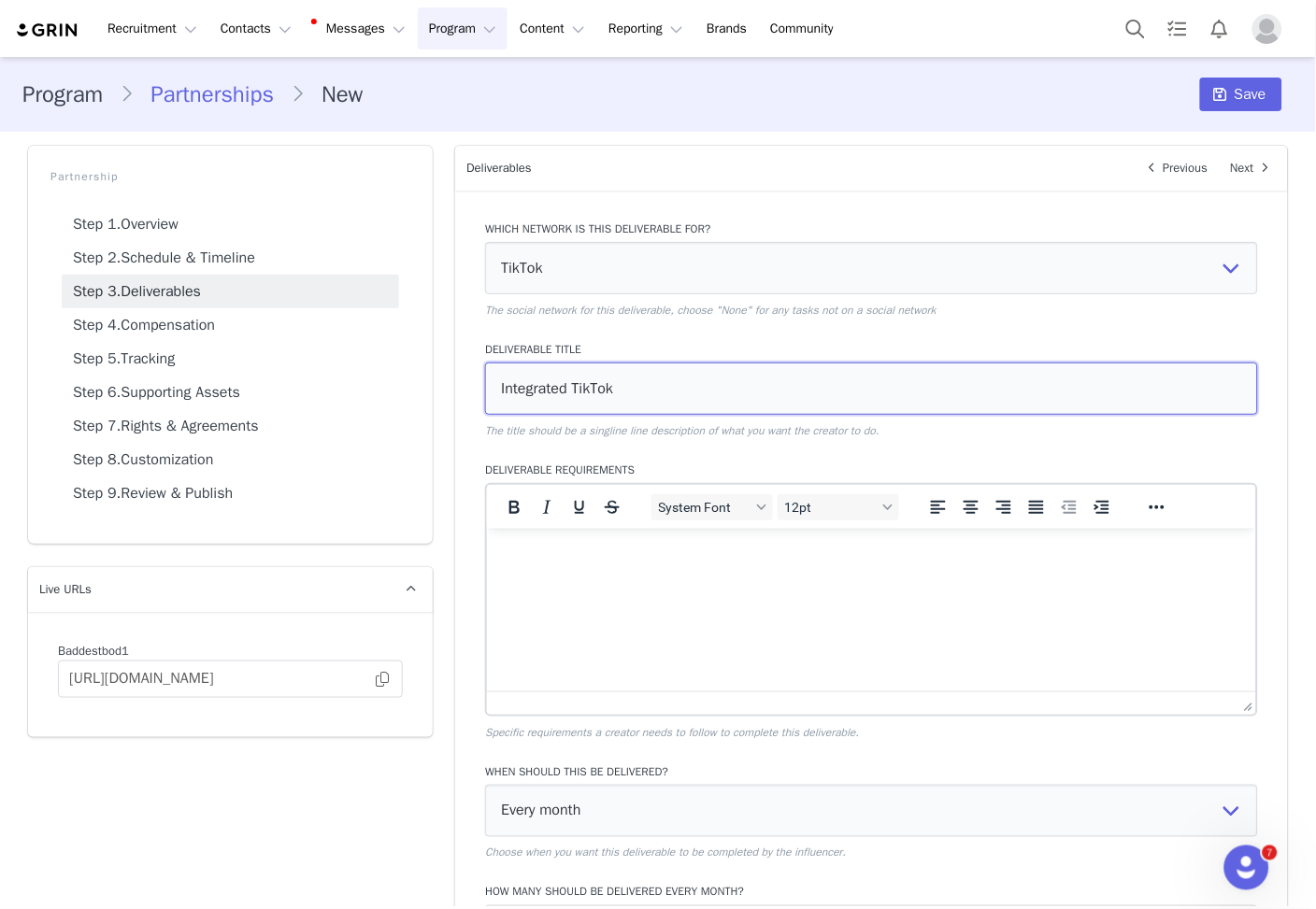 type on "Integrated TikTok" 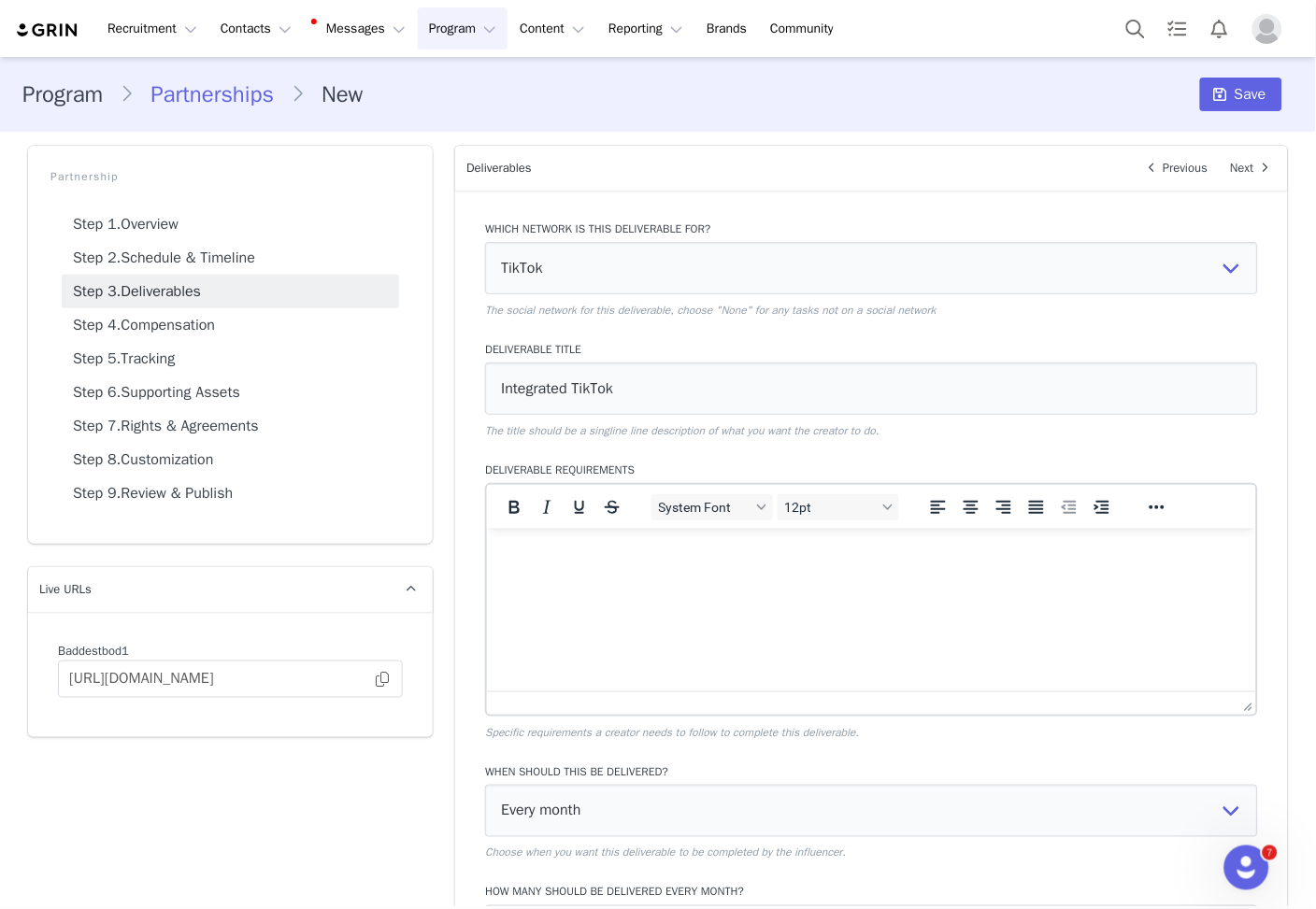 click at bounding box center (871, 553) 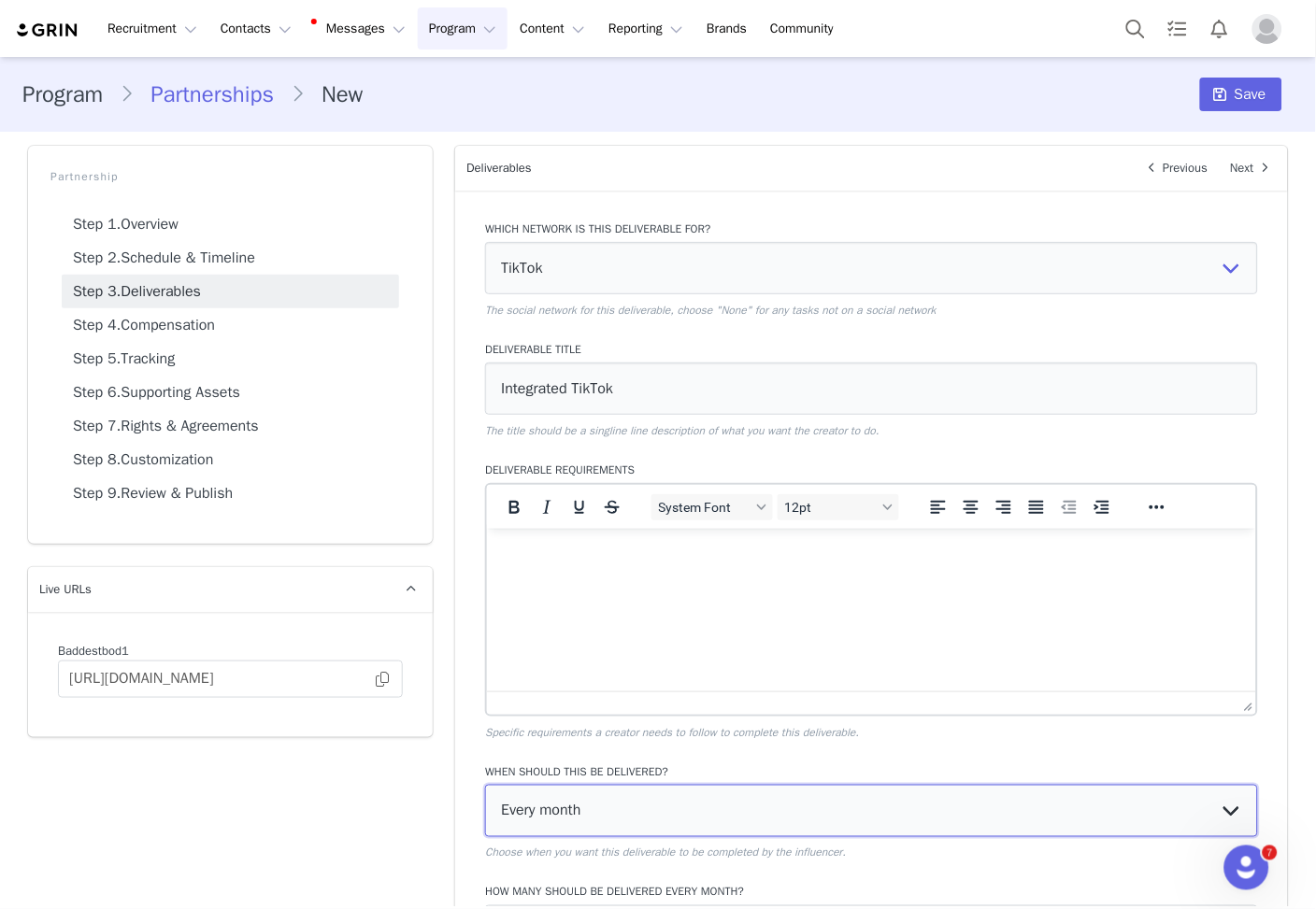 click on "Every month Every other month In specific months Throughout partnership" at bounding box center (871, 811) 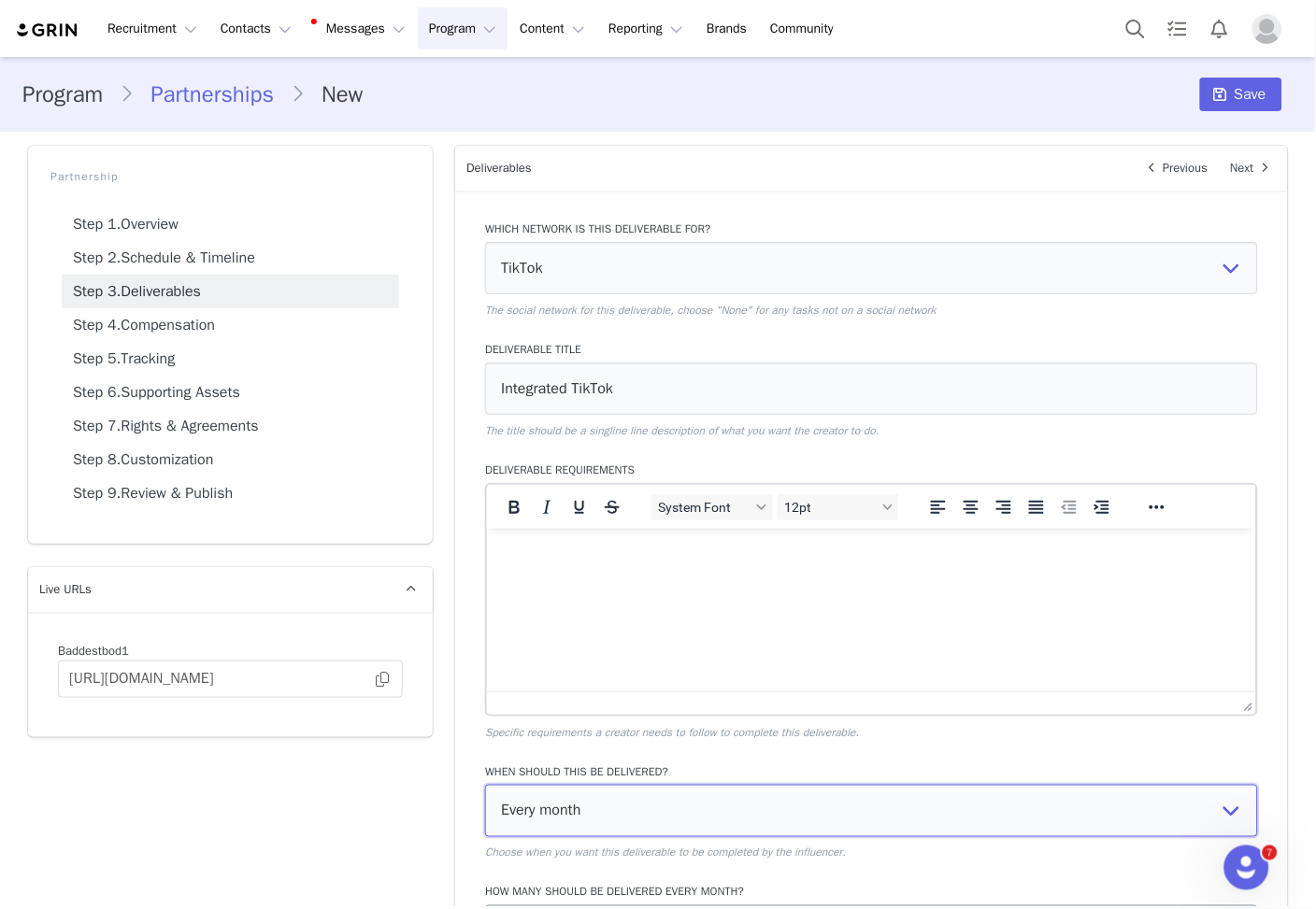 scroll, scrollTop: 178, scrollLeft: 0, axis: vertical 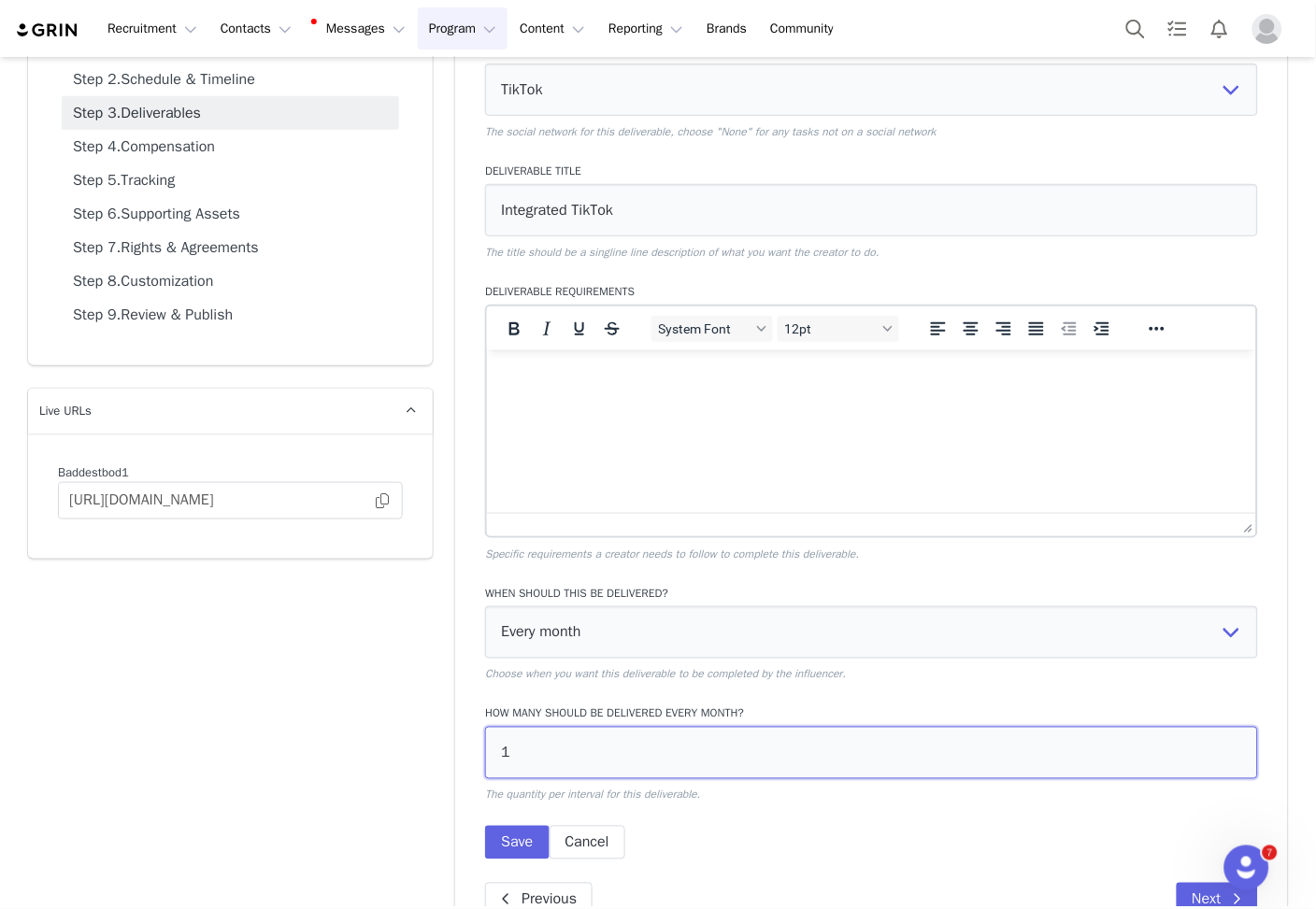click on "1" at bounding box center [871, 753] 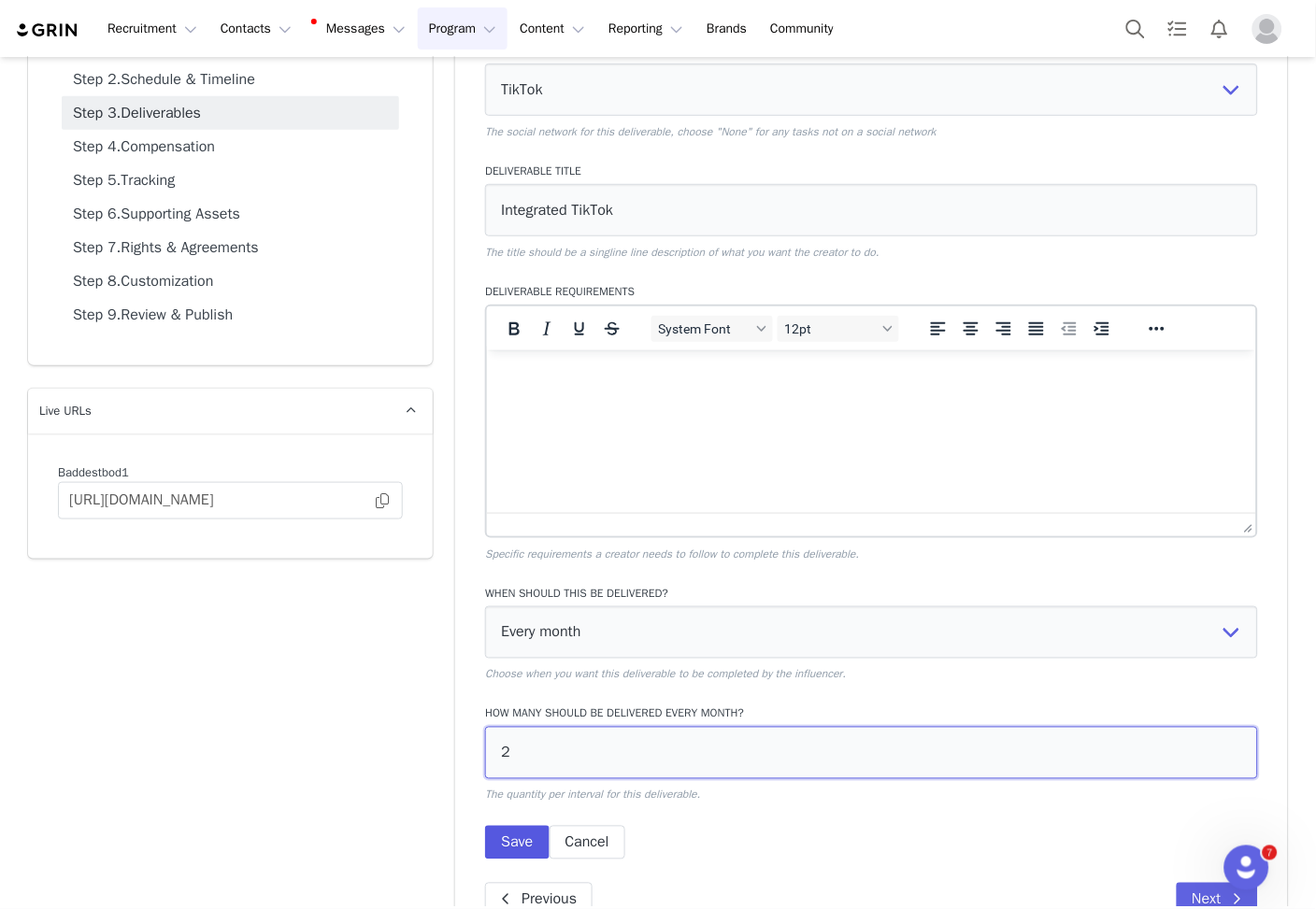 scroll, scrollTop: 232, scrollLeft: 0, axis: vertical 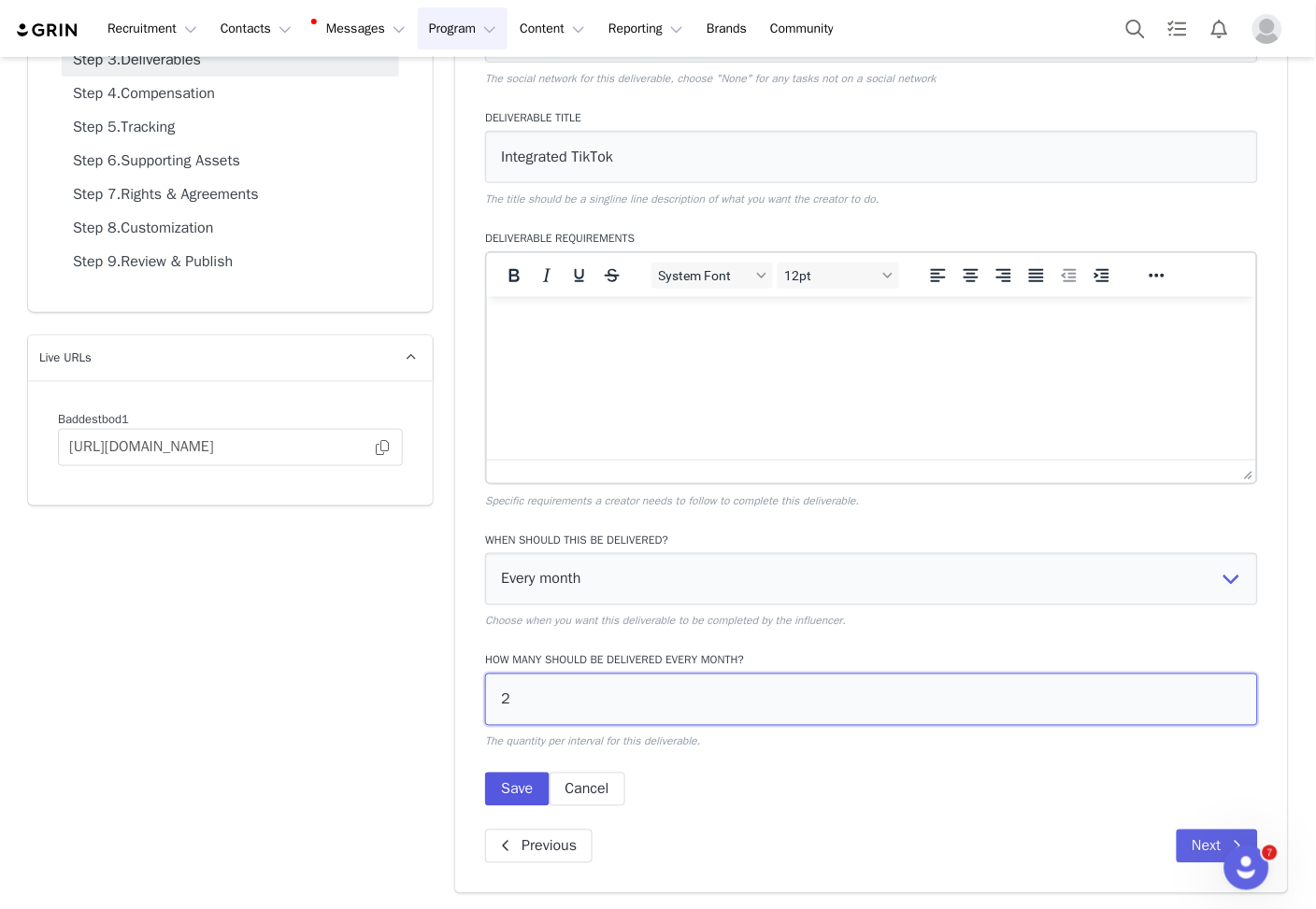 type on "2" 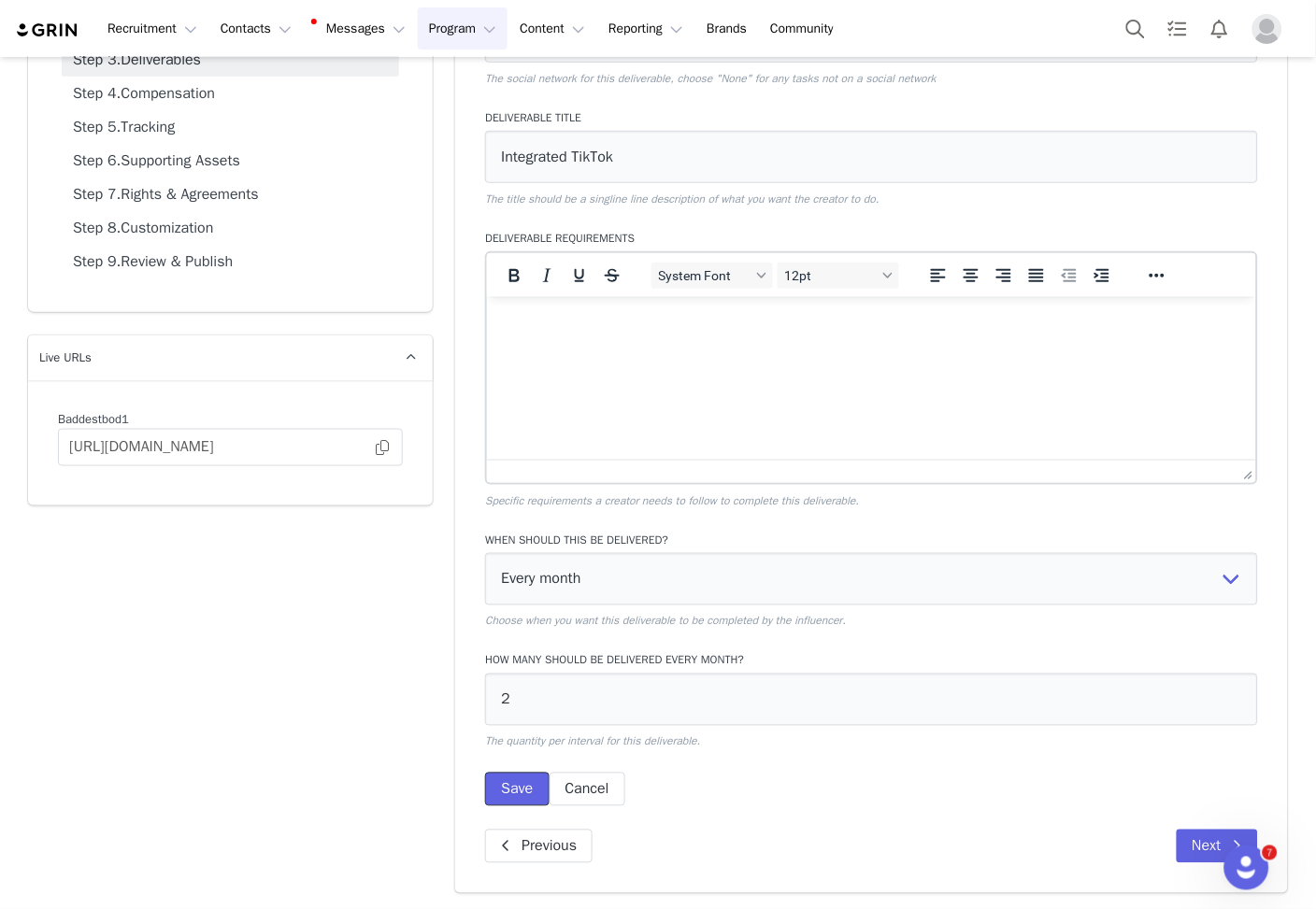 click on "Save" at bounding box center [517, 789] 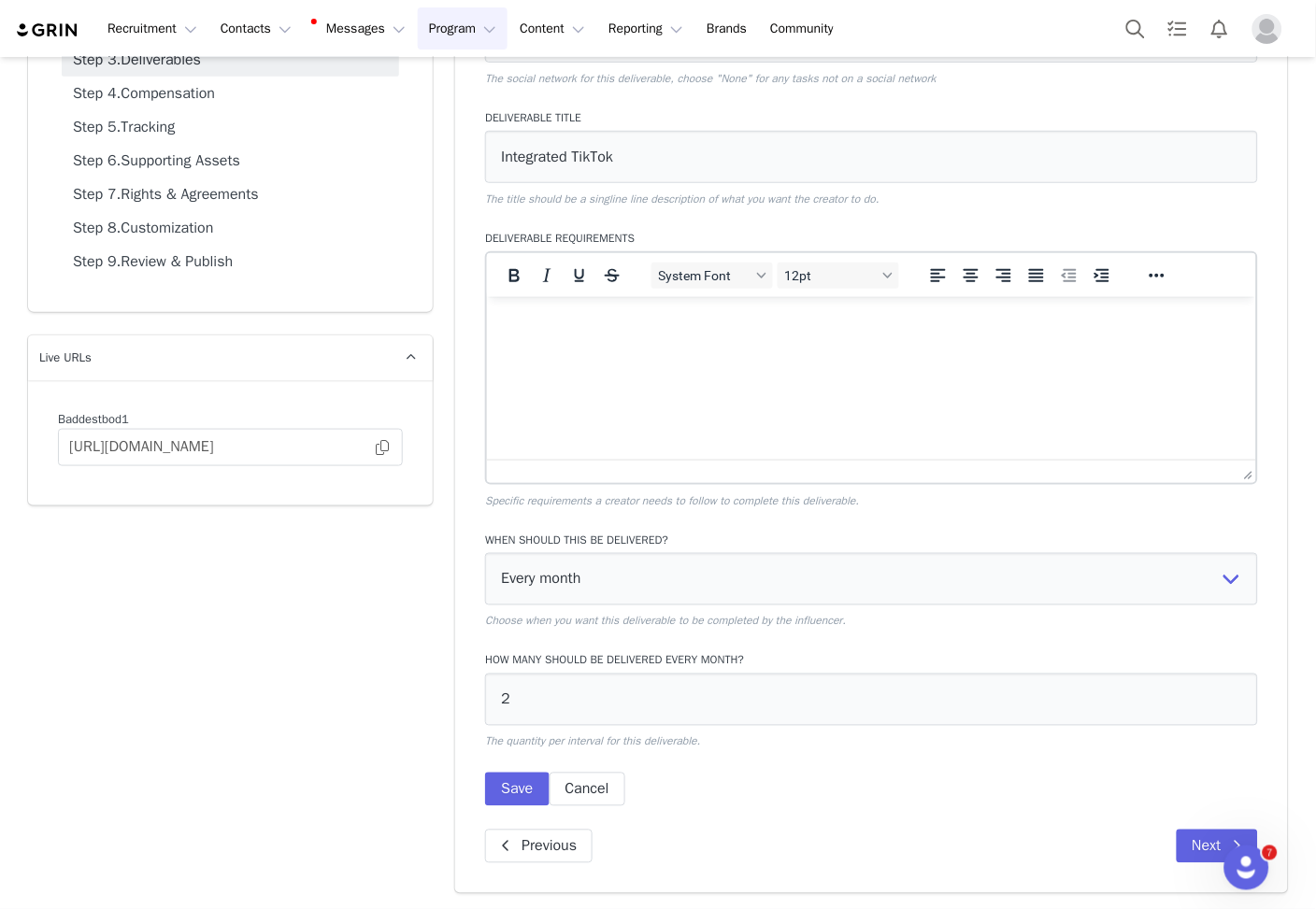 scroll, scrollTop: 0, scrollLeft: 0, axis: both 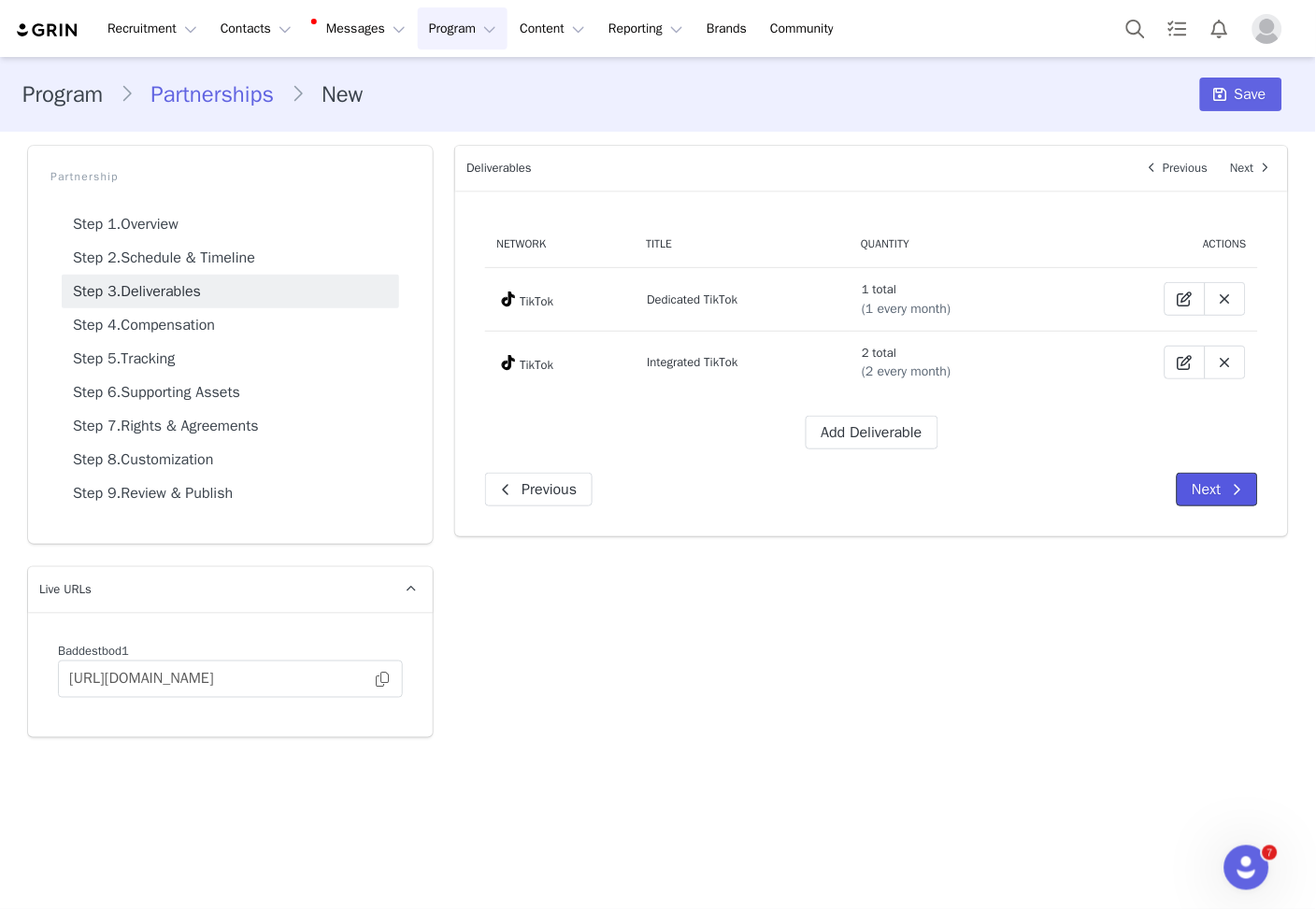 click on "Next" at bounding box center (1217, 490) 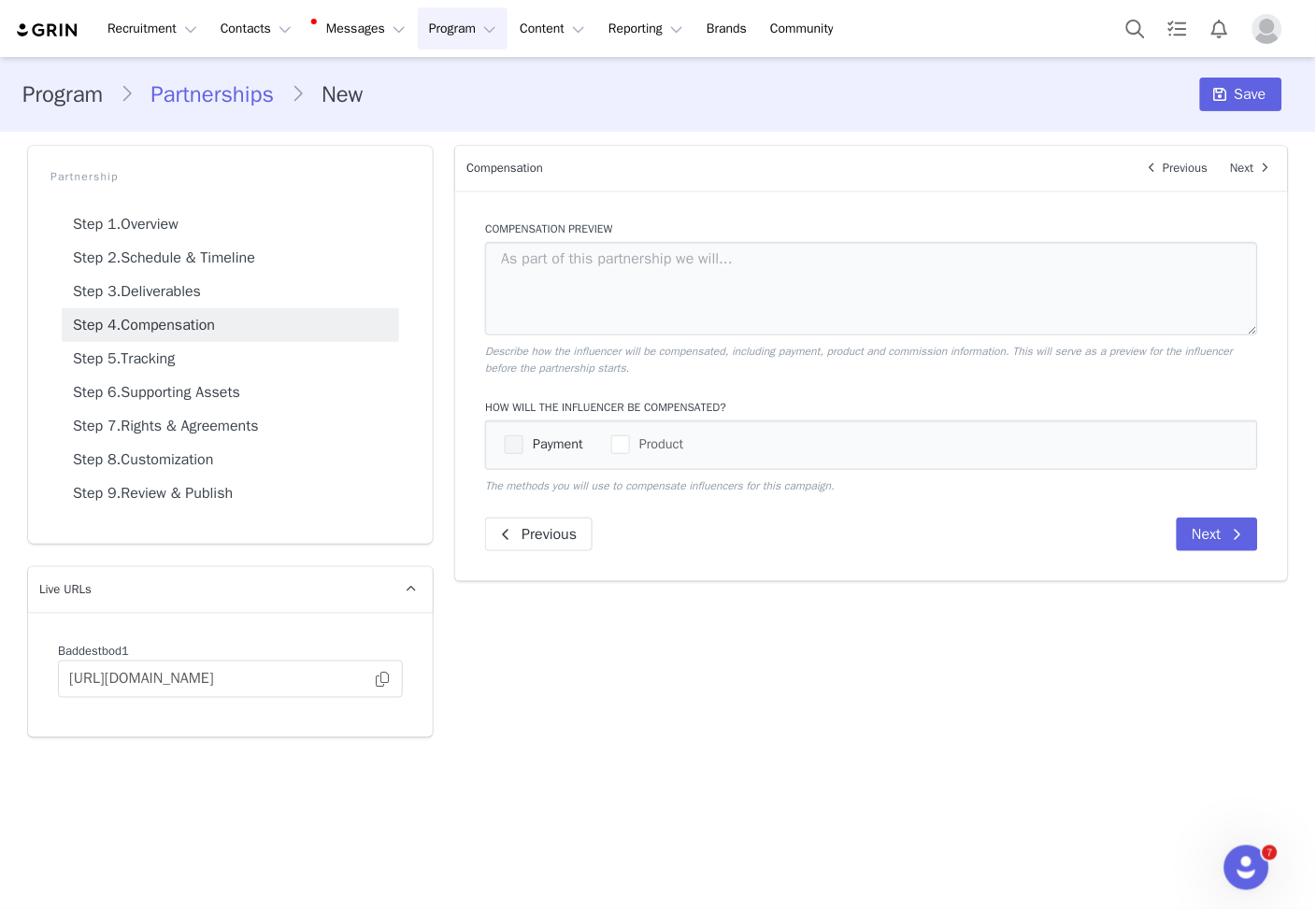 click on "Payment" at bounding box center (553, 444) 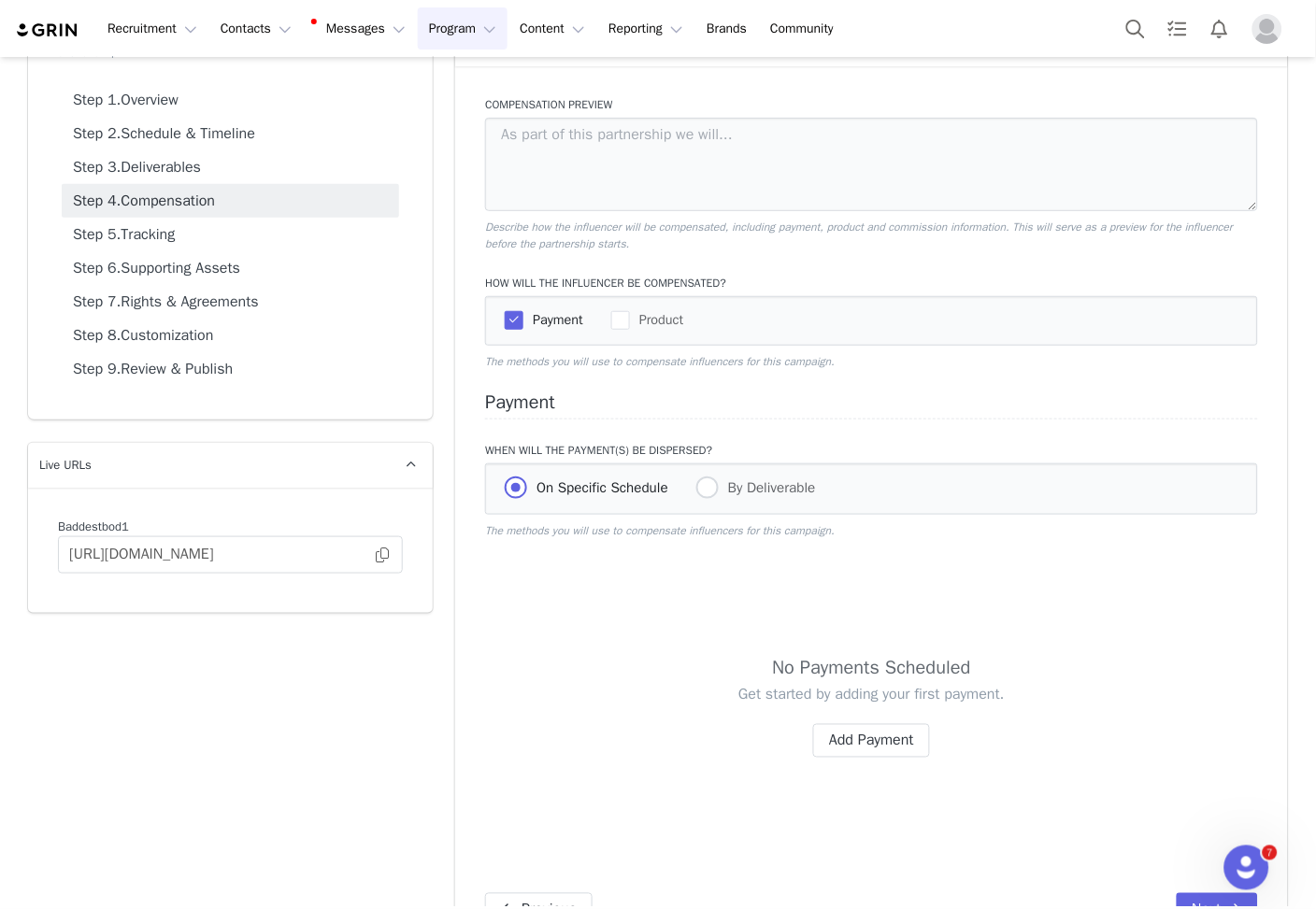 scroll, scrollTop: 153, scrollLeft: 0, axis: vertical 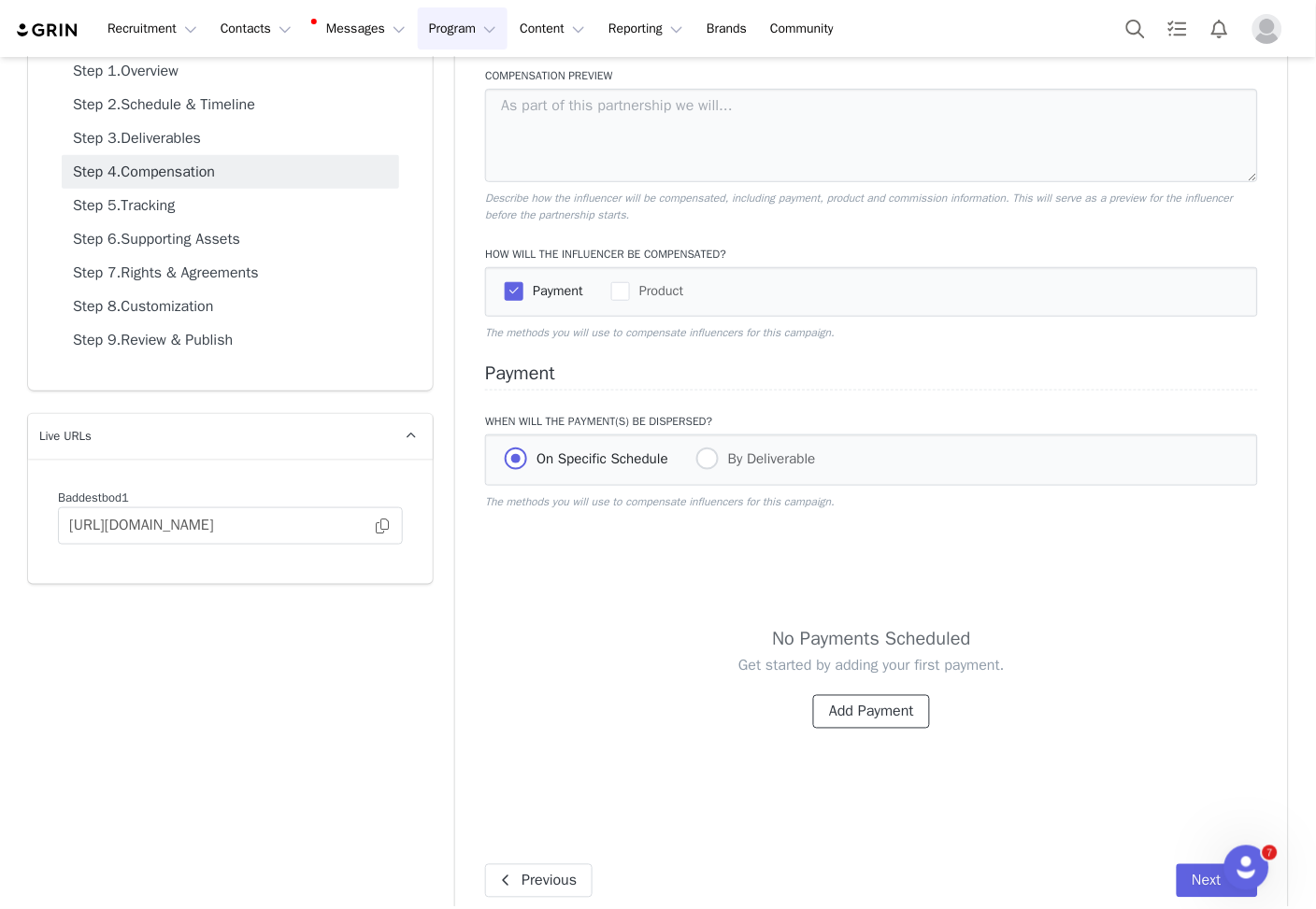click on "Add Payment" at bounding box center [871, 712] 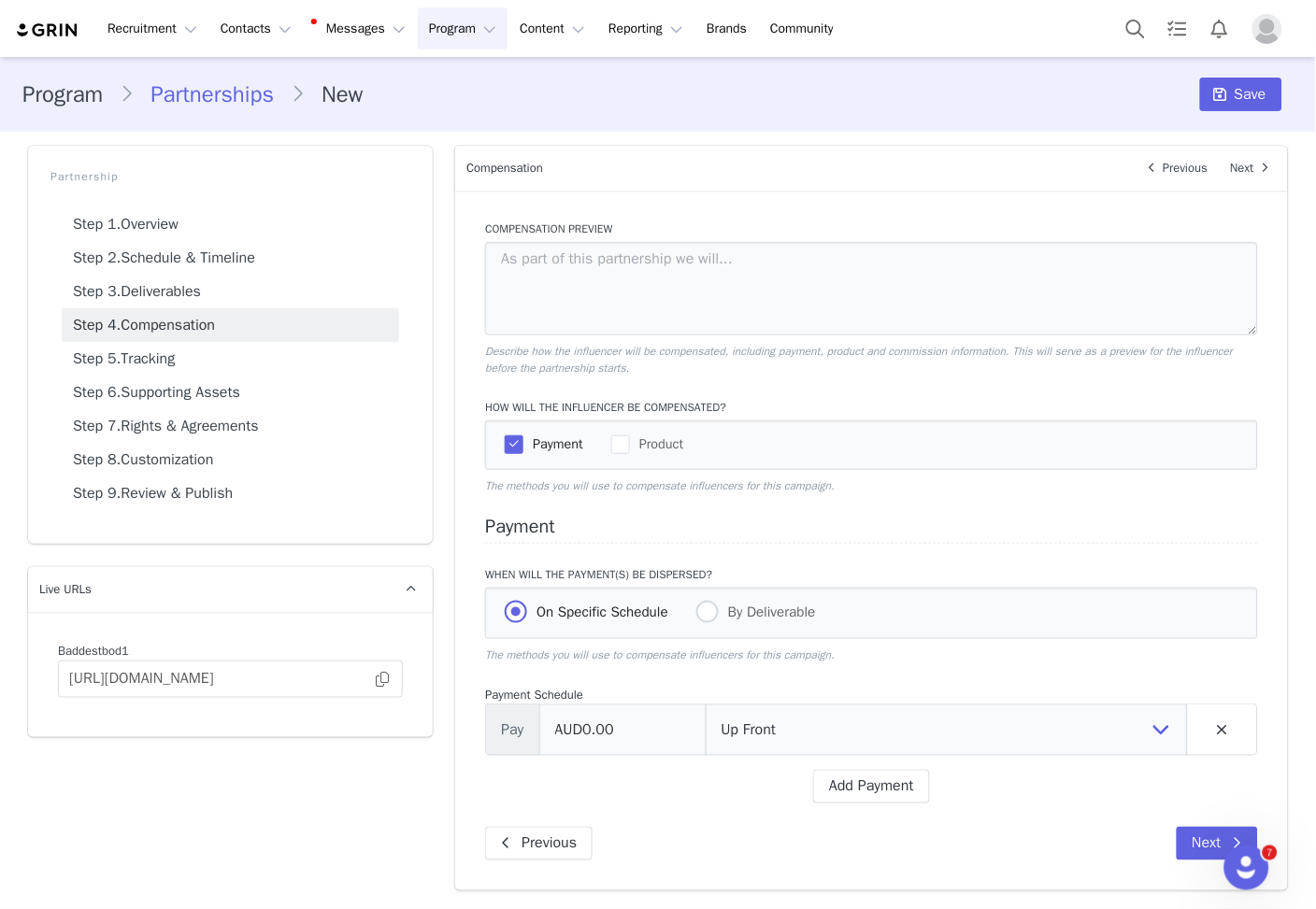 scroll, scrollTop: 0, scrollLeft: 0, axis: both 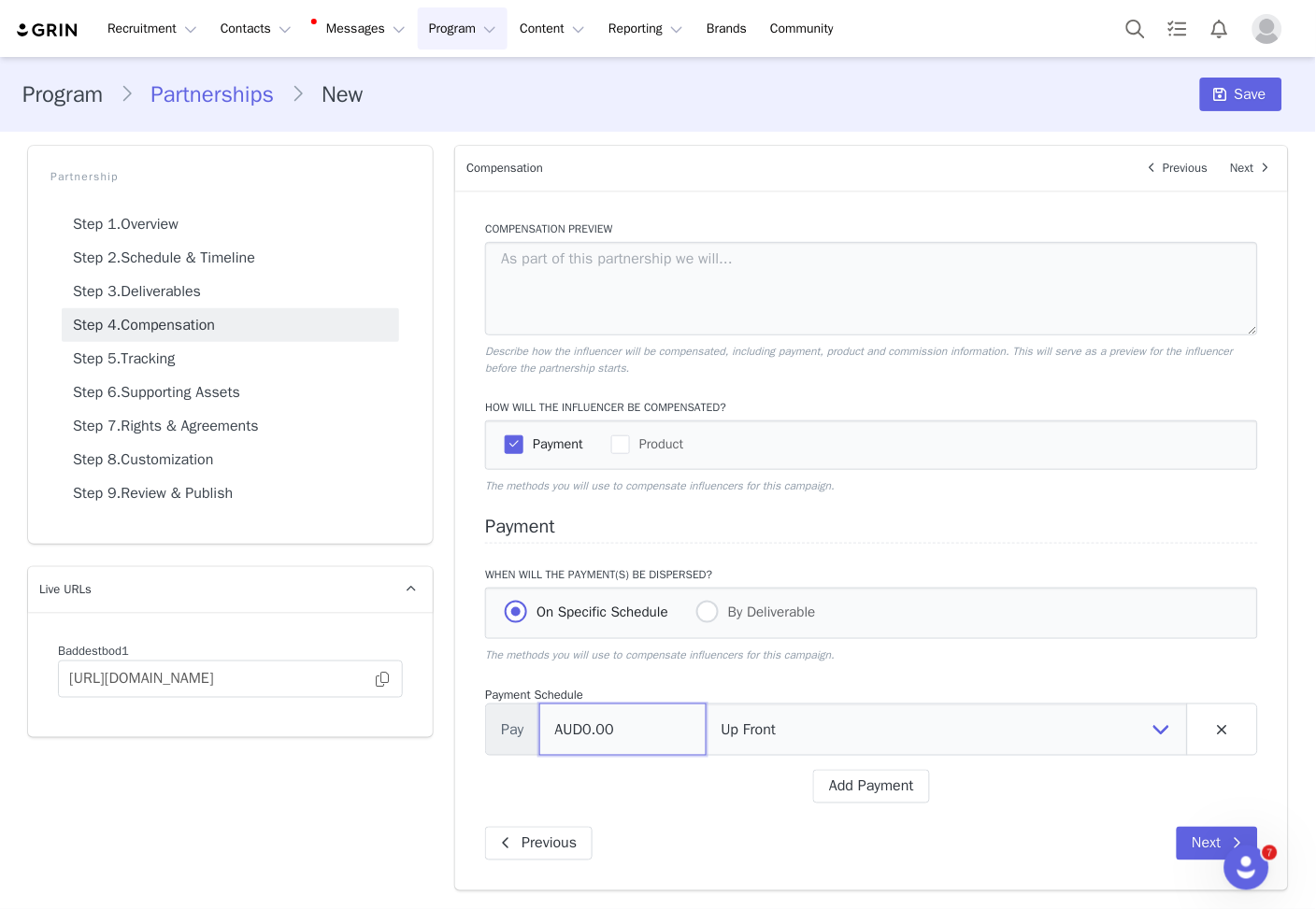 click on "AUD0.00" at bounding box center [622, 730] 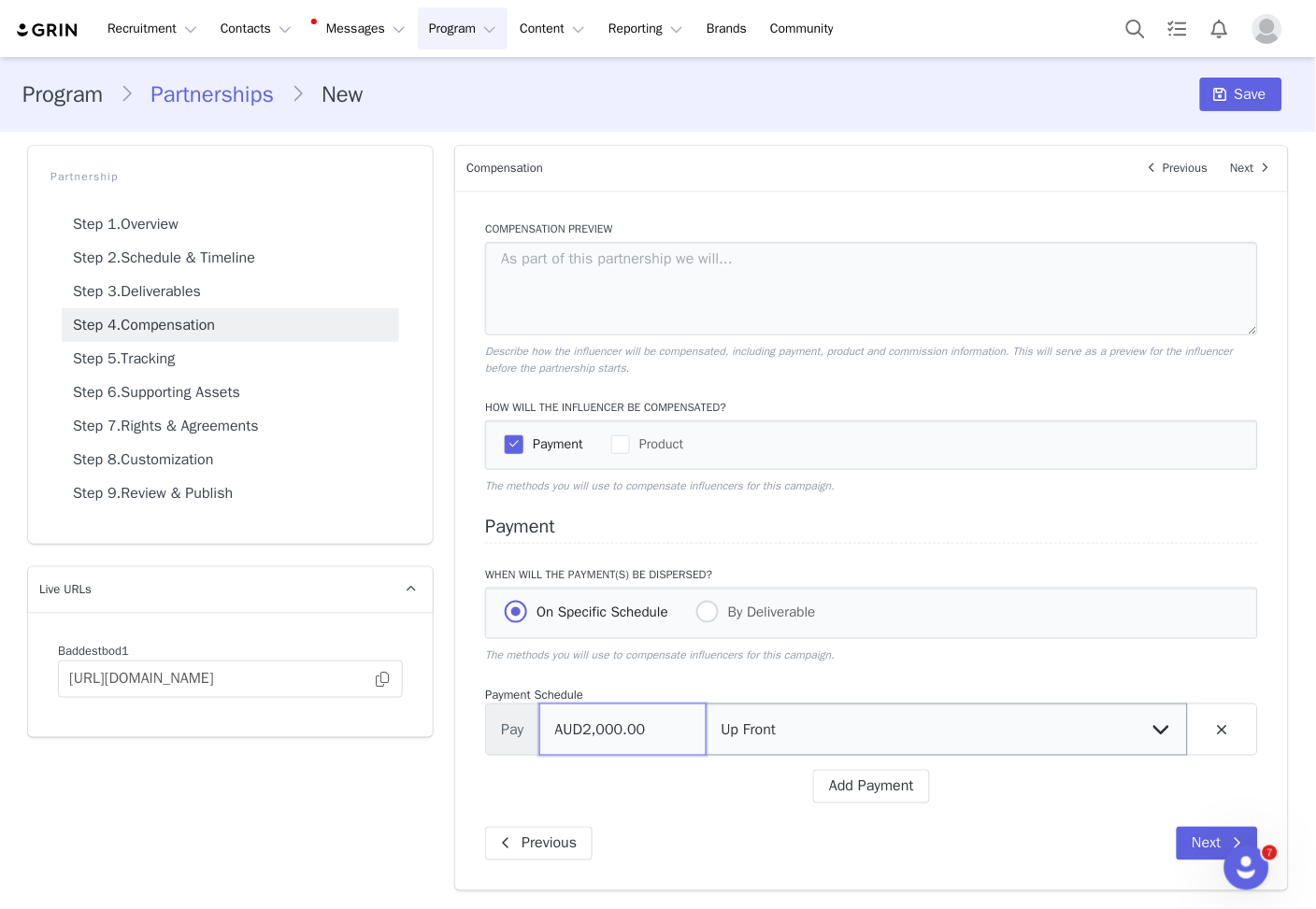 type on "AUD2,000.00" 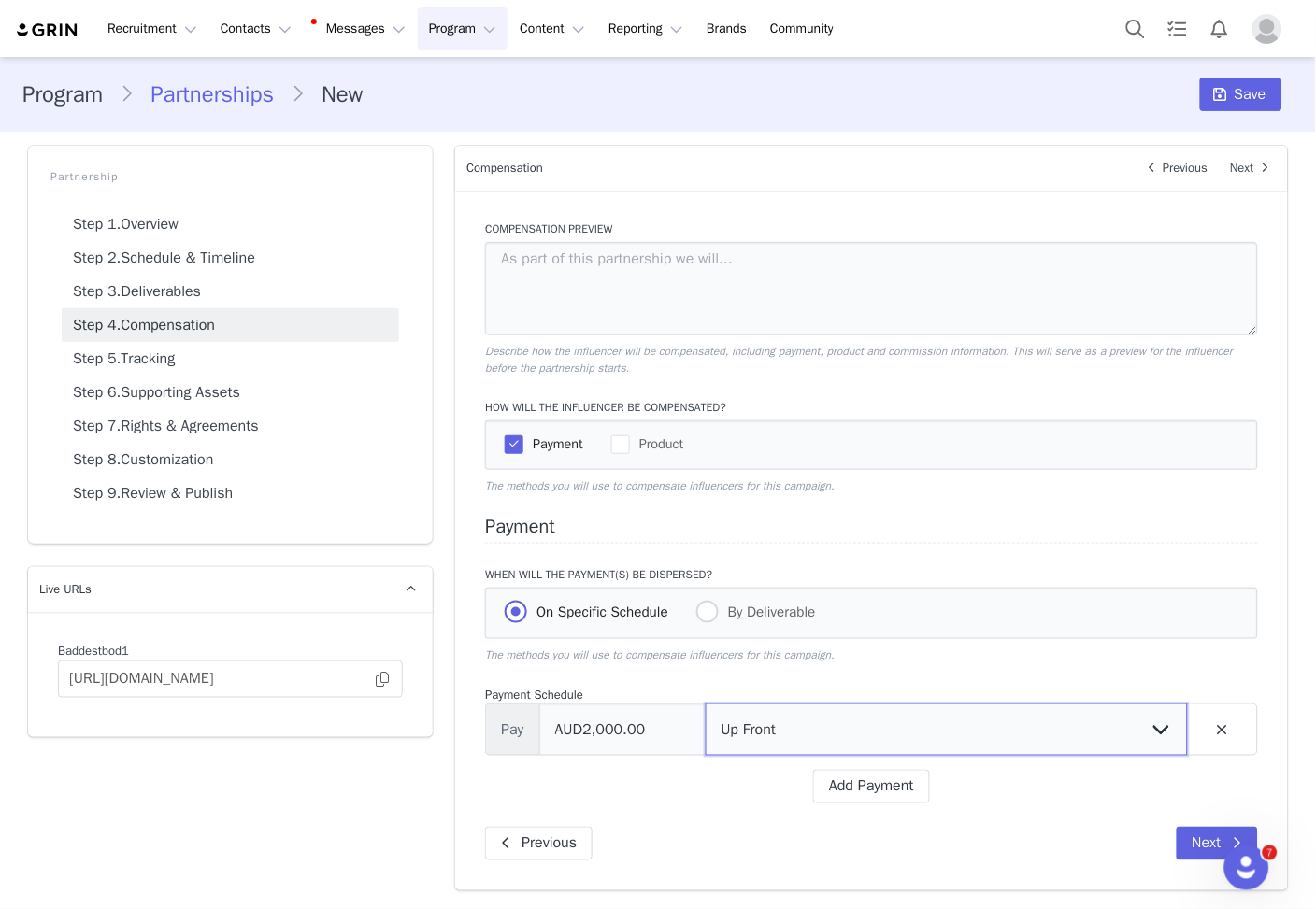 click on "Up Front  Month 1  Upon Completion" at bounding box center (947, 730) 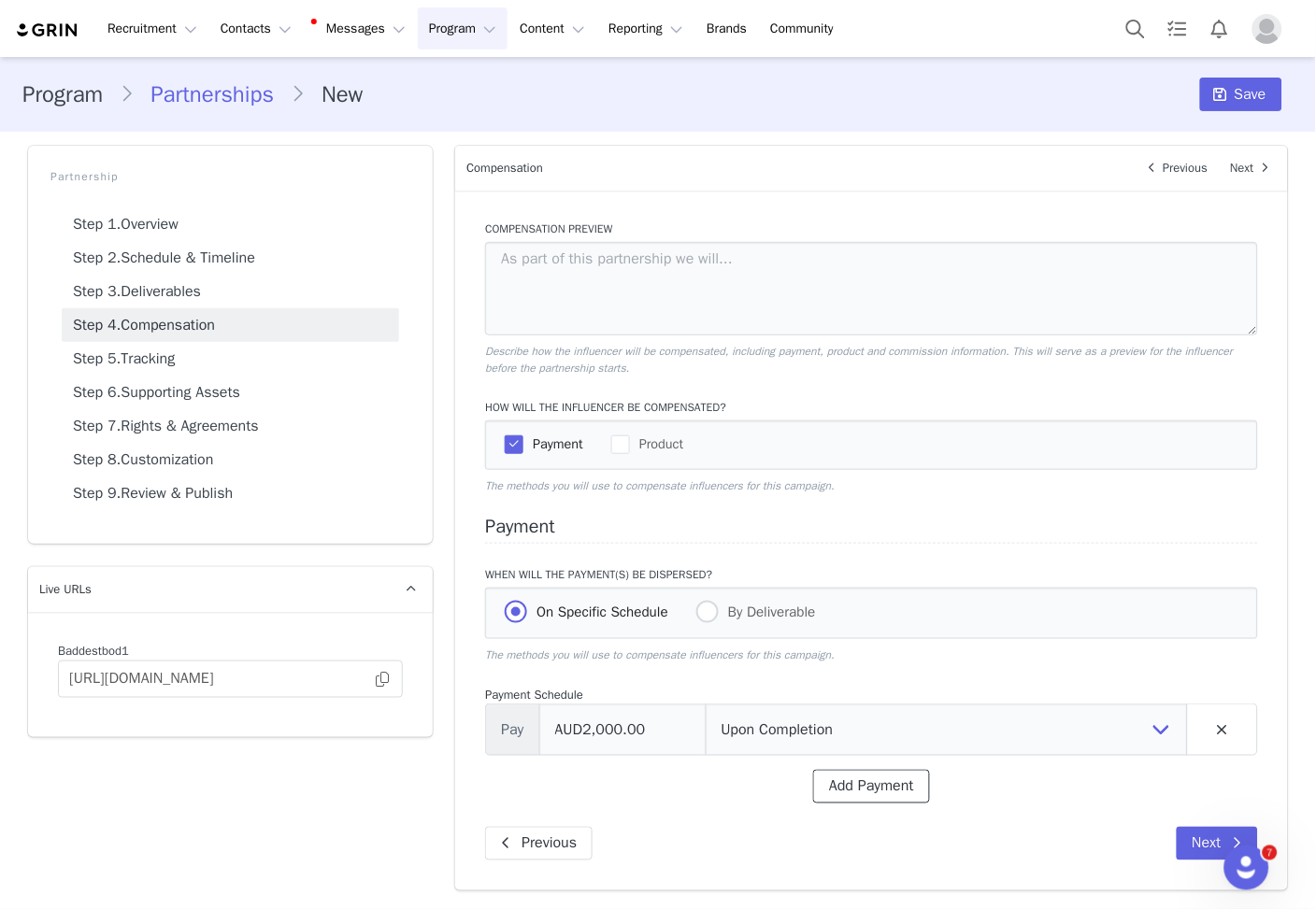 click on "Add Payment" at bounding box center (871, 787) 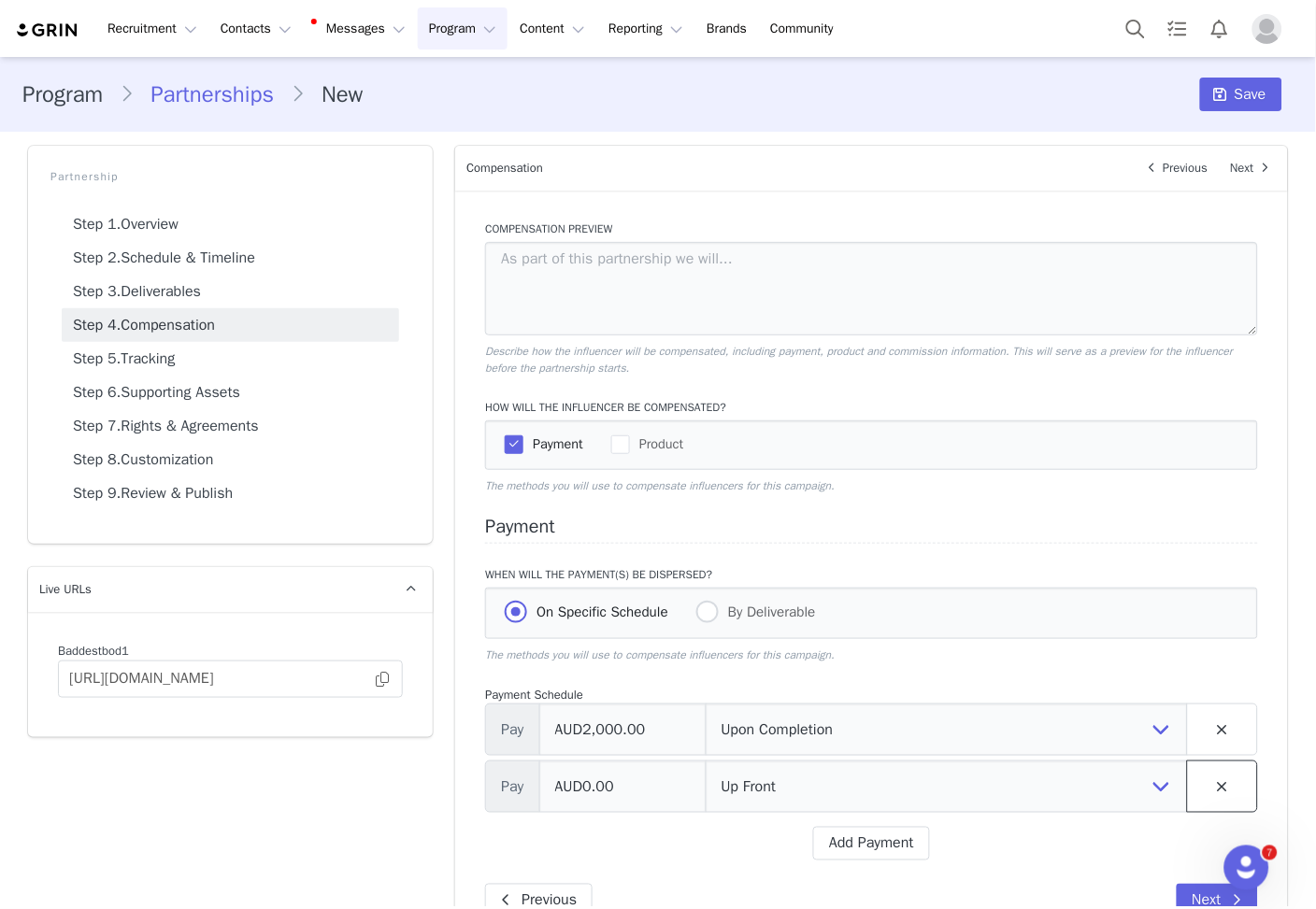 click at bounding box center (1223, 787) 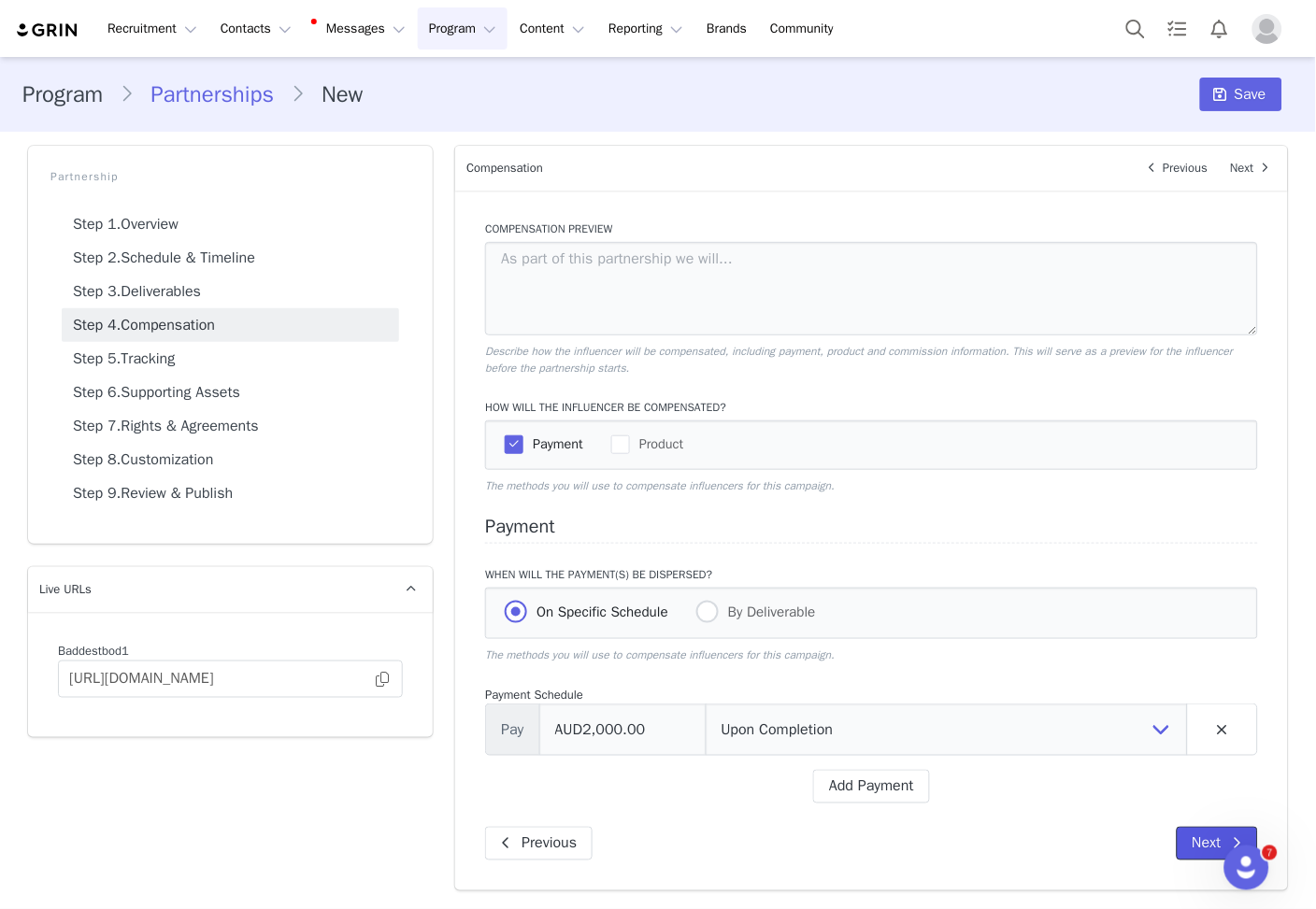 click on "Next" at bounding box center (1217, 844) 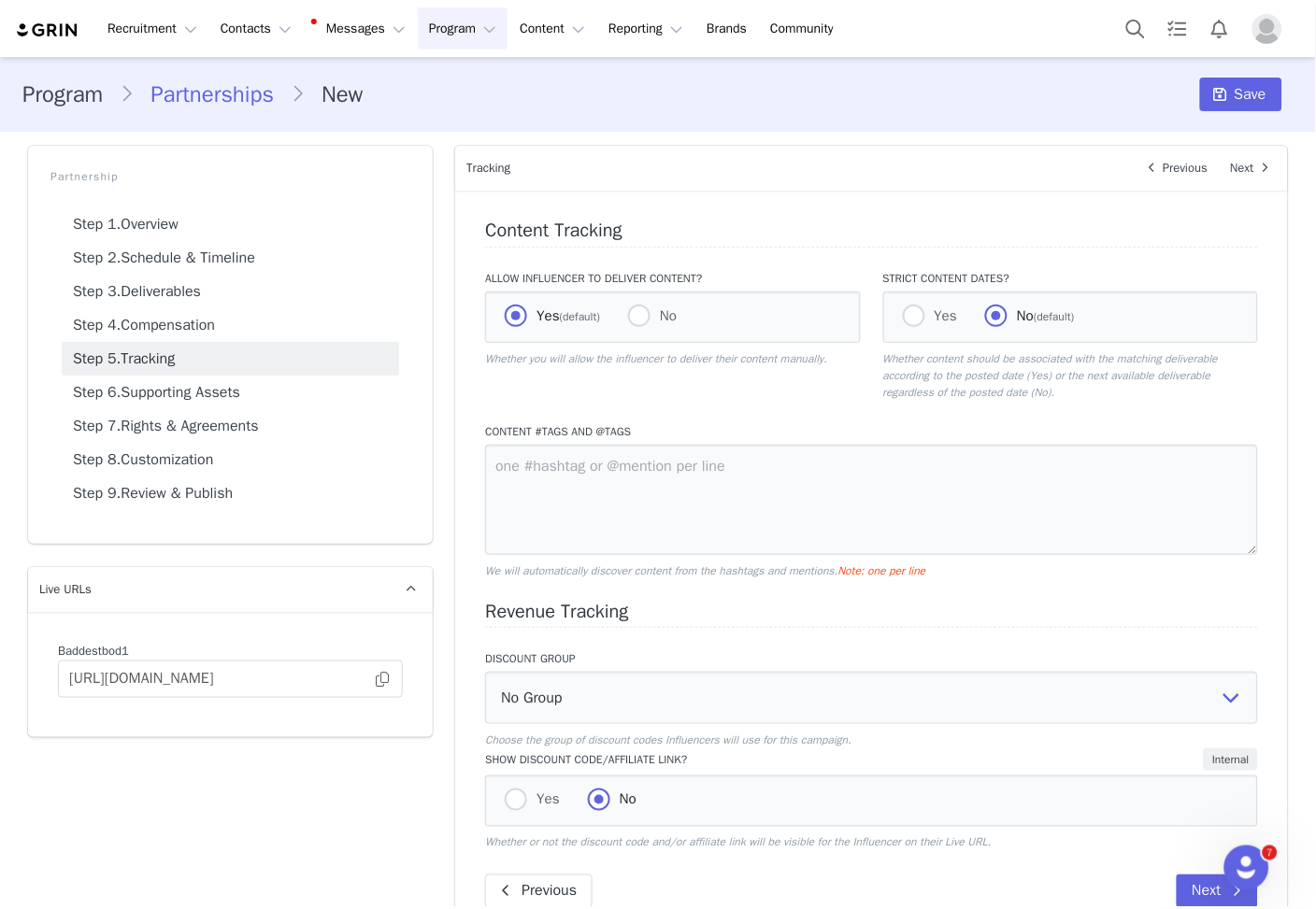 scroll, scrollTop: 47, scrollLeft: 0, axis: vertical 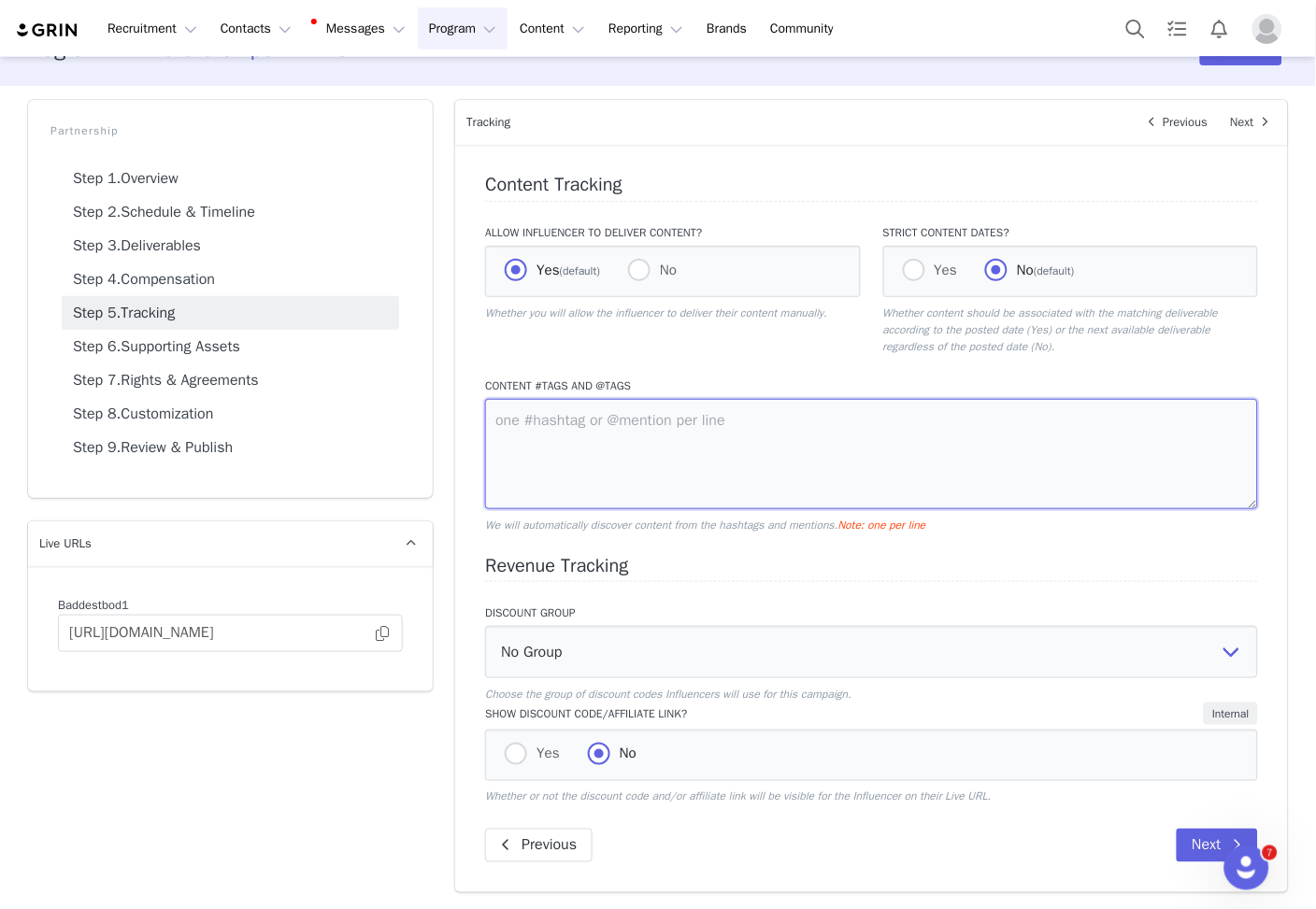 click at bounding box center [871, 454] 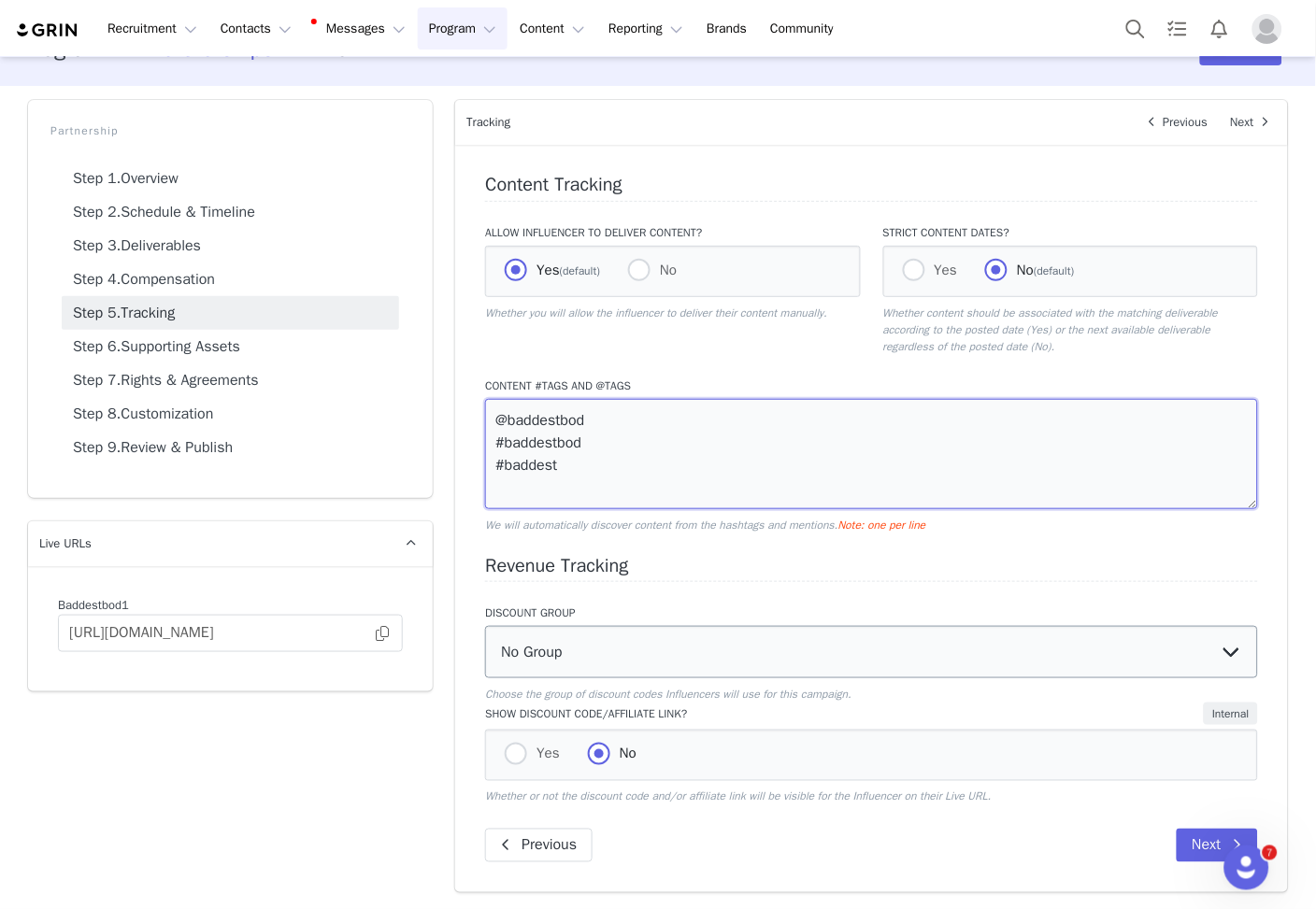 type on "@baddestbod
#baddestbod
#baddest" 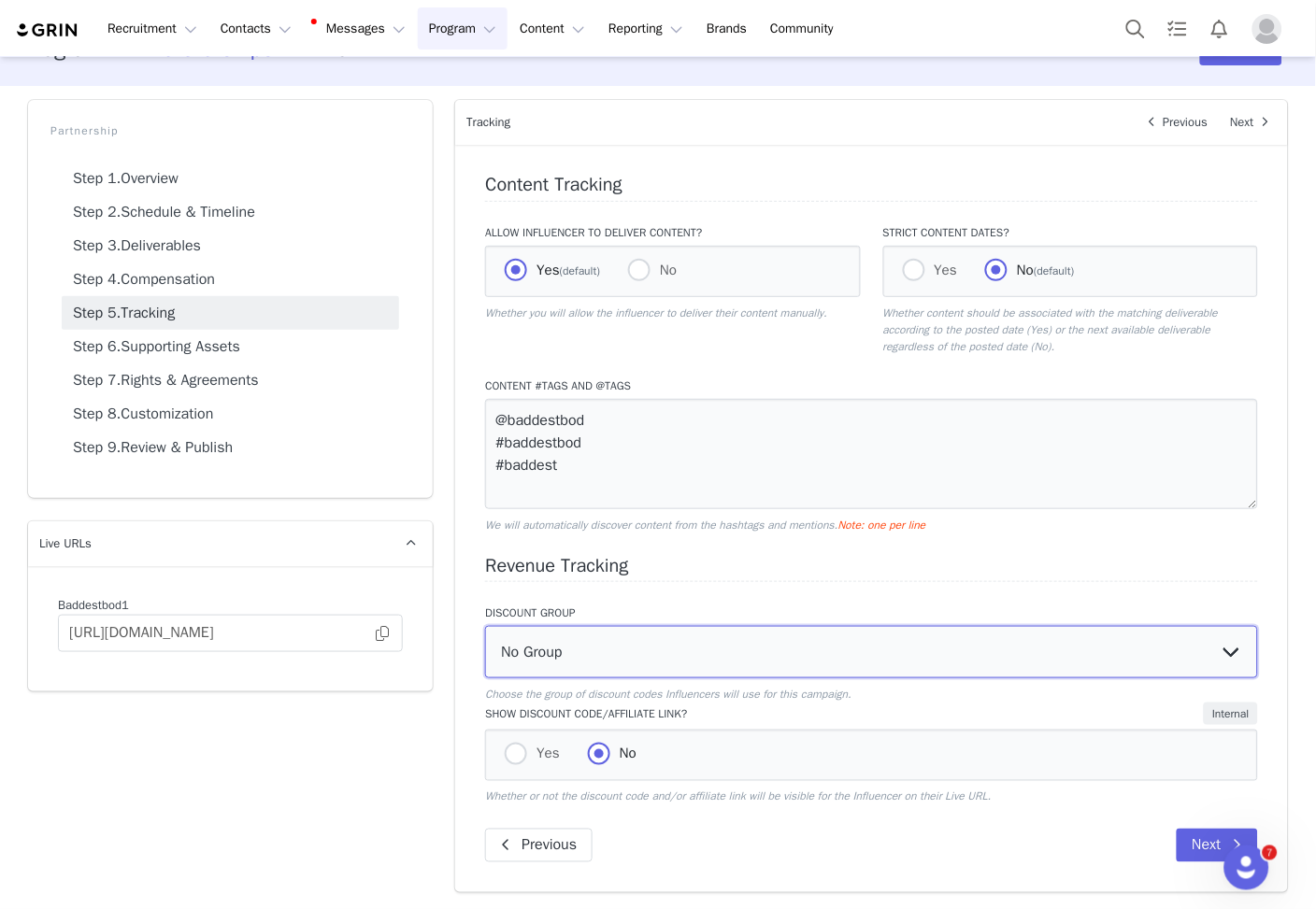 click on "No Group  BADDEST DISCOUNT CODES" at bounding box center [871, 652] 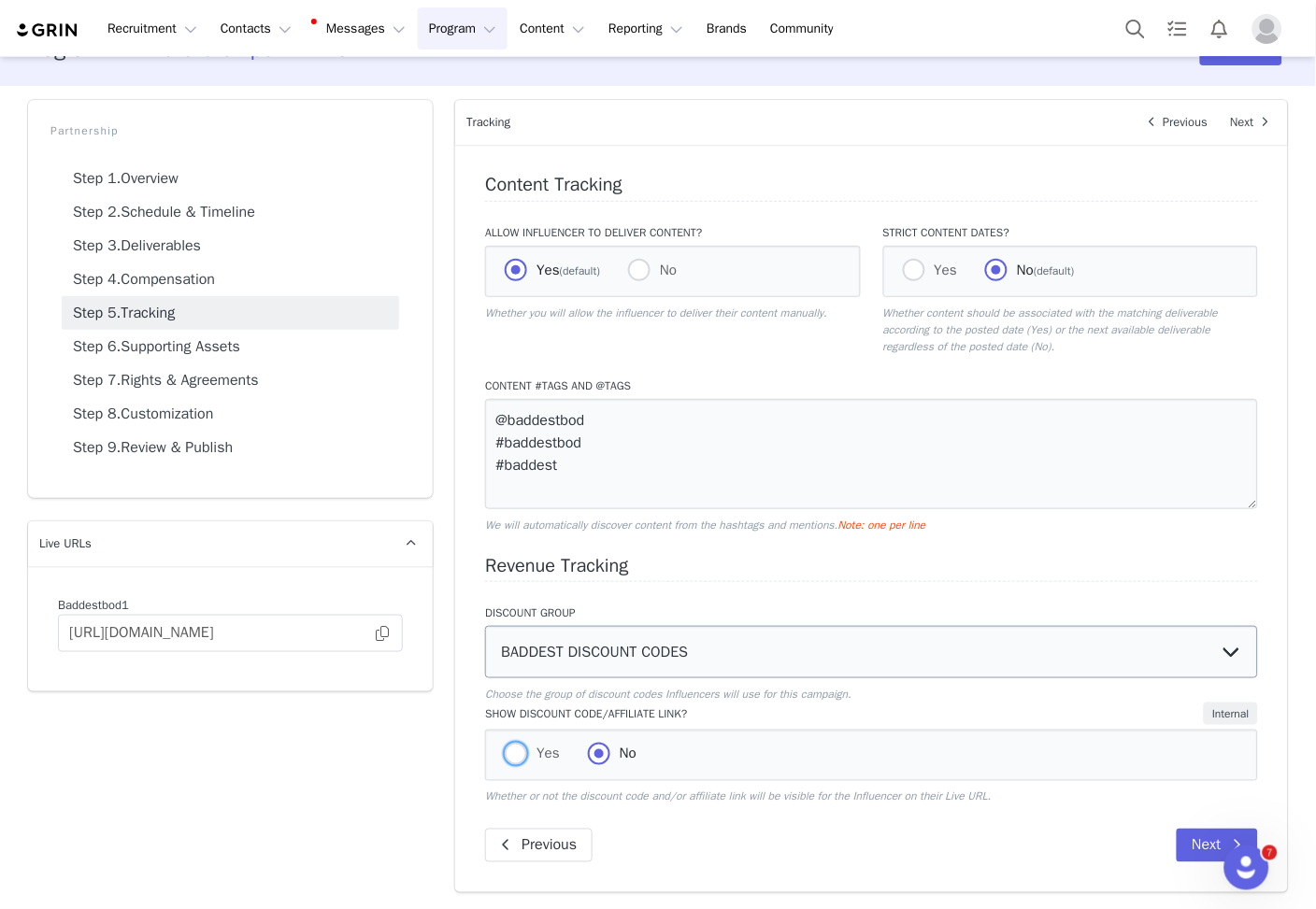 drag, startPoint x: 519, startPoint y: 756, endPoint x: 663, endPoint y: 646, distance: 181.20706 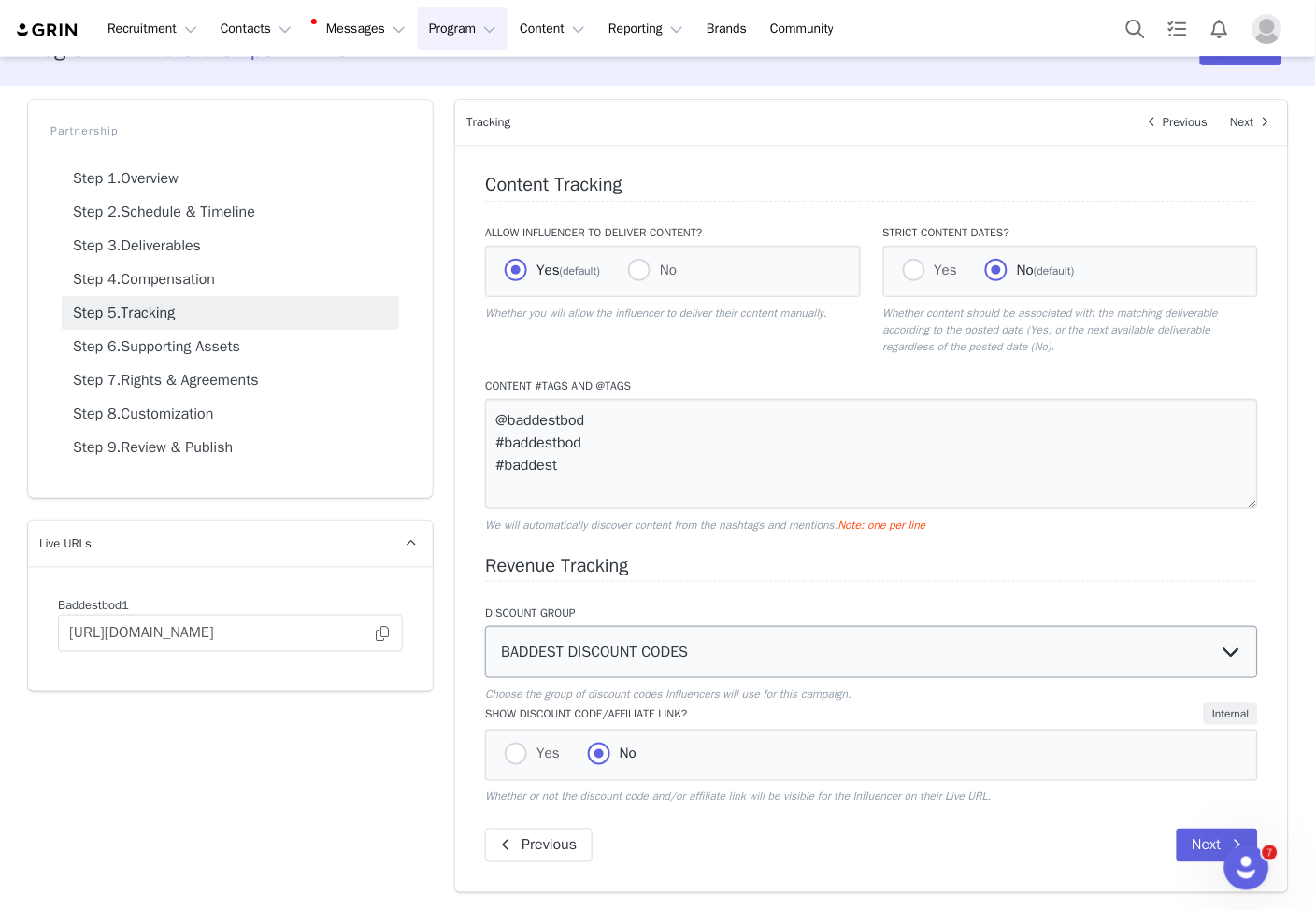 click on "Yes" at bounding box center [516, 755] 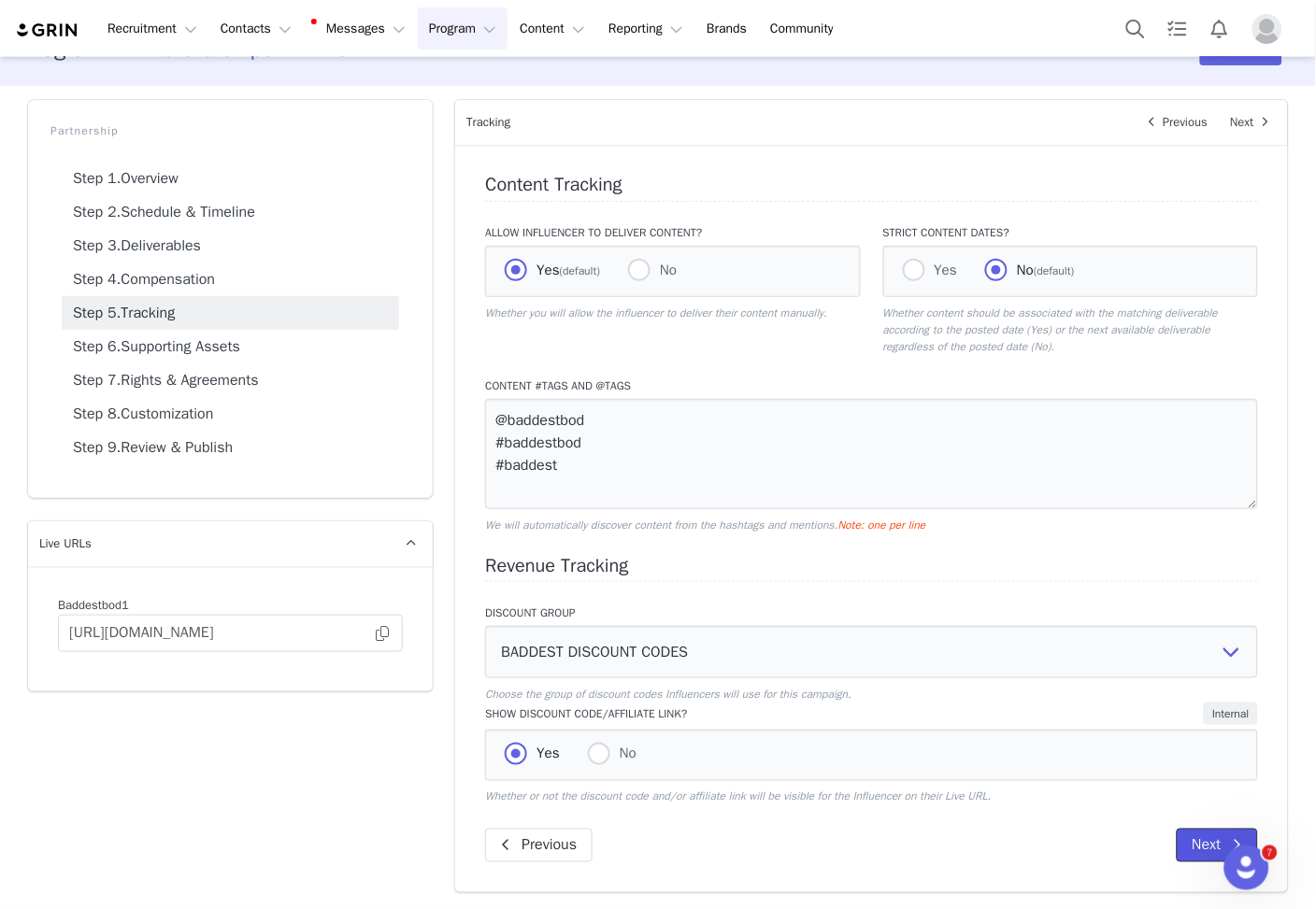 click on "Next" at bounding box center [1217, 845] 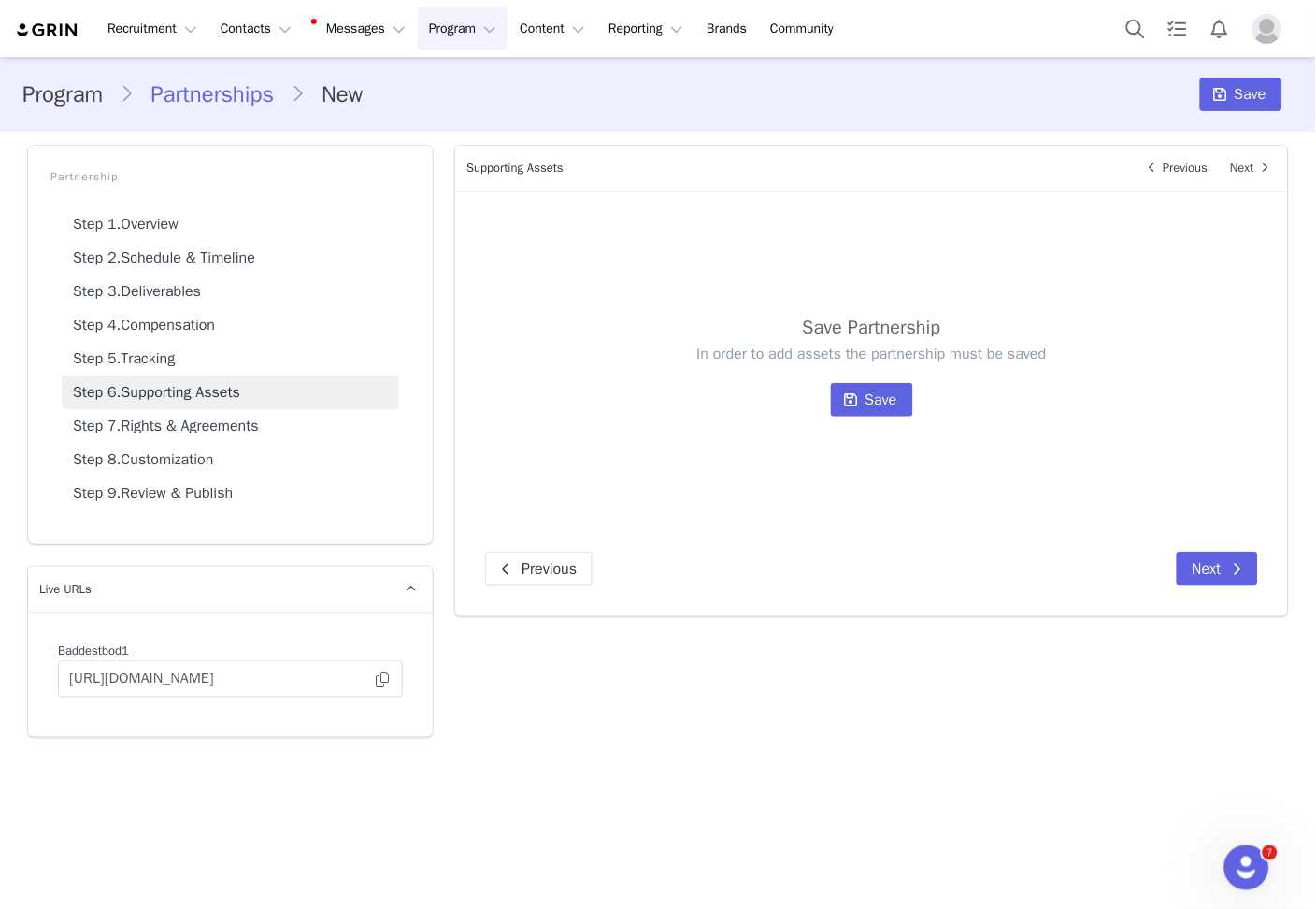 scroll, scrollTop: 0, scrollLeft: 0, axis: both 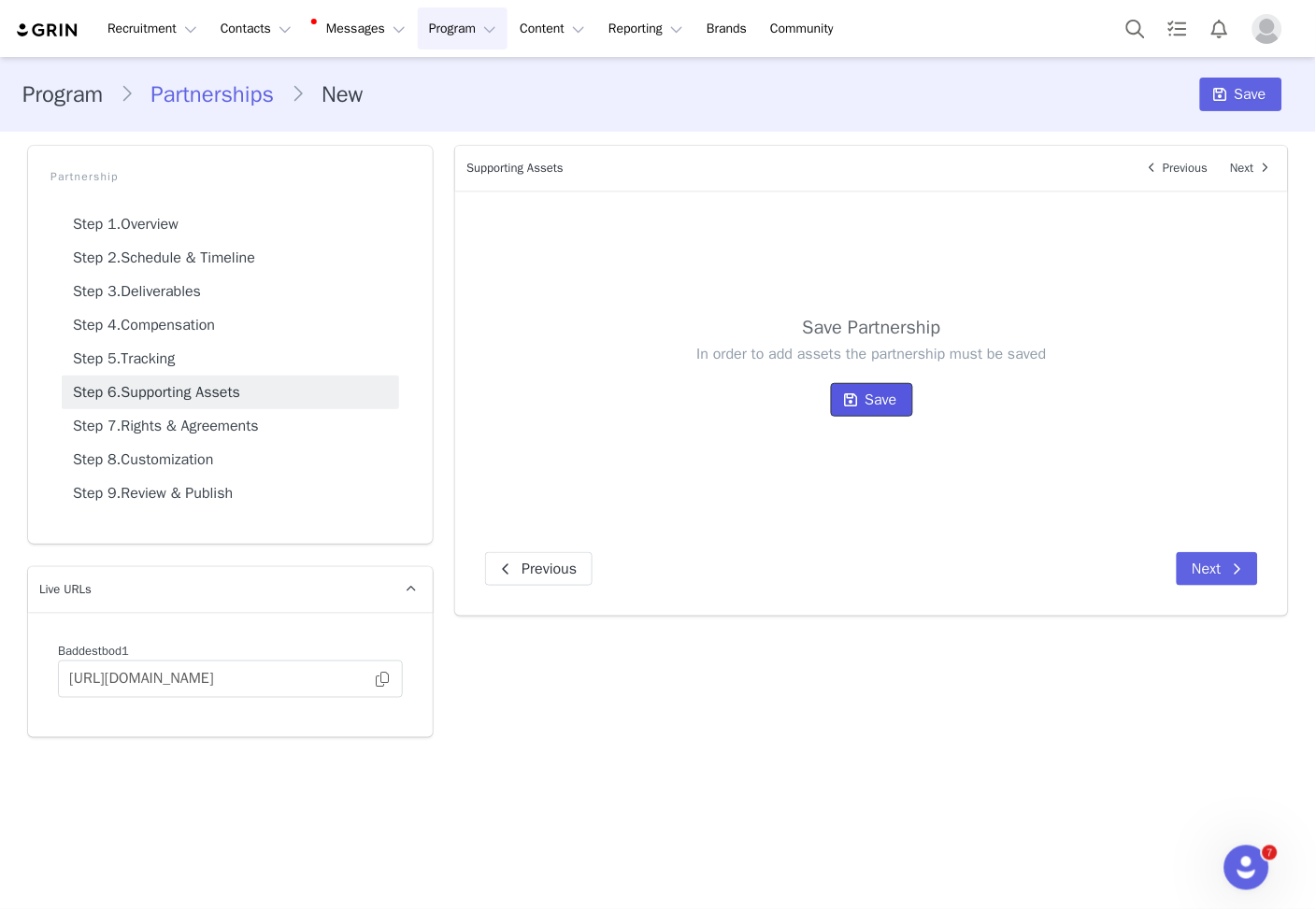 click on "Save" at bounding box center (872, 400) 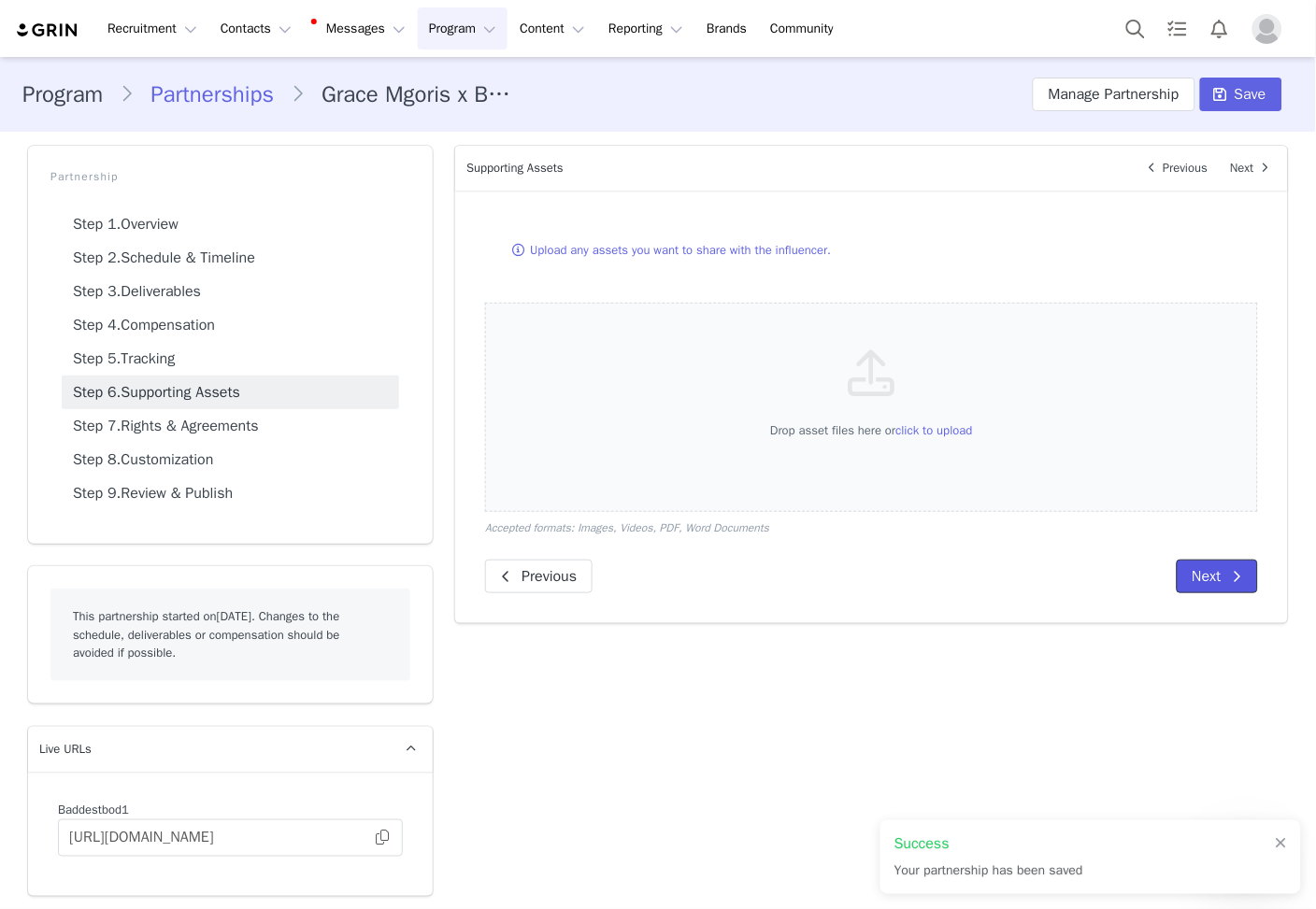 click at bounding box center [1237, 576] 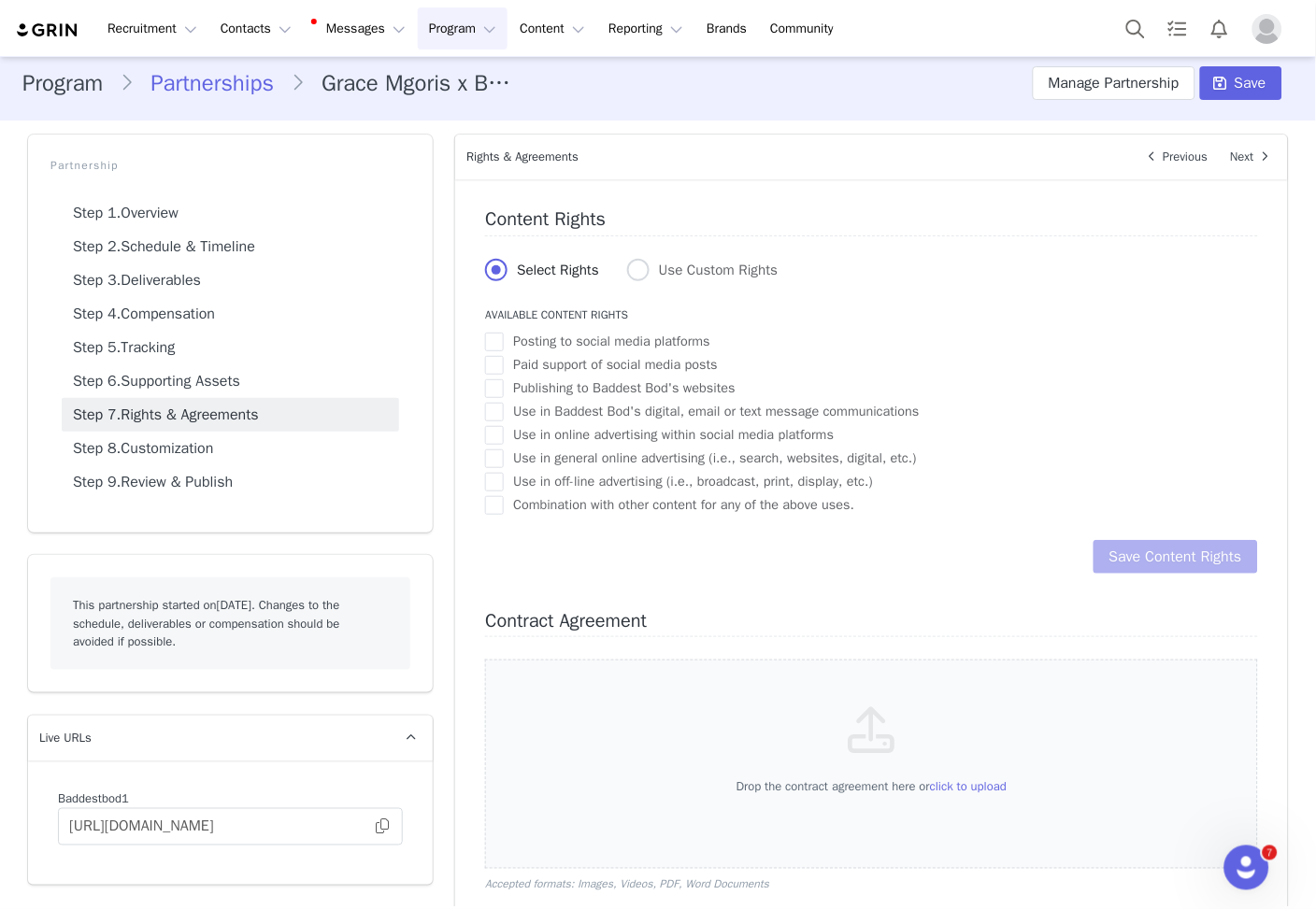 scroll, scrollTop: 98, scrollLeft: 0, axis: vertical 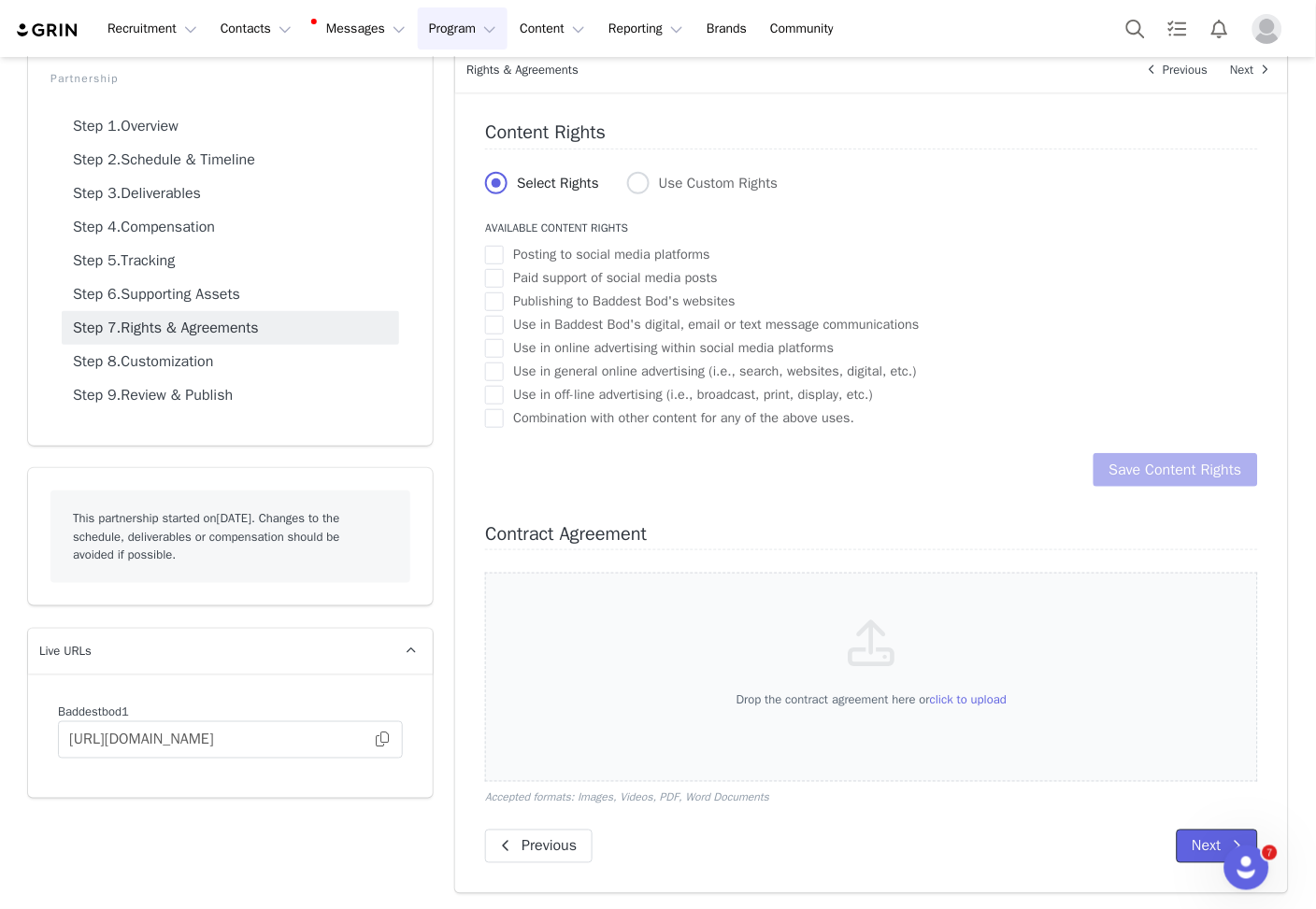 click on "Next" at bounding box center (1217, 846) 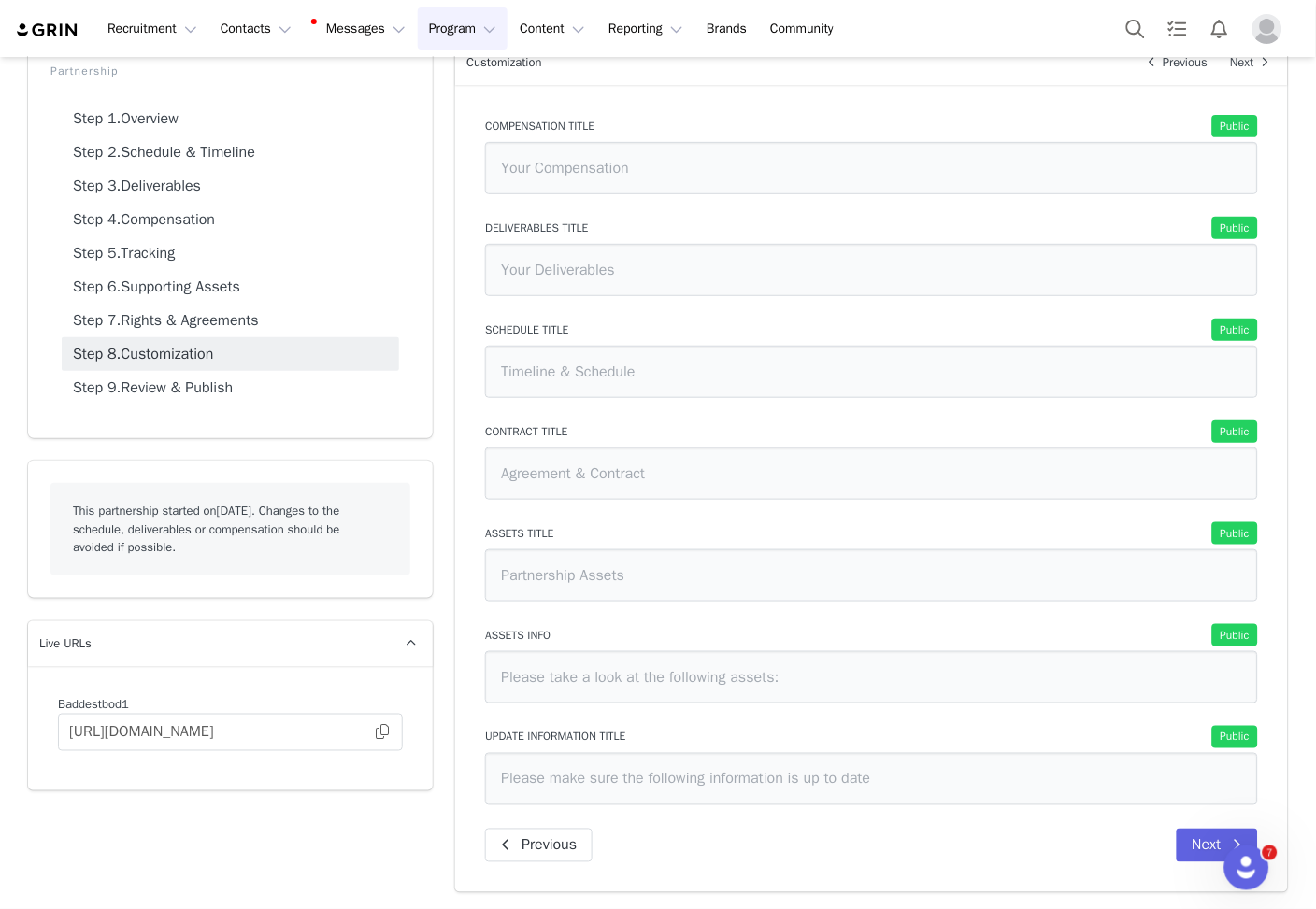 scroll, scrollTop: 0, scrollLeft: 0, axis: both 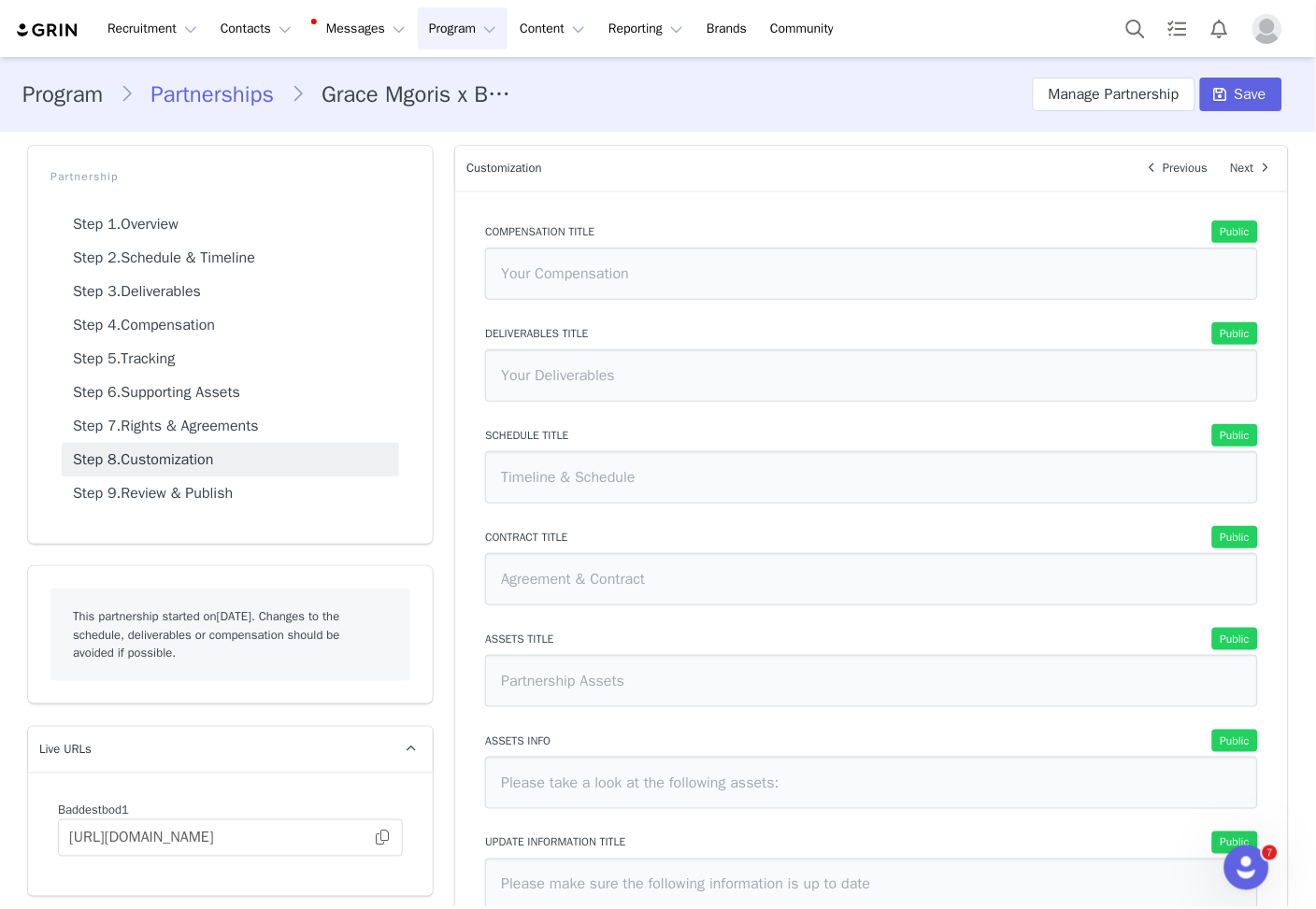 click on "Next" at bounding box center [1253, 168] 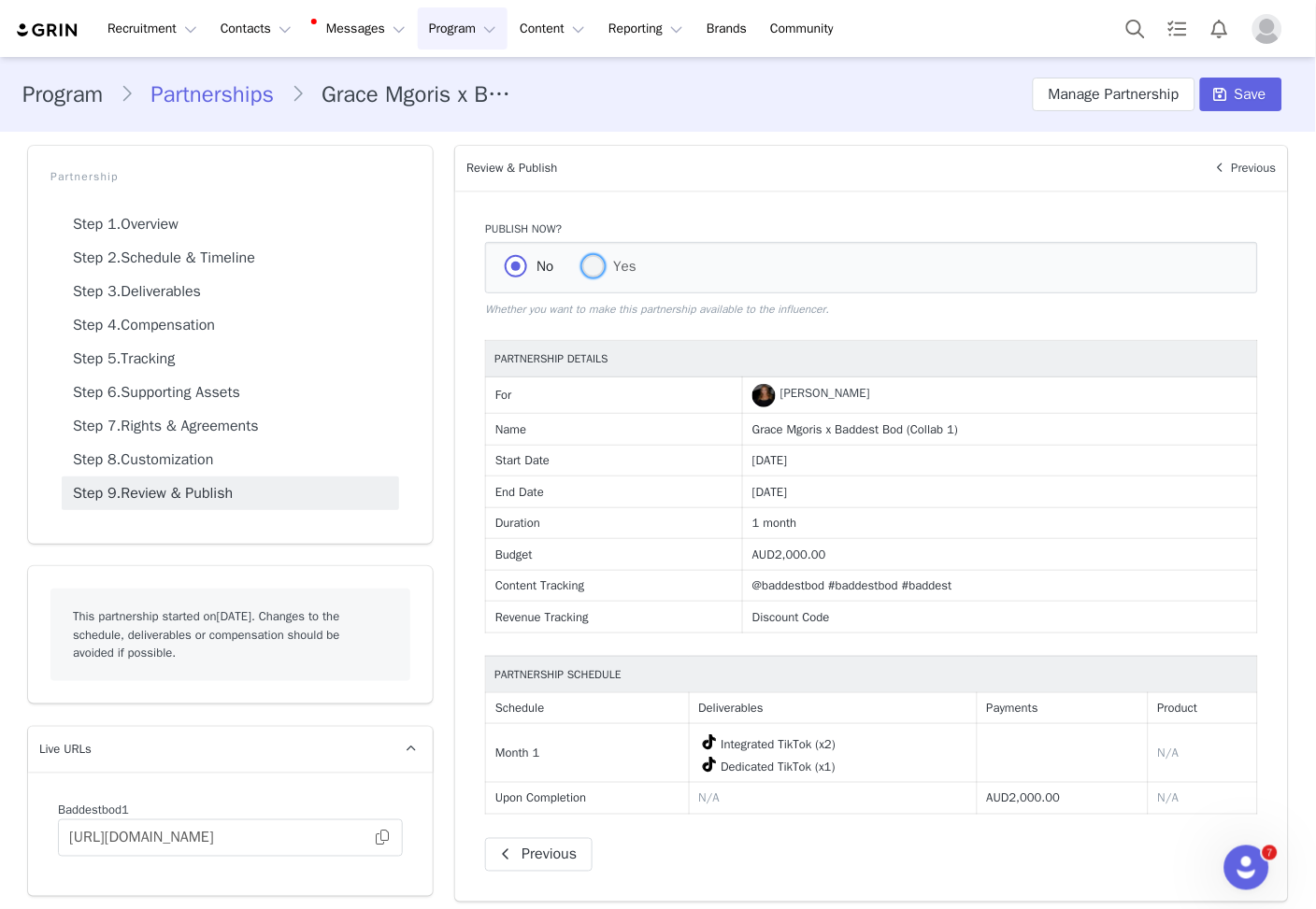 click at bounding box center (594, 266) 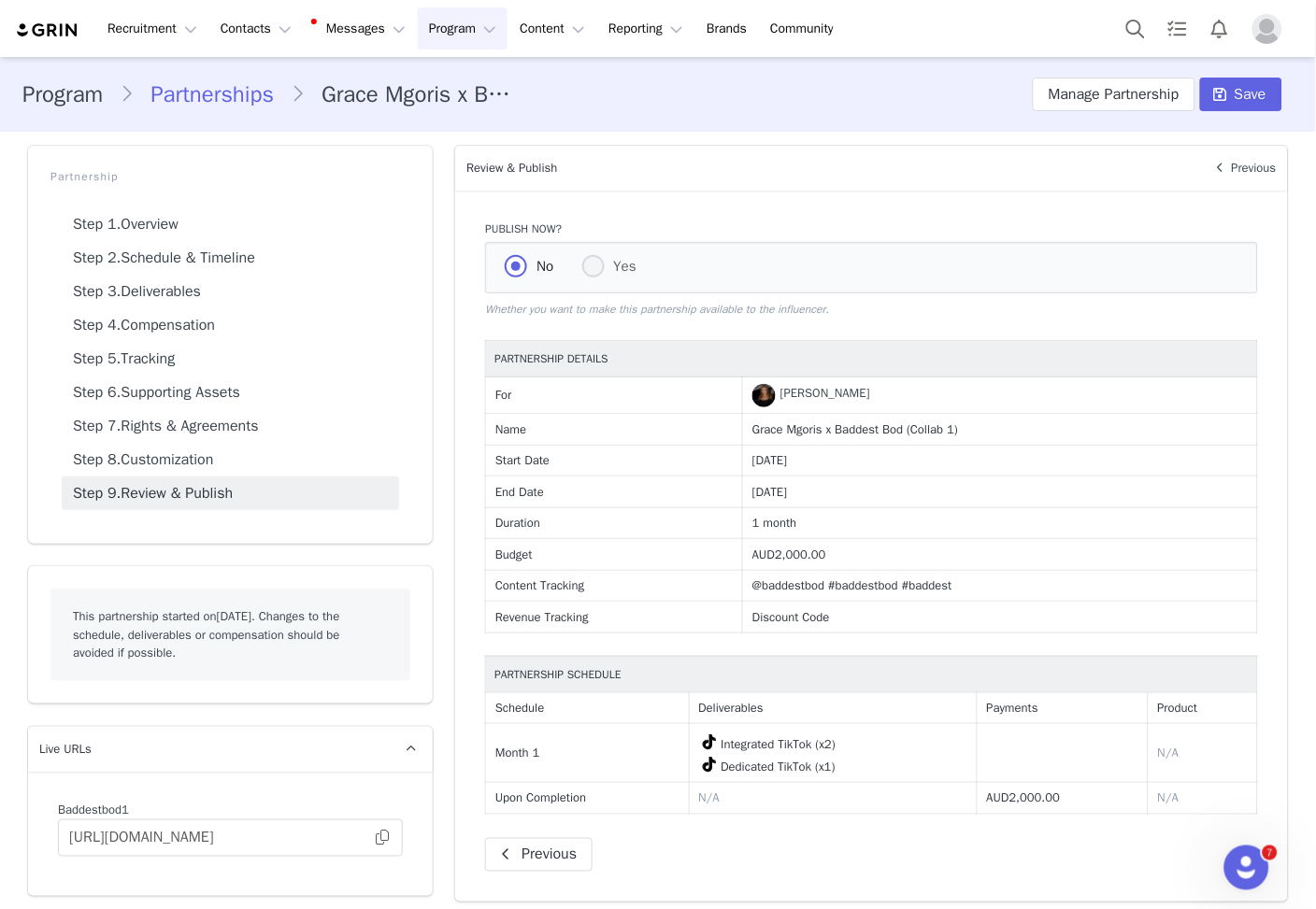 click on "Yes" at bounding box center [594, 267] 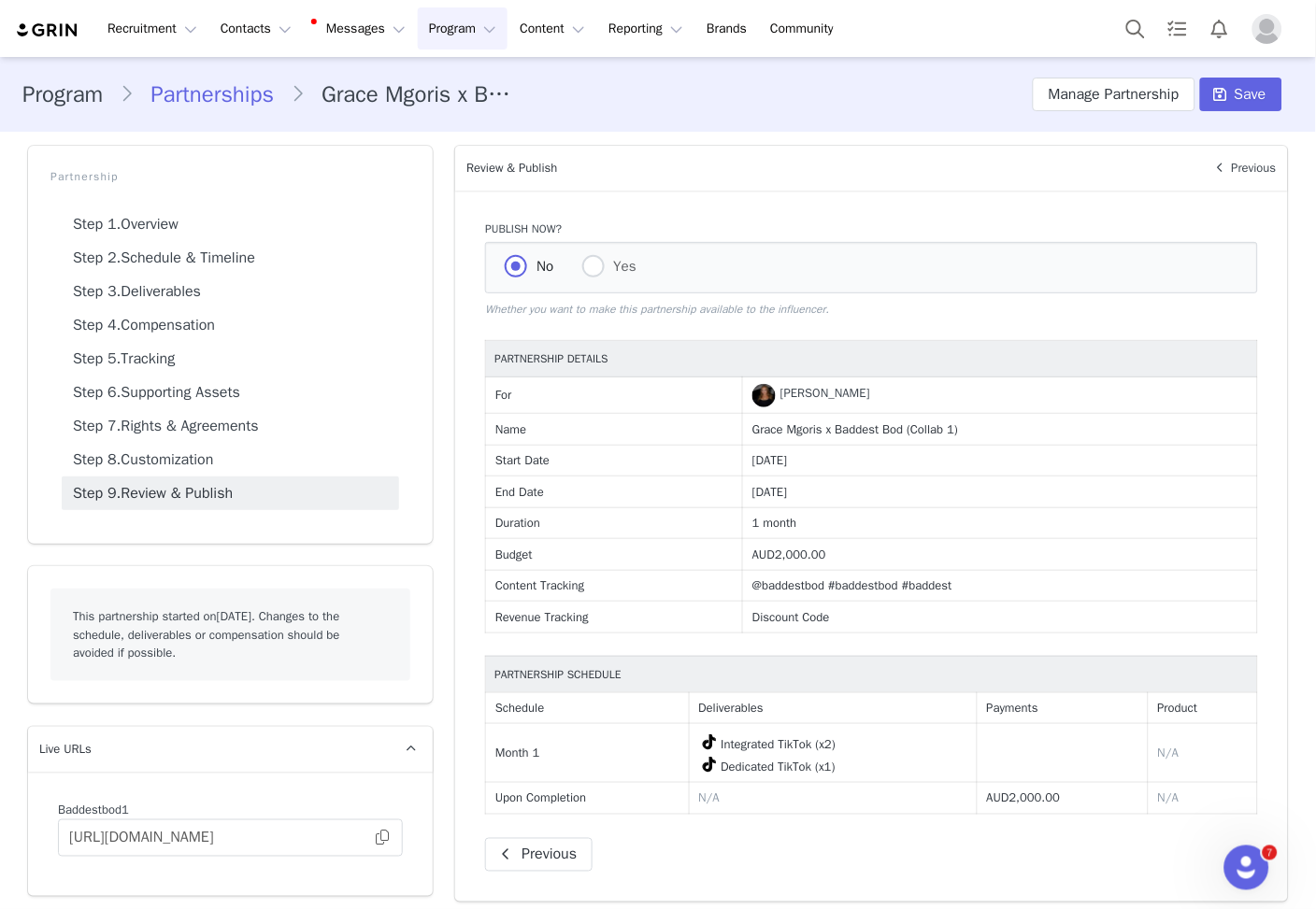 radio on "false" 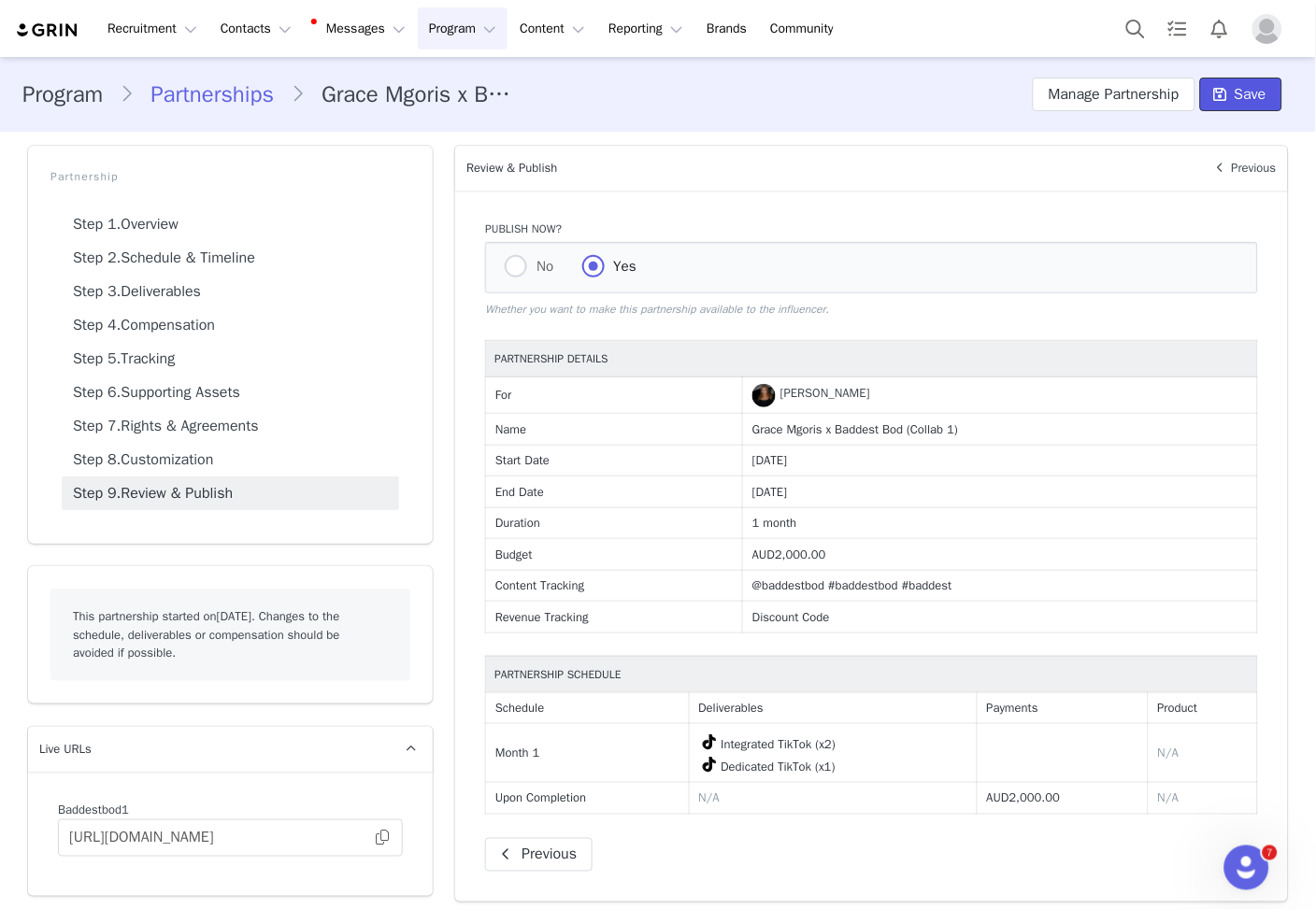 click at bounding box center (1221, 94) 